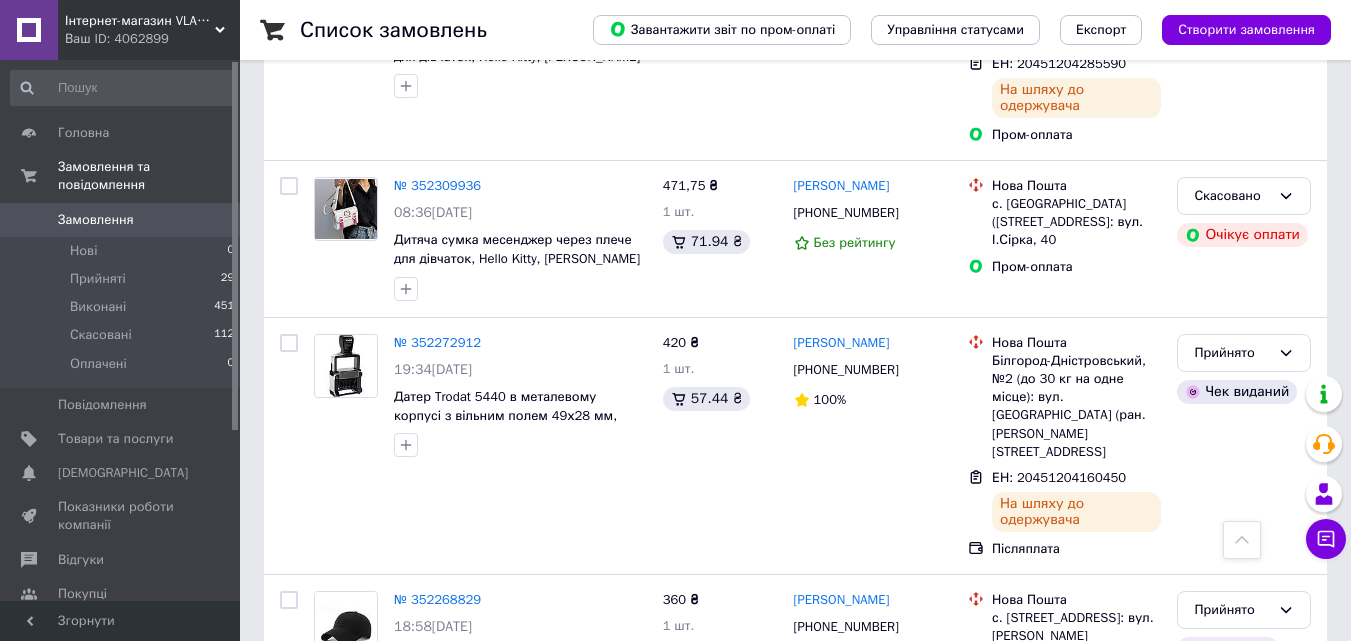 scroll, scrollTop: 900, scrollLeft: 0, axis: vertical 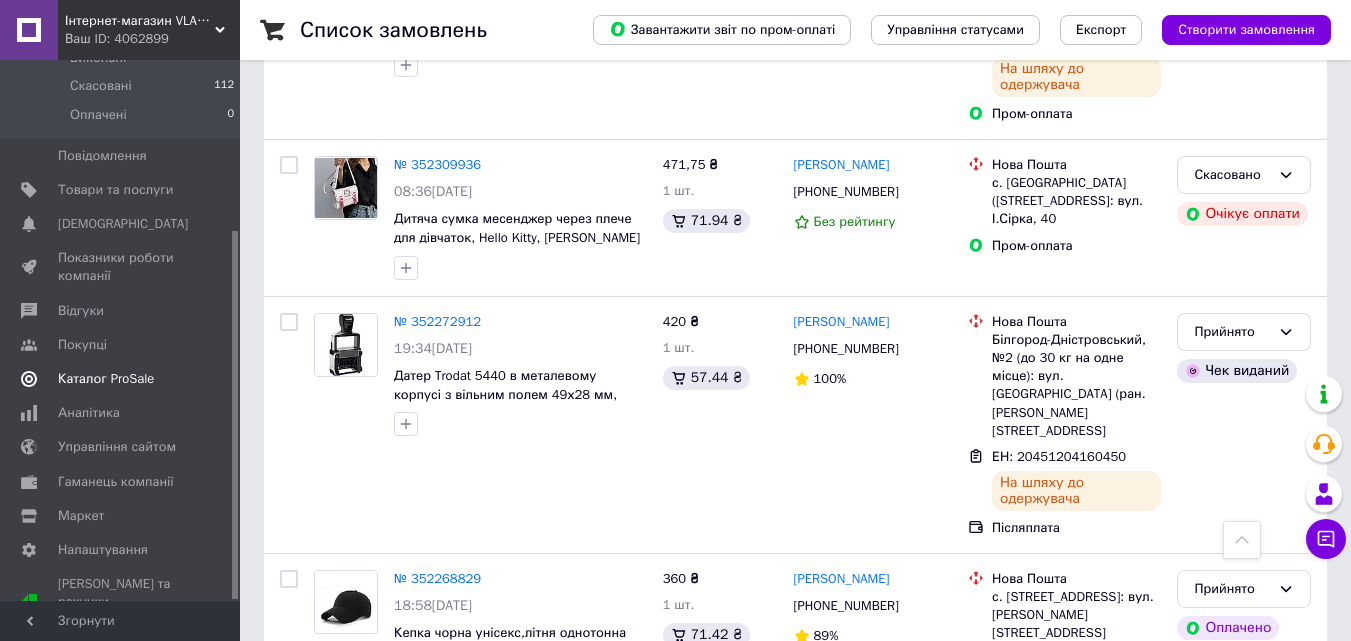 click on "Каталог ProSale" at bounding box center (123, 379) 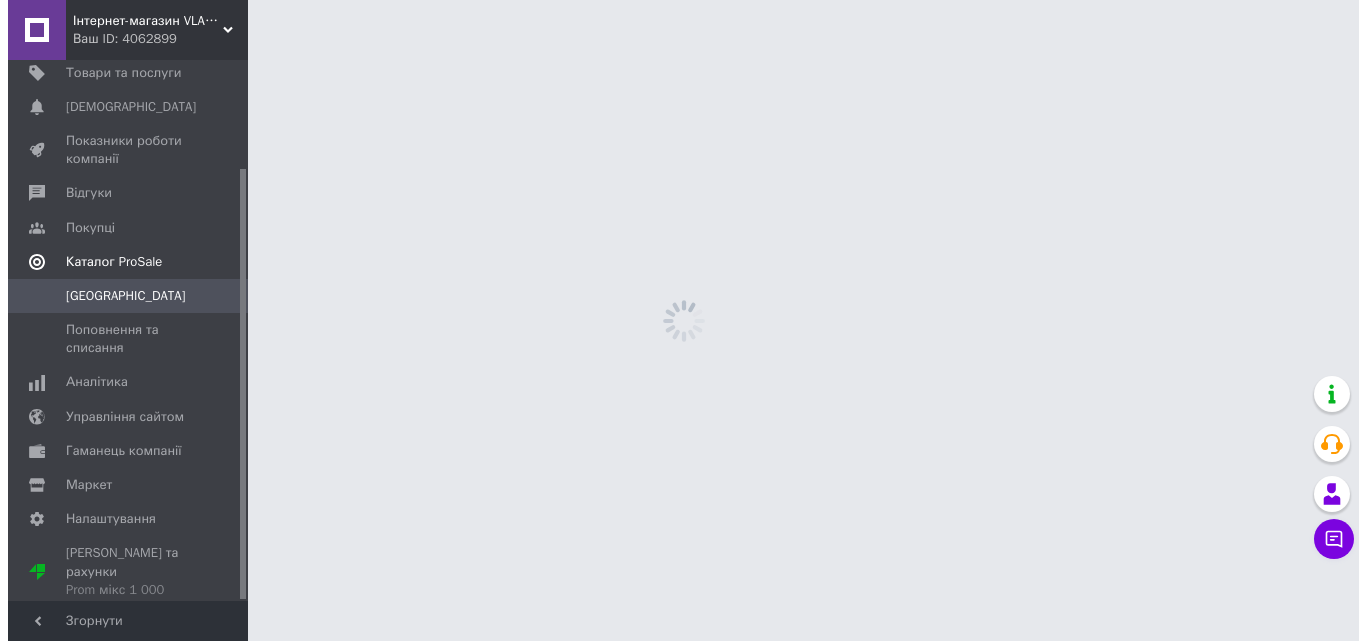 scroll, scrollTop: 0, scrollLeft: 0, axis: both 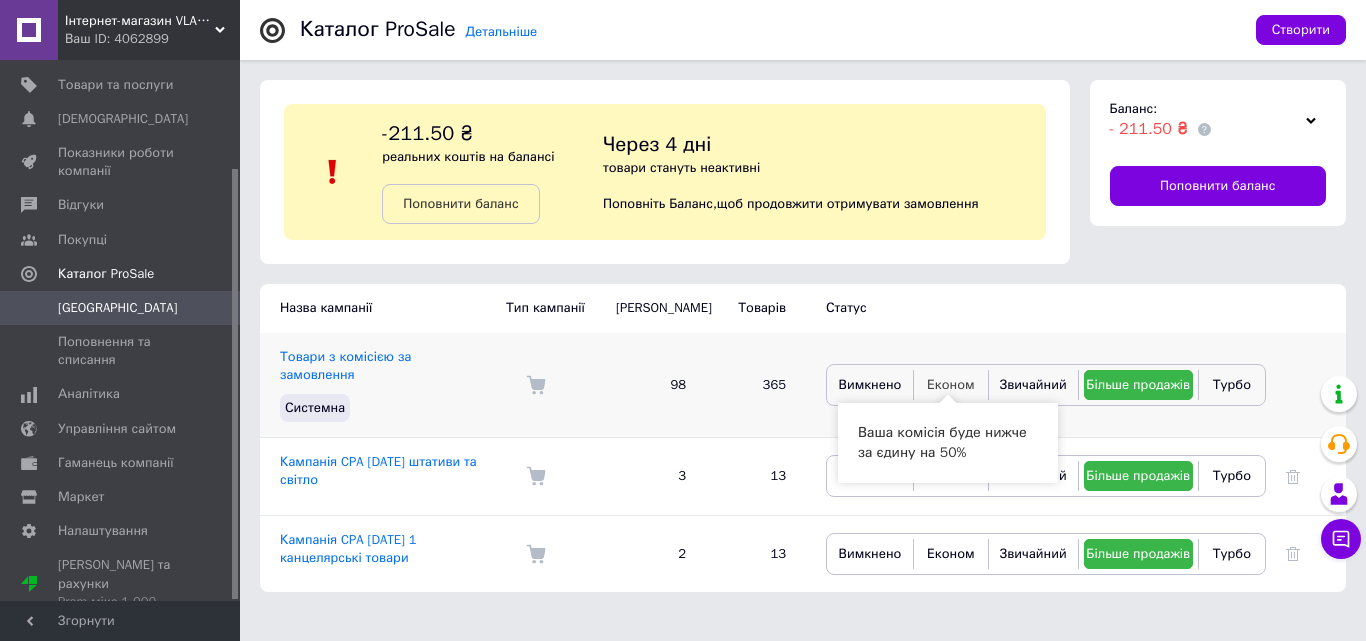 click on "Економ" at bounding box center (951, 384) 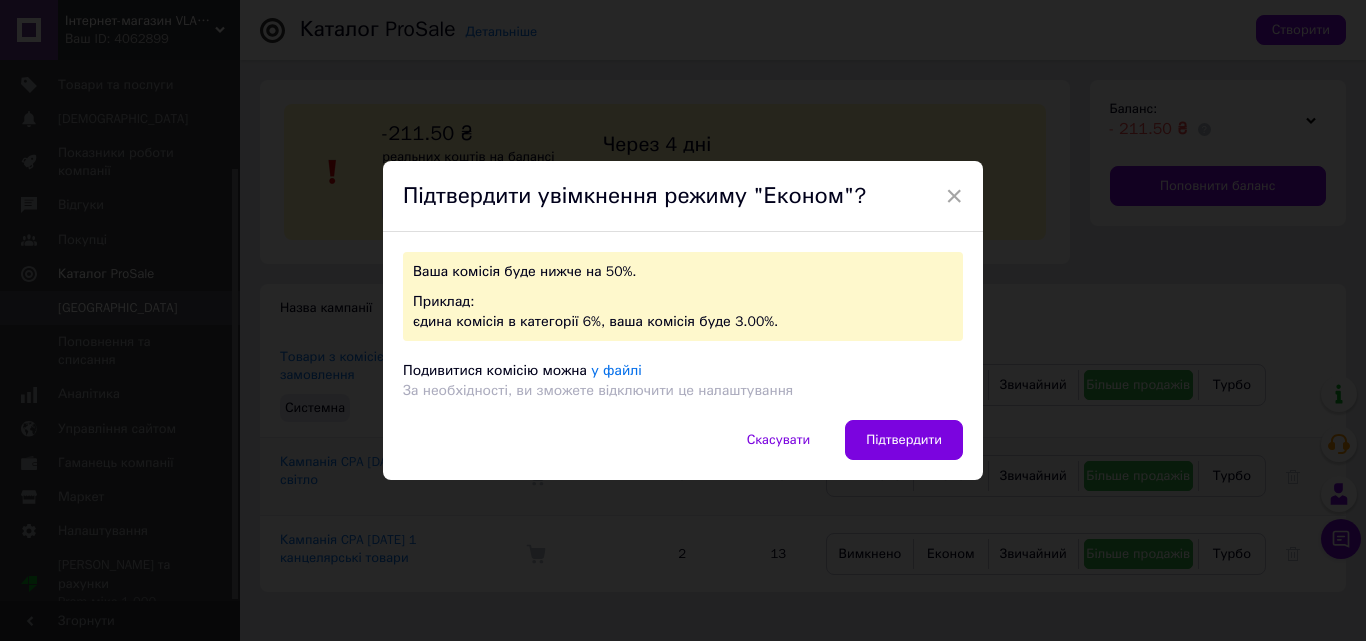 click on "Підтвердити" at bounding box center (904, 440) 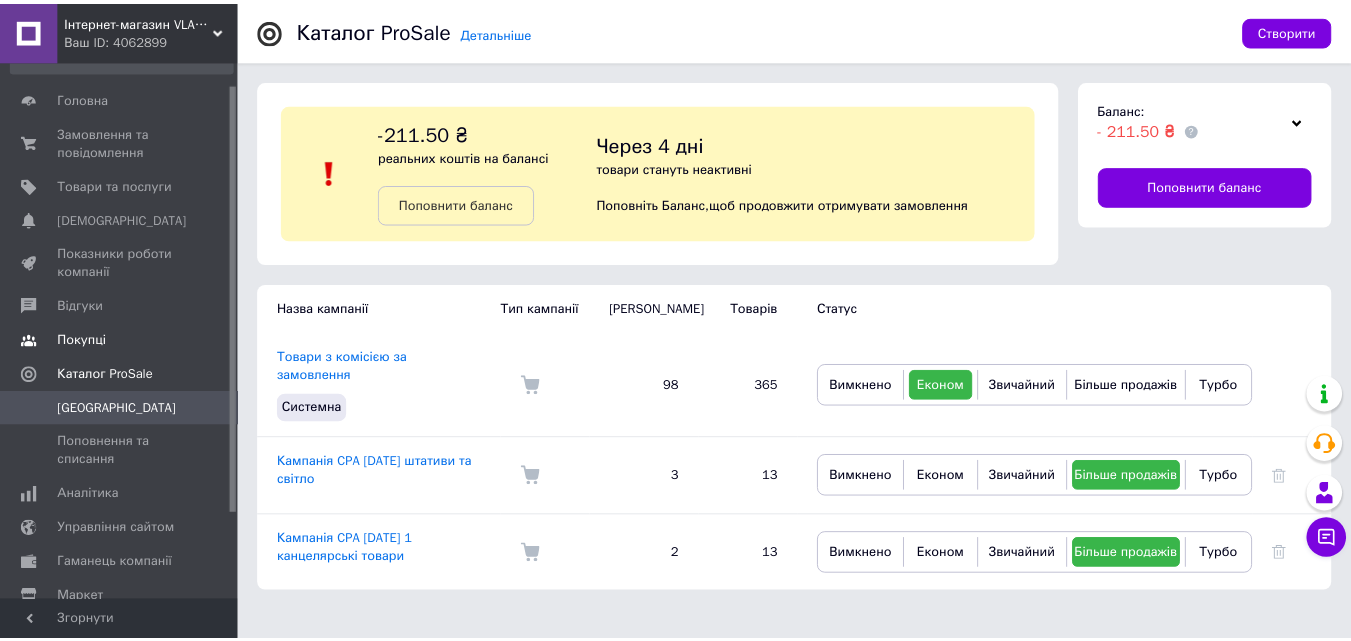 scroll, scrollTop: 0, scrollLeft: 0, axis: both 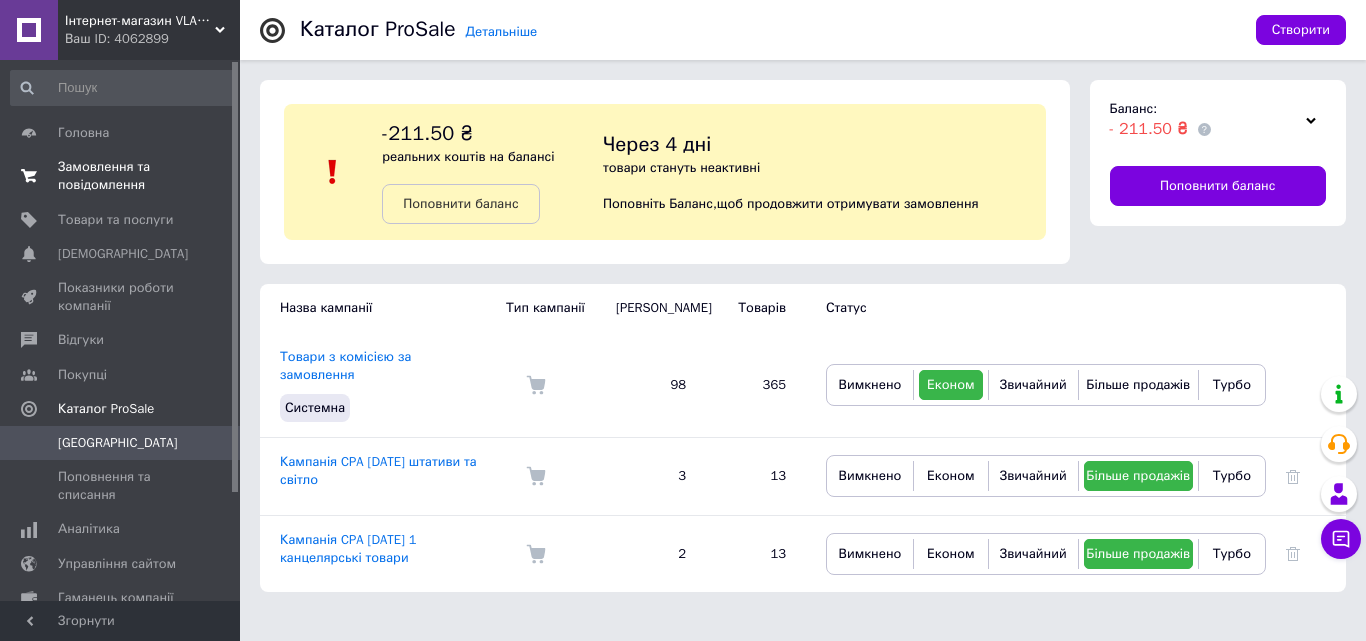 click on "Замовлення та повідомлення" at bounding box center (121, 176) 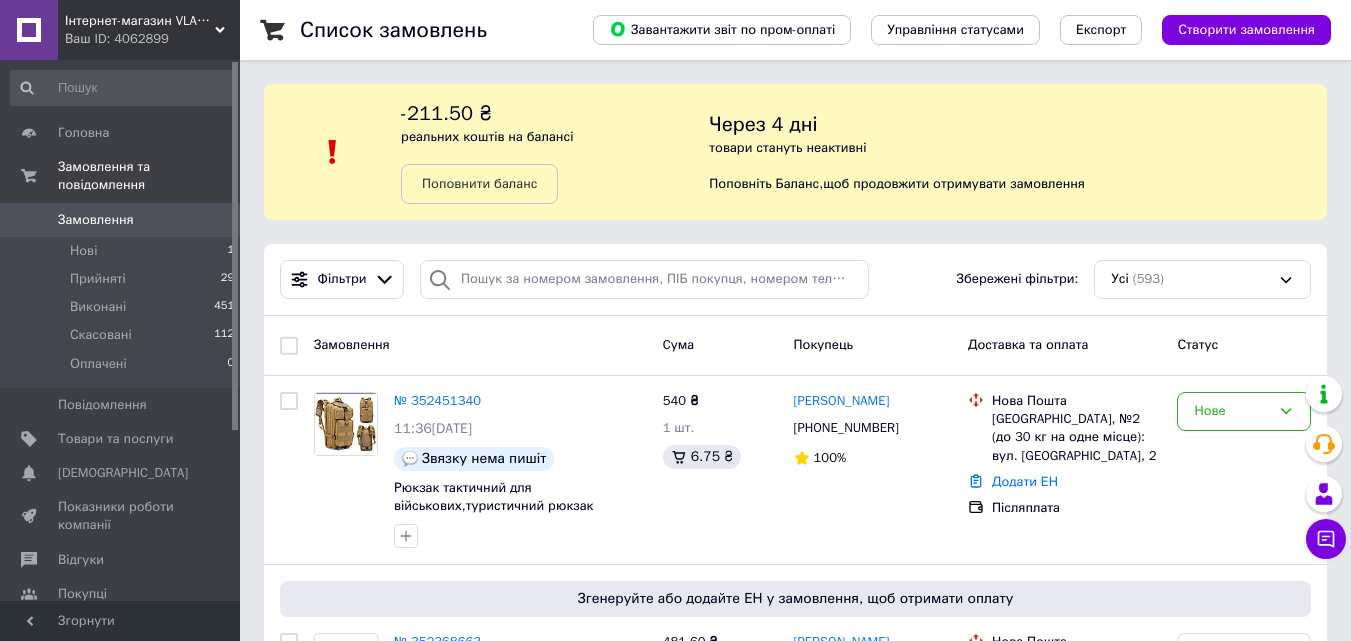 scroll, scrollTop: 100, scrollLeft: 0, axis: vertical 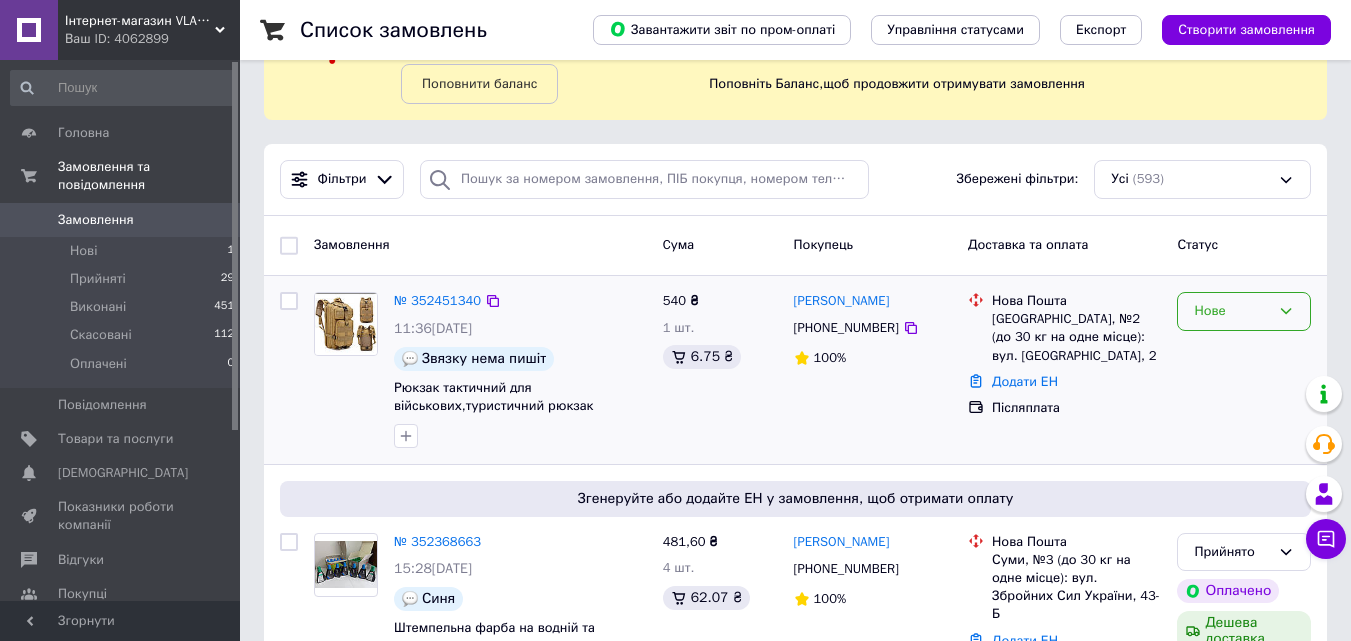 click 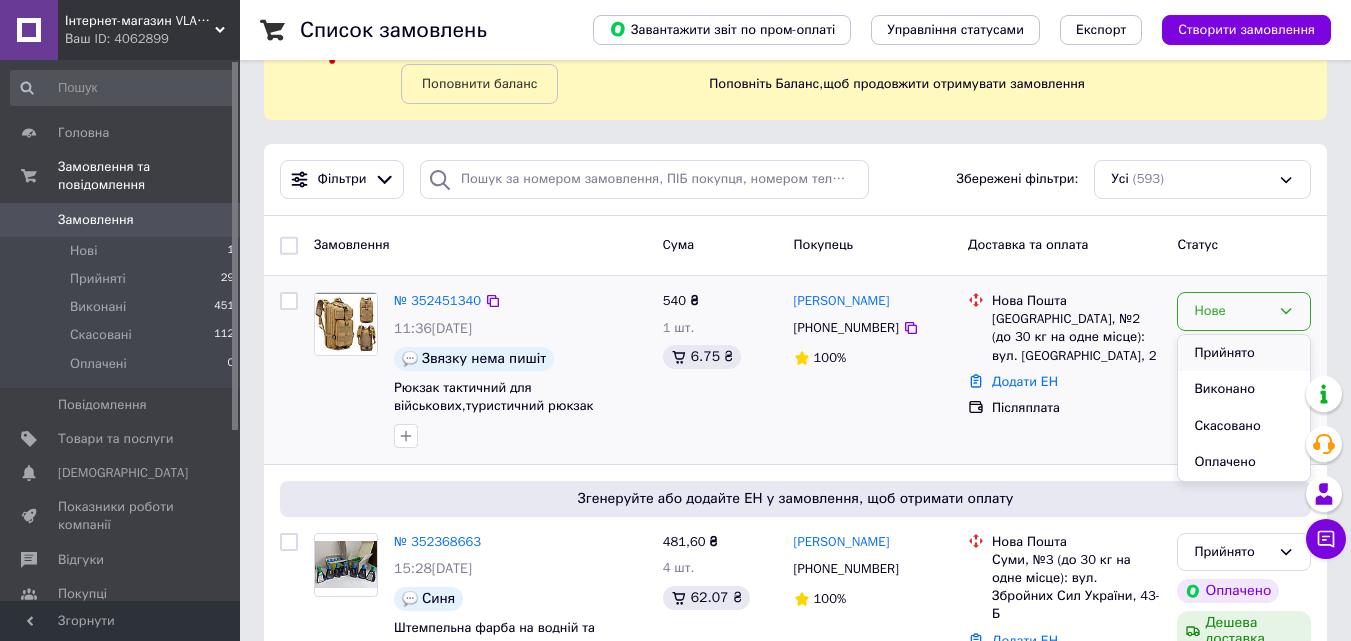 click on "Прийнято" at bounding box center [1244, 353] 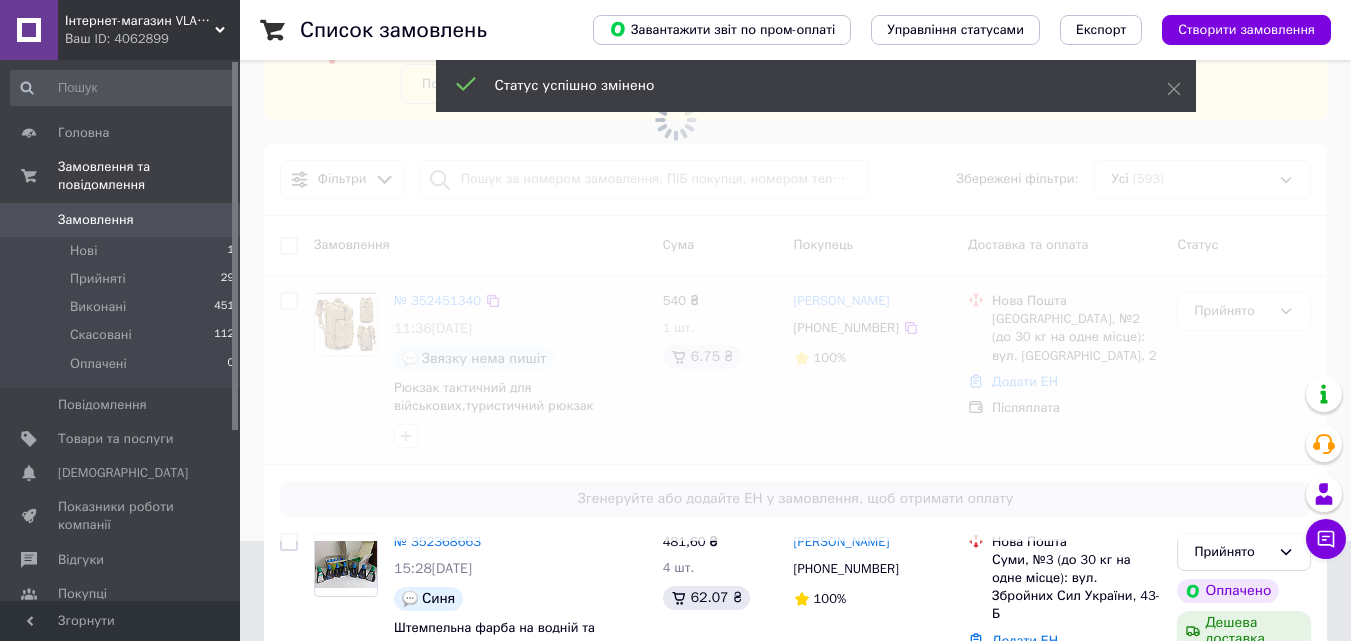 click at bounding box center (675, 220) 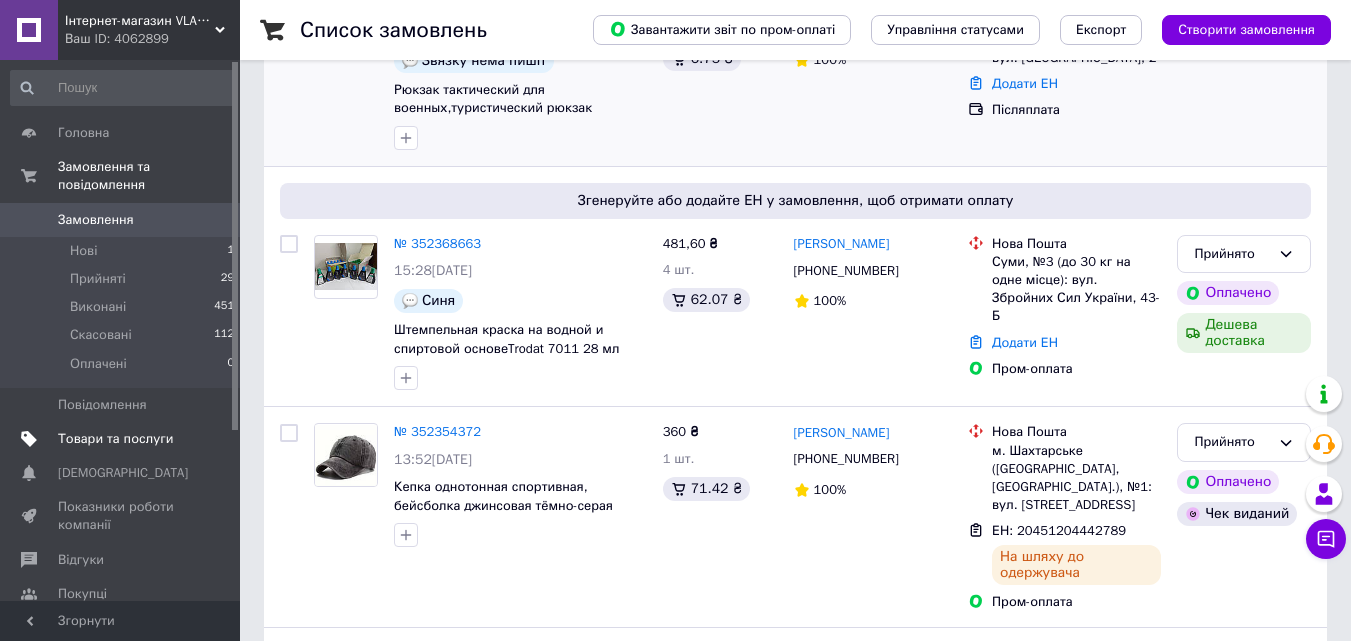 scroll, scrollTop: 400, scrollLeft: 0, axis: vertical 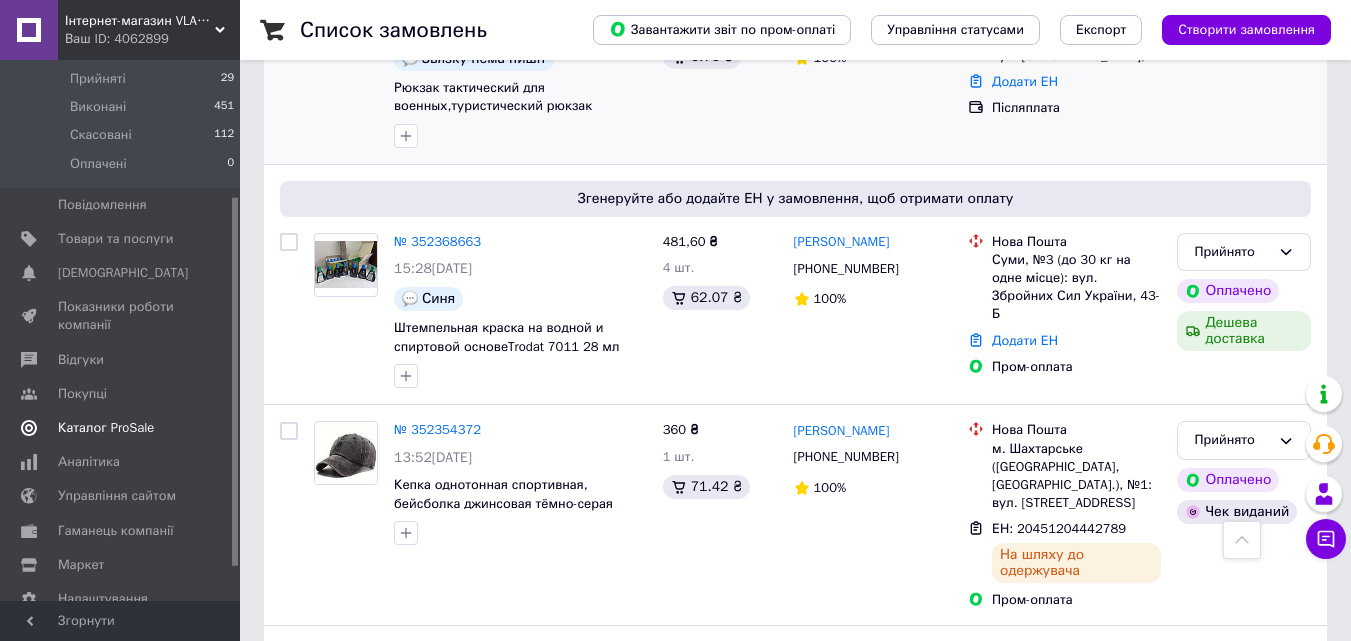 click on "Каталог ProSale" at bounding box center (106, 428) 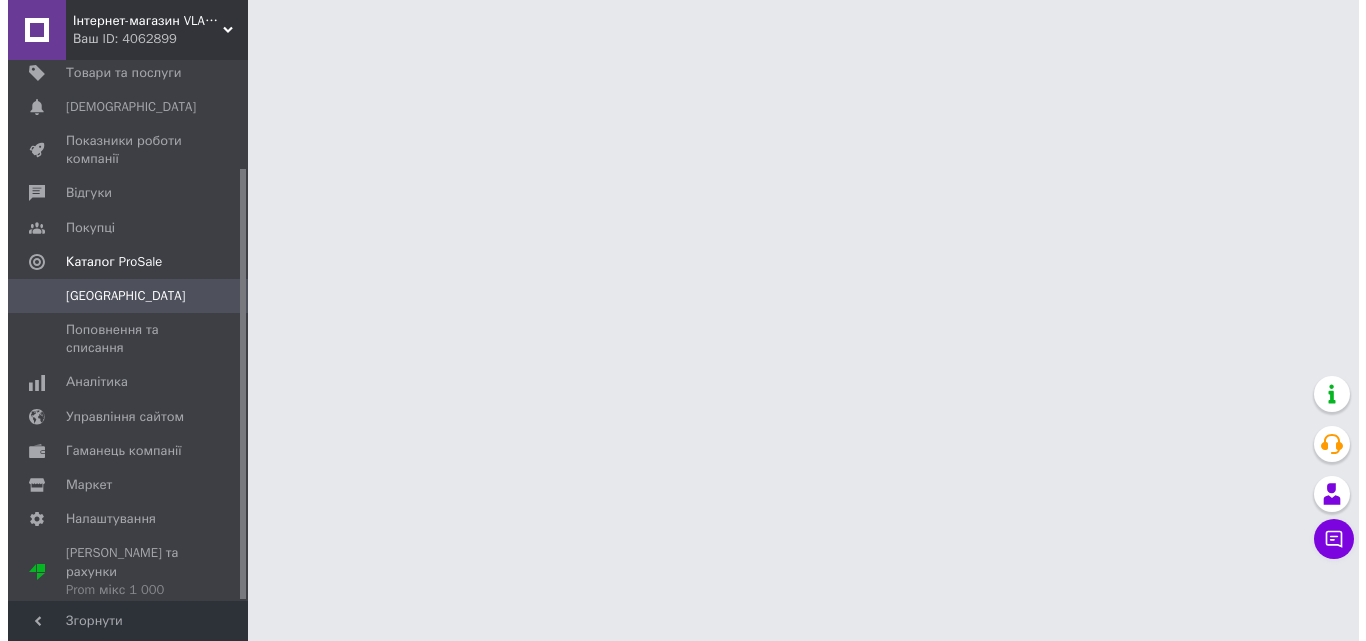 scroll, scrollTop: 0, scrollLeft: 0, axis: both 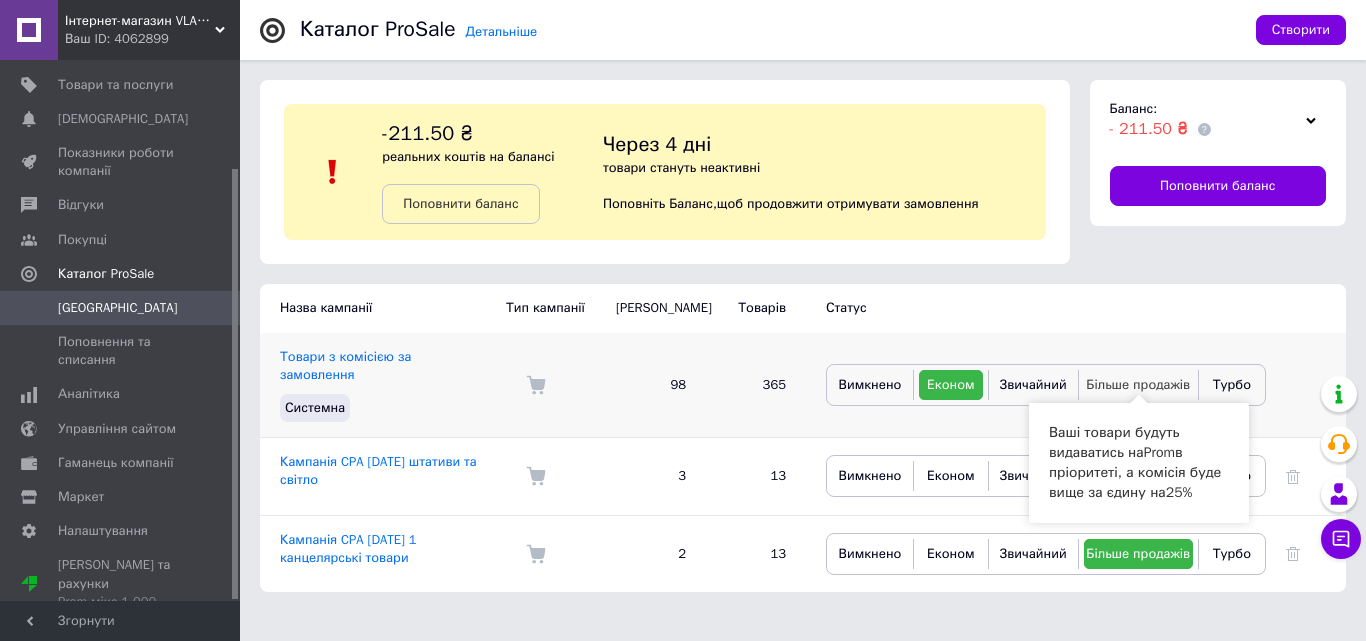 click on "Більше продажів" at bounding box center [1138, 384] 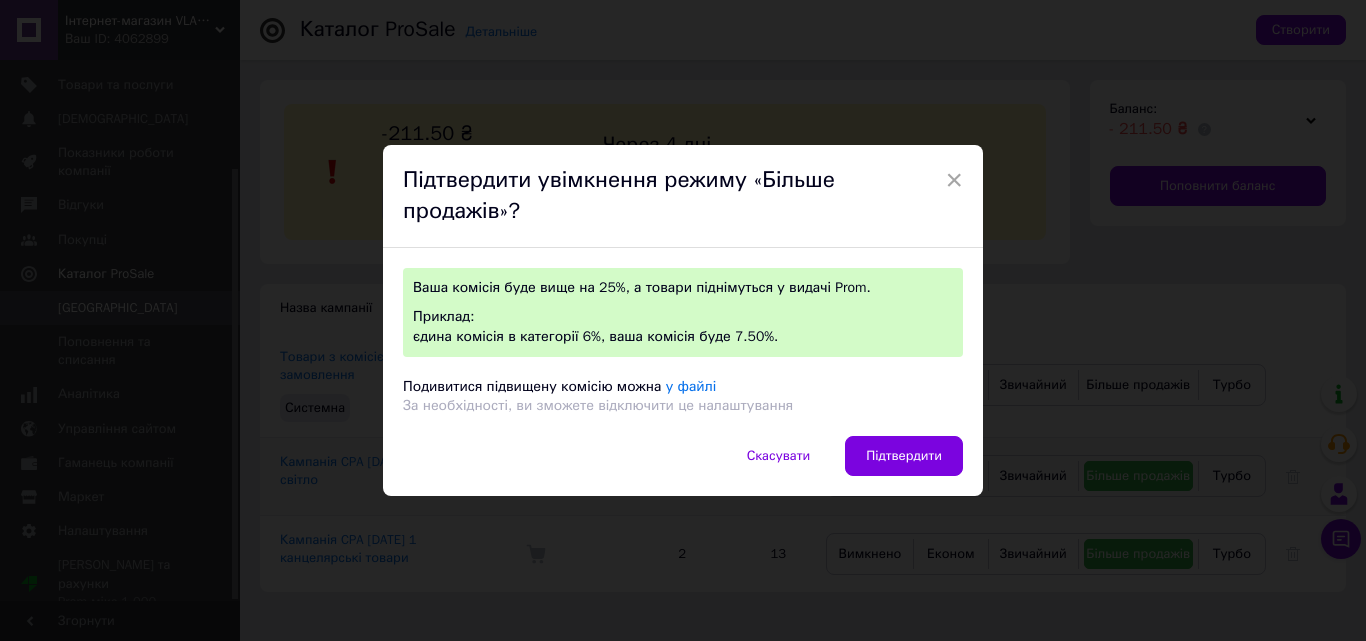 click on "Підтвердити" at bounding box center [904, 456] 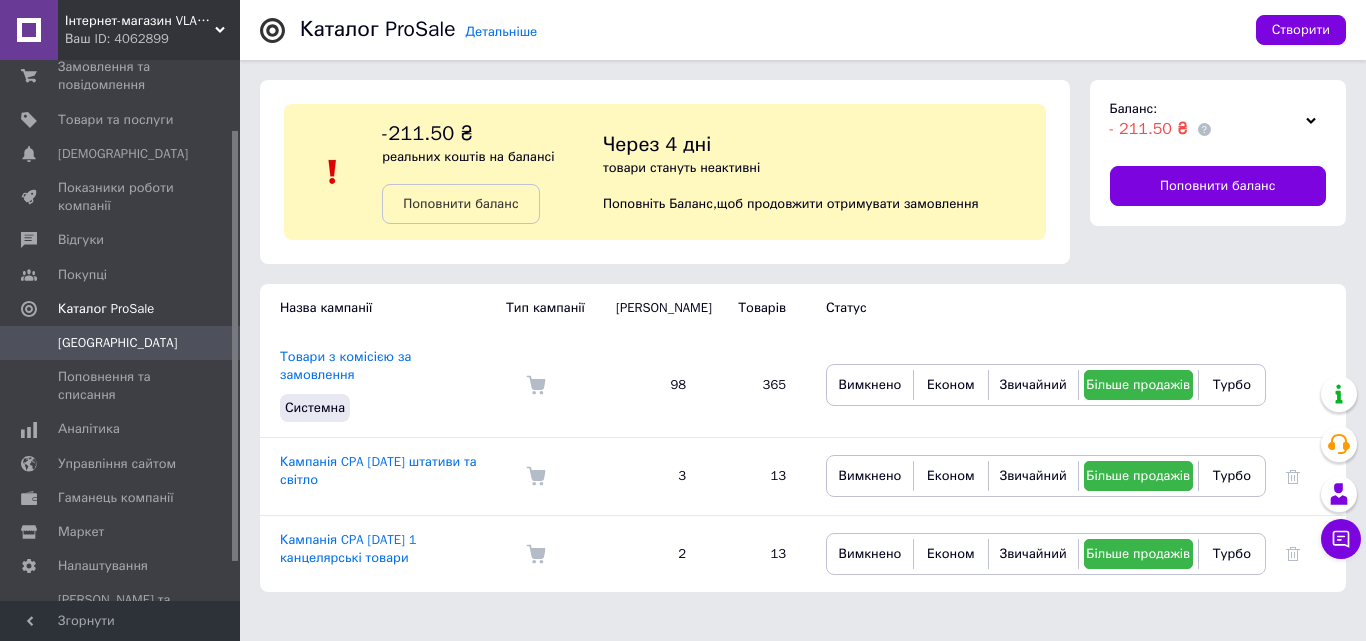 scroll, scrollTop: 0, scrollLeft: 0, axis: both 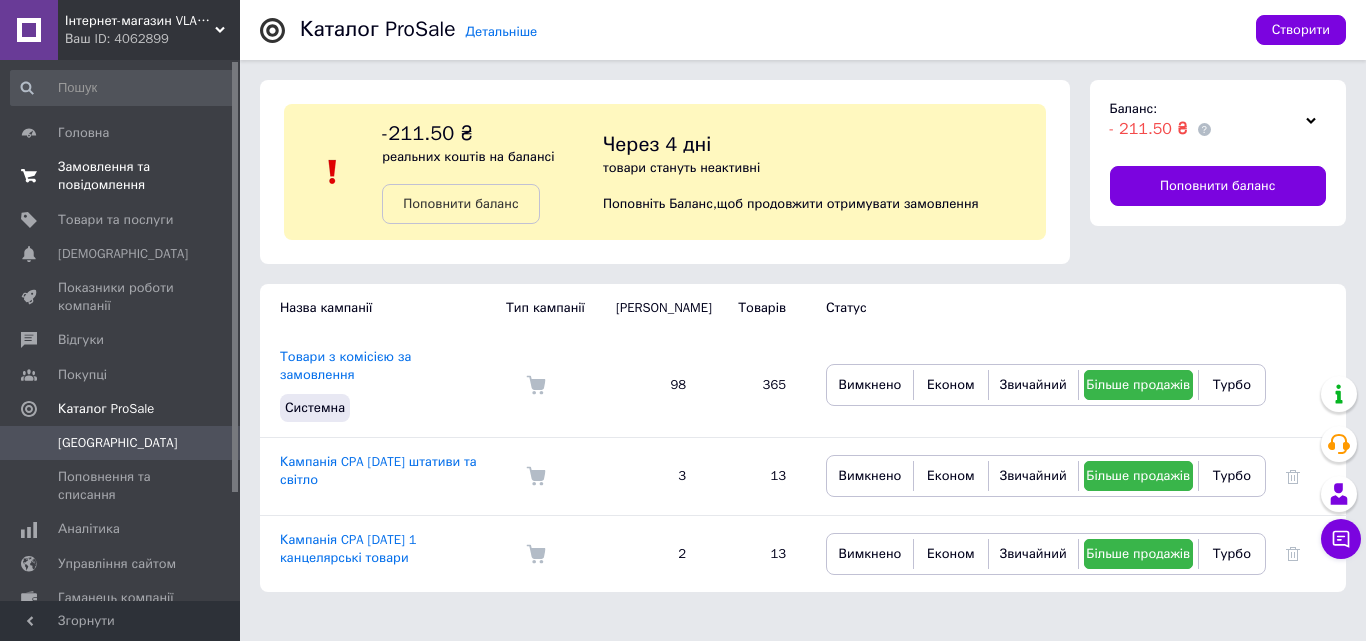 click on "Замовлення та повідомлення" at bounding box center (121, 176) 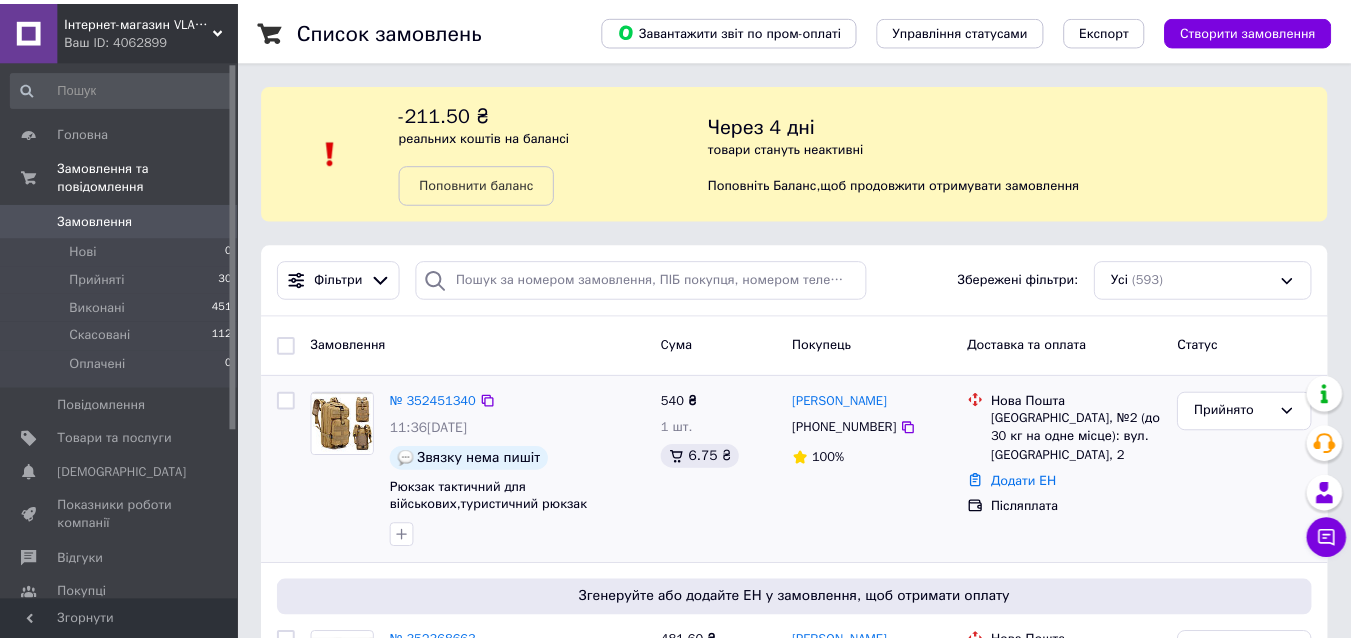 scroll, scrollTop: 260, scrollLeft: 0, axis: vertical 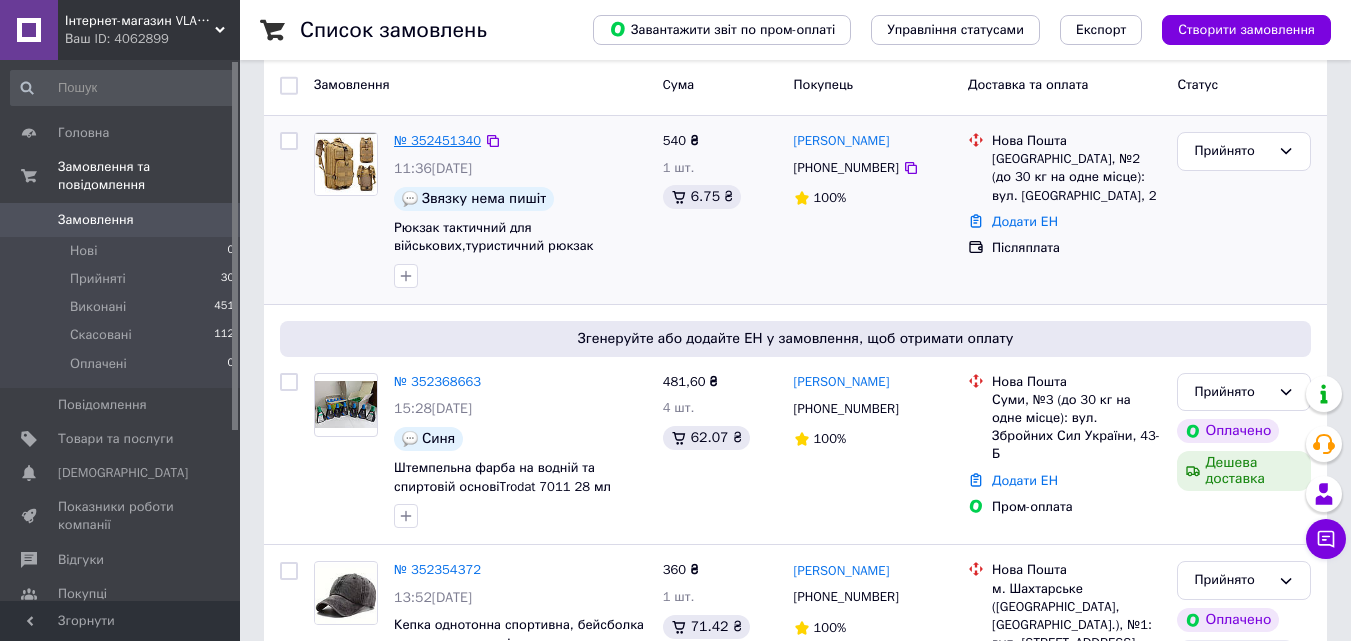 click on "№ 352451340" at bounding box center [437, 140] 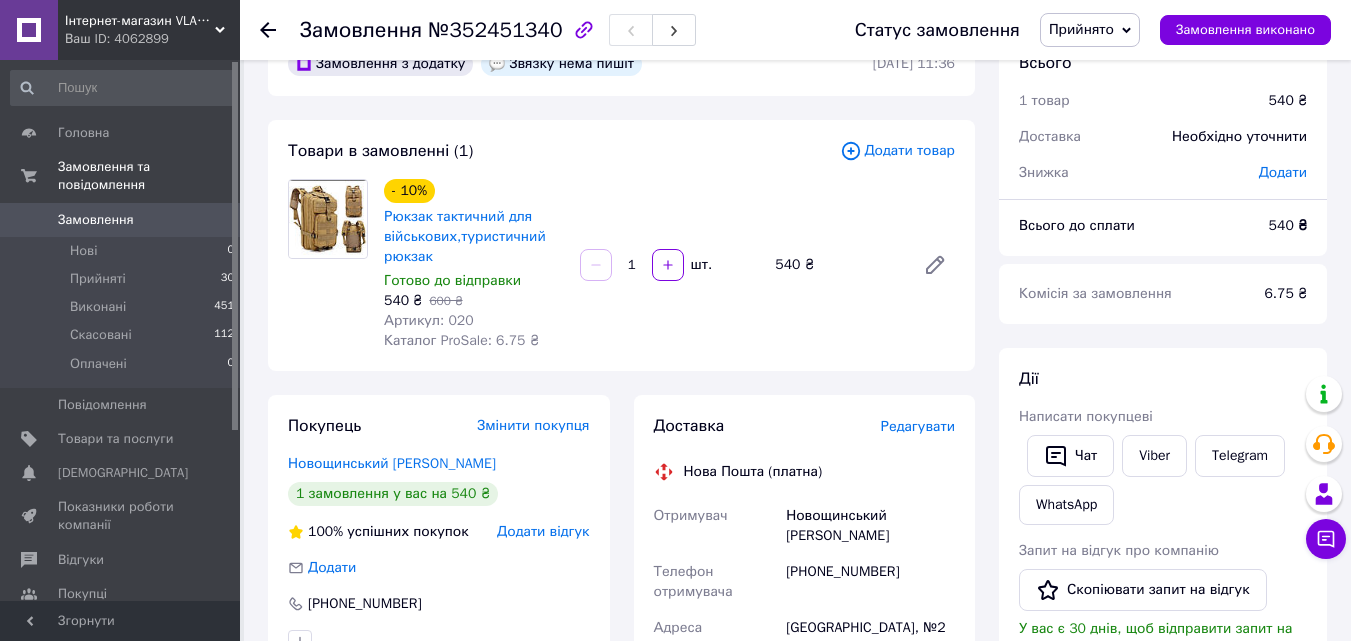 scroll, scrollTop: 100, scrollLeft: 0, axis: vertical 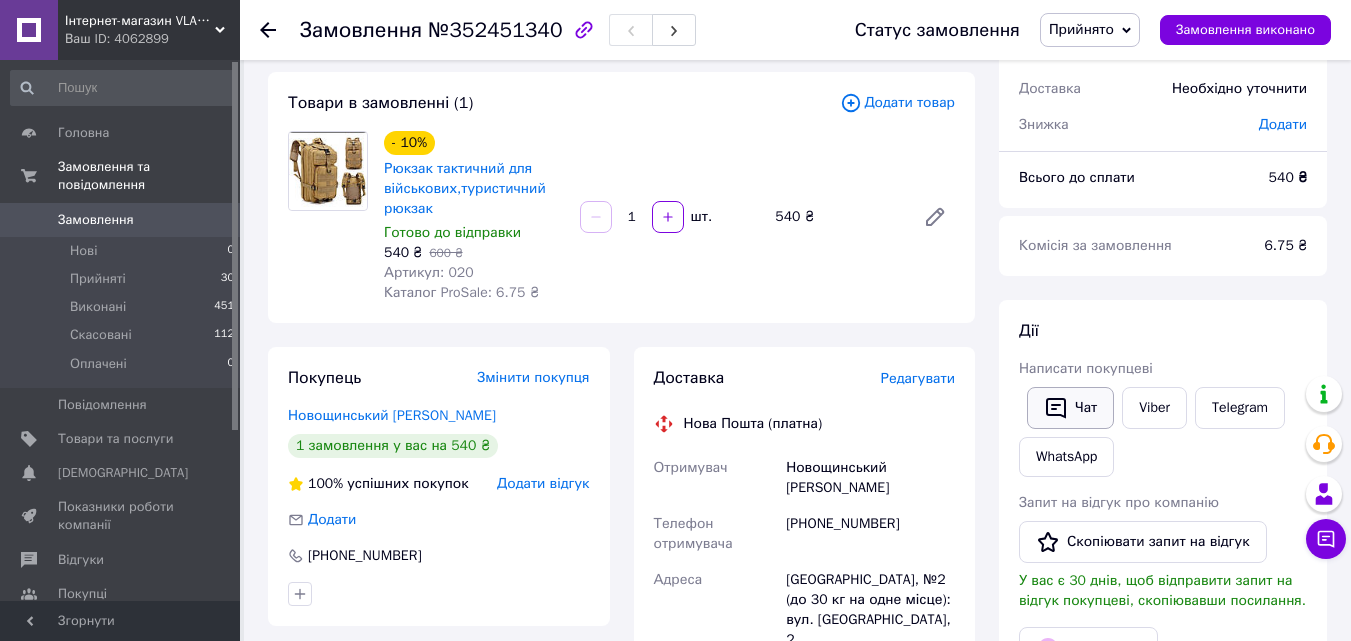 click on "Чат" at bounding box center [1070, 408] 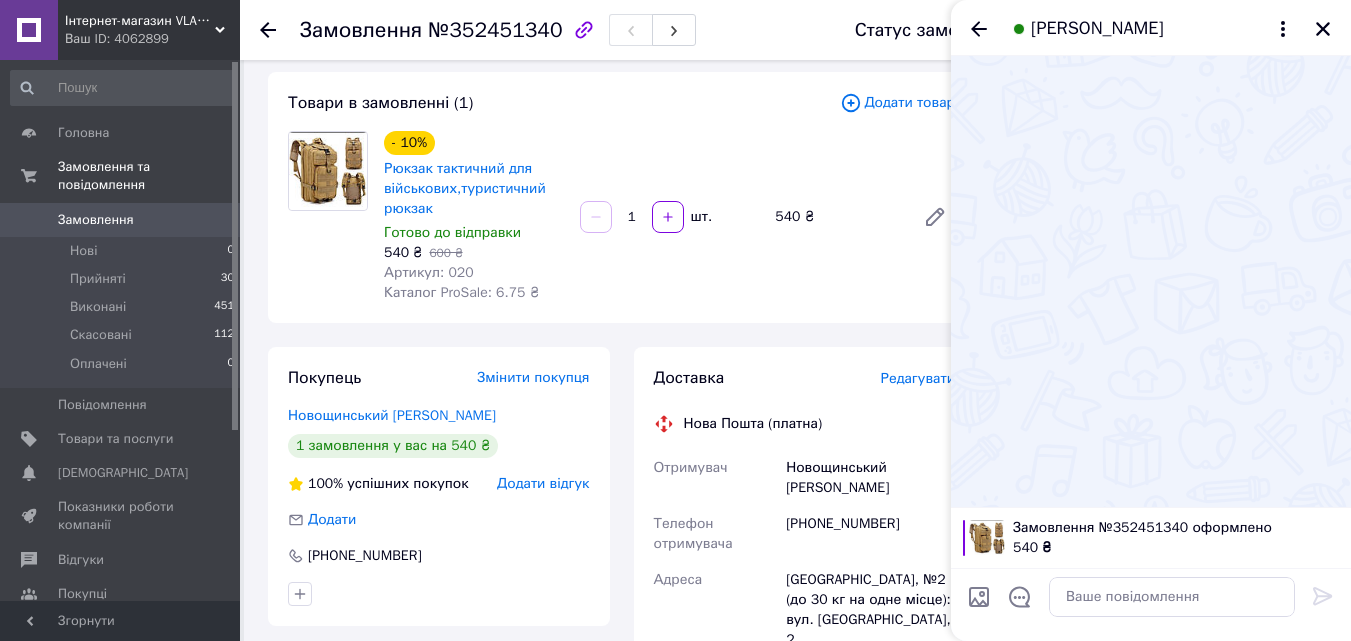 click at bounding box center (979, 597) 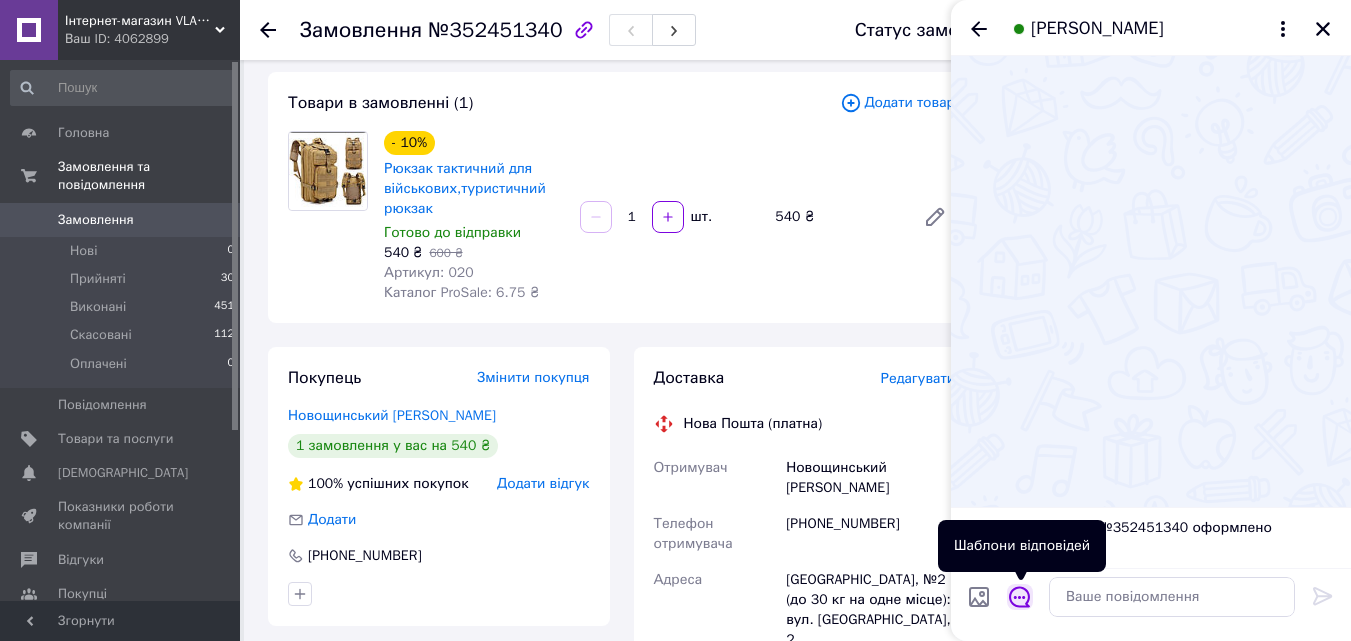 click 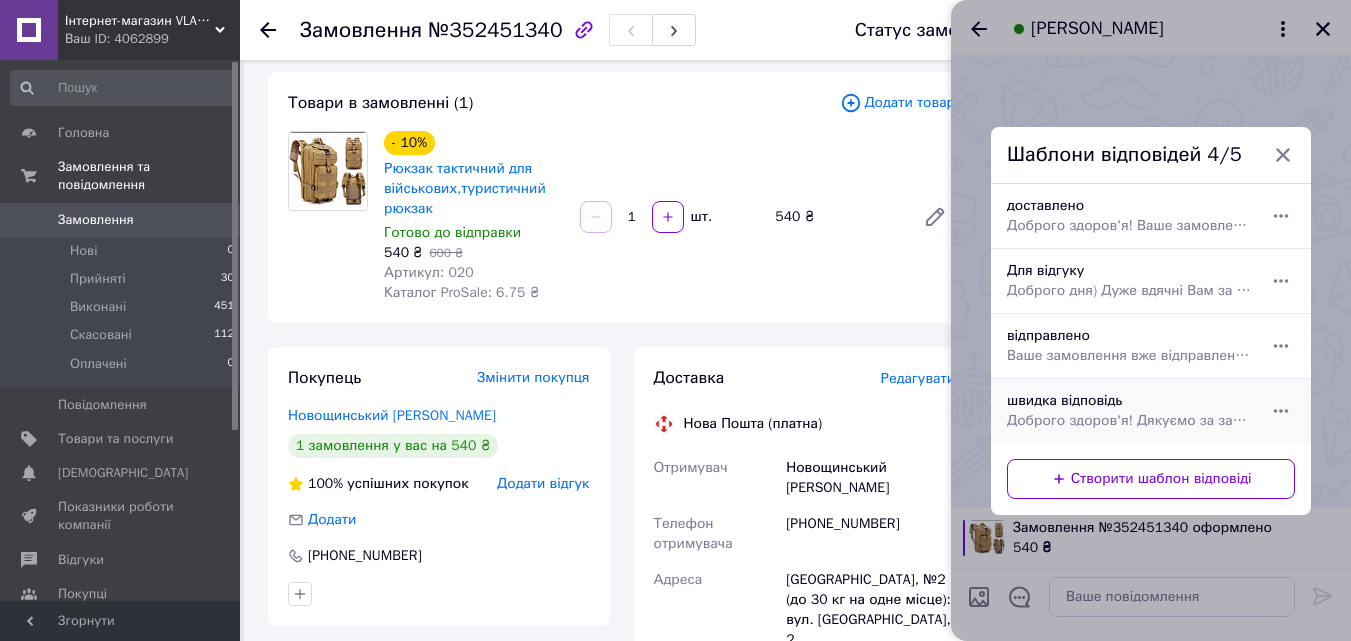 click on "Доброго здоров'я!
Дякуємо за замовлення,сьогодні відправимо." at bounding box center [1129, 421] 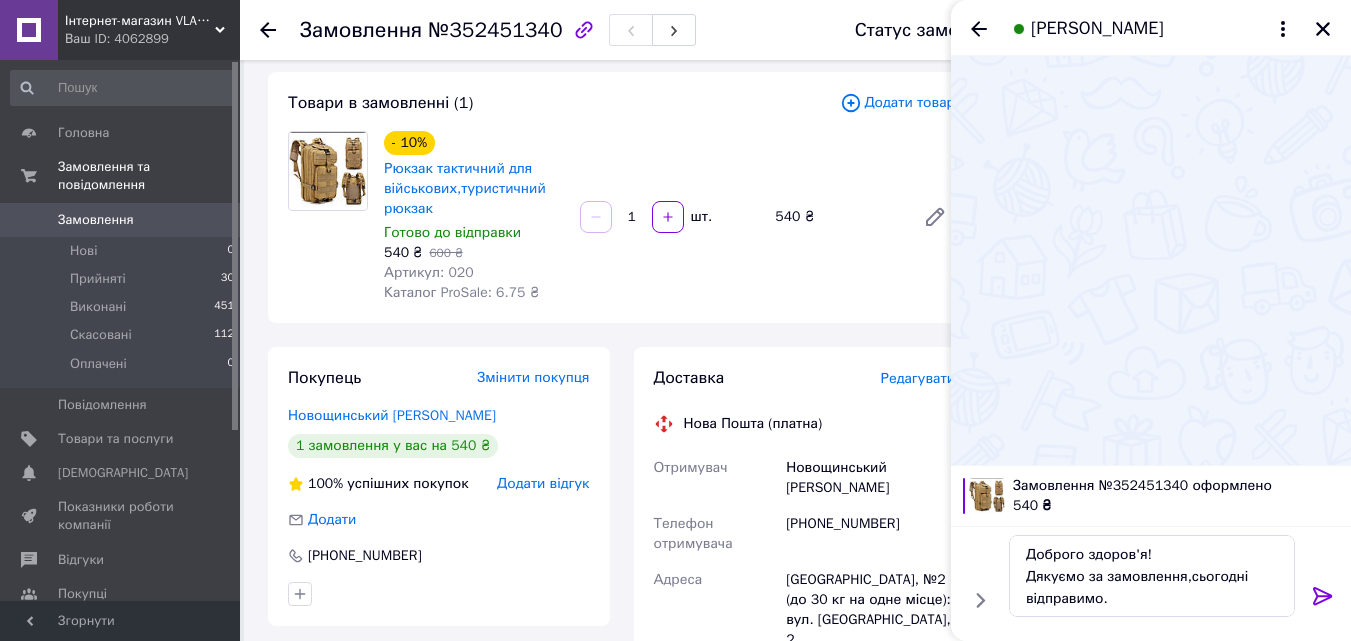 click 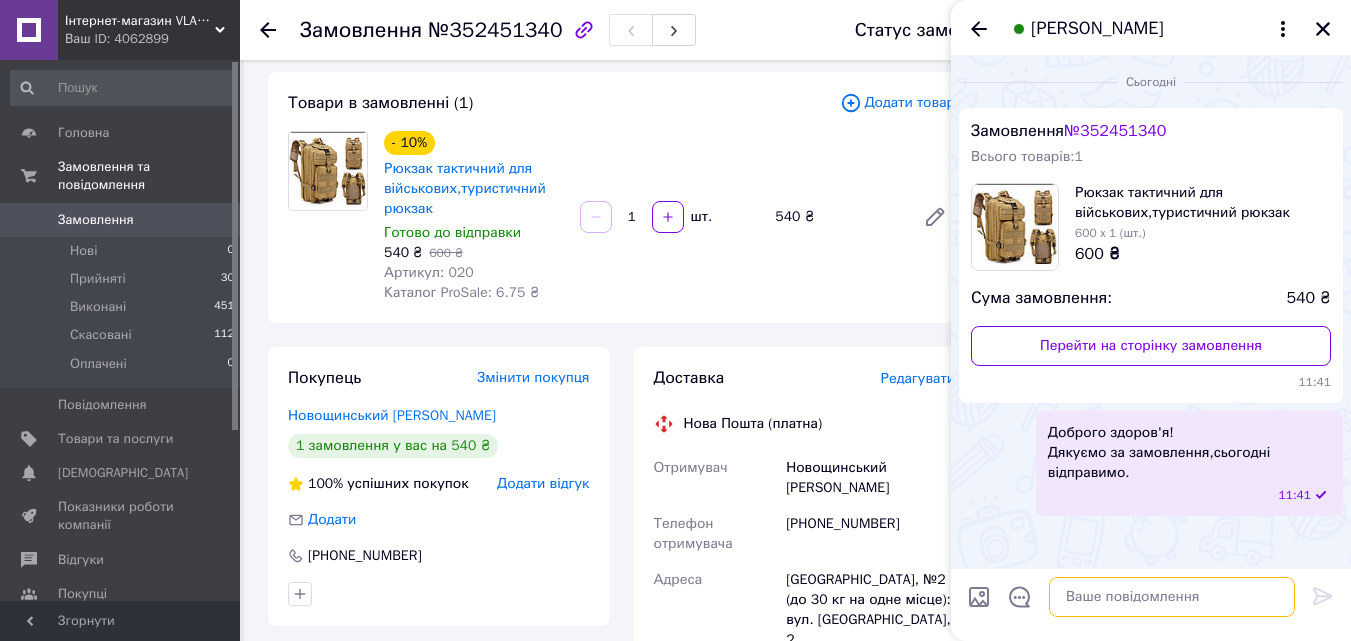click at bounding box center (1172, 597) 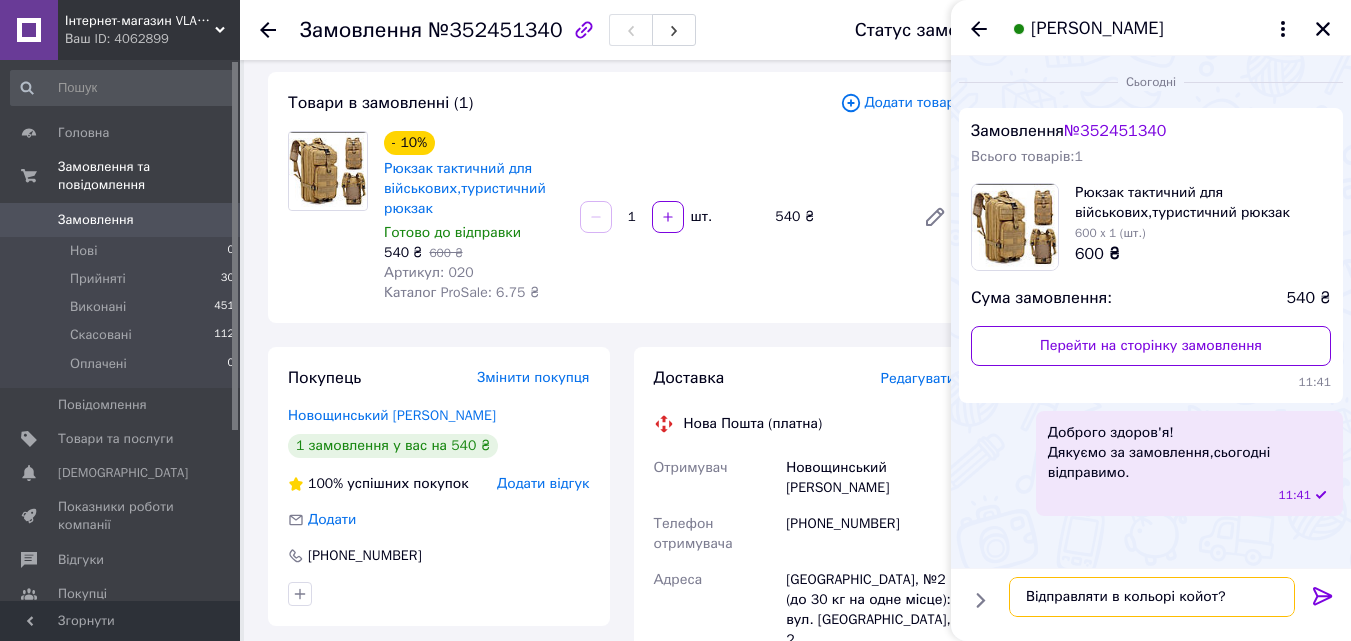 type on "Відправляти в кольорі койот?" 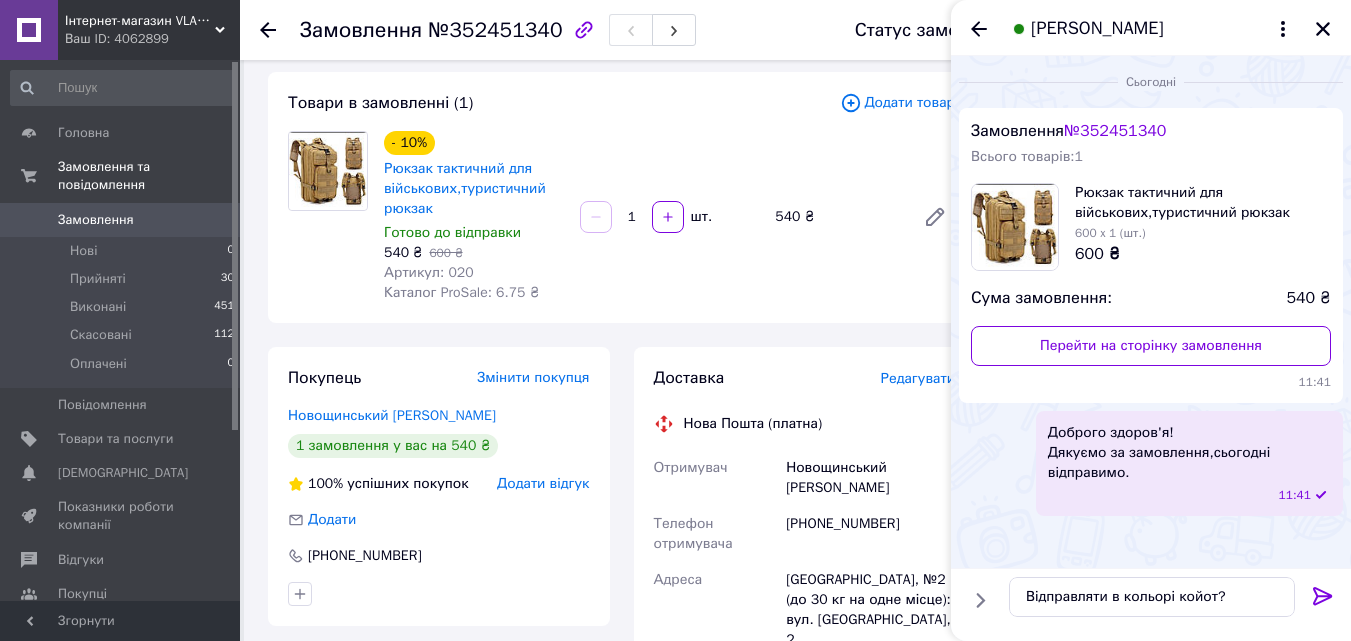 click on "Відправляти в кольорі койот? Відправляти в кольорі койот?" at bounding box center [1152, 597] 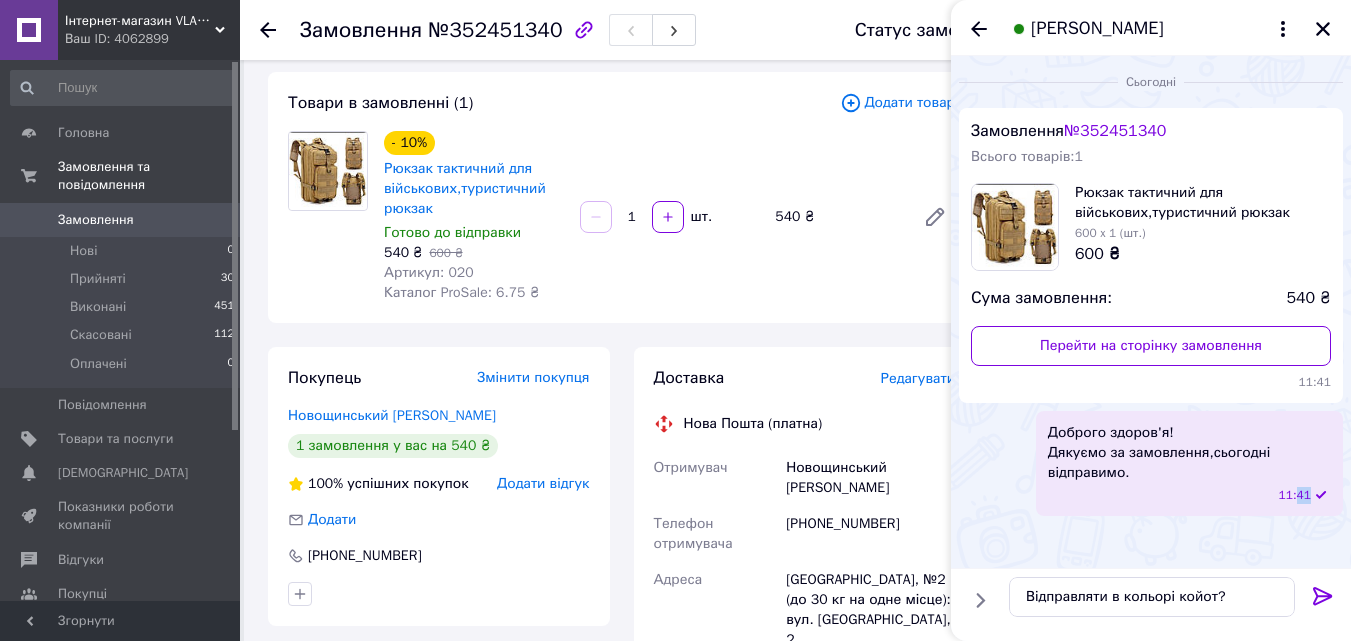 click 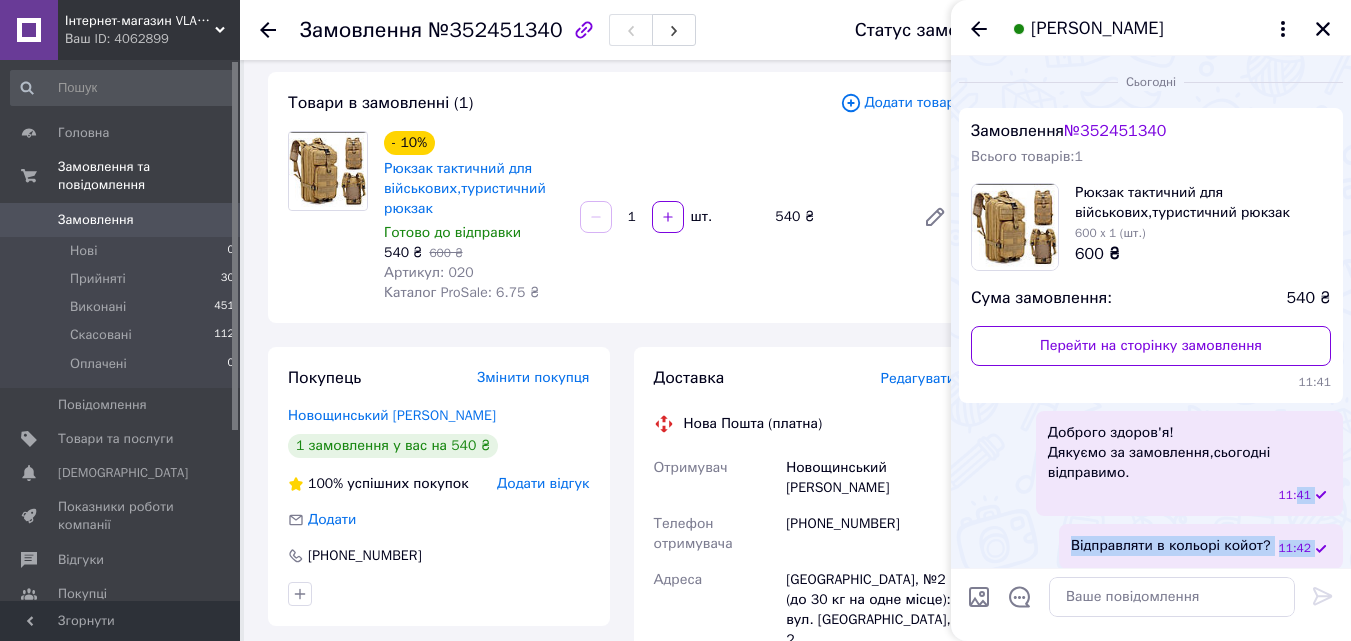 scroll, scrollTop: 9, scrollLeft: 0, axis: vertical 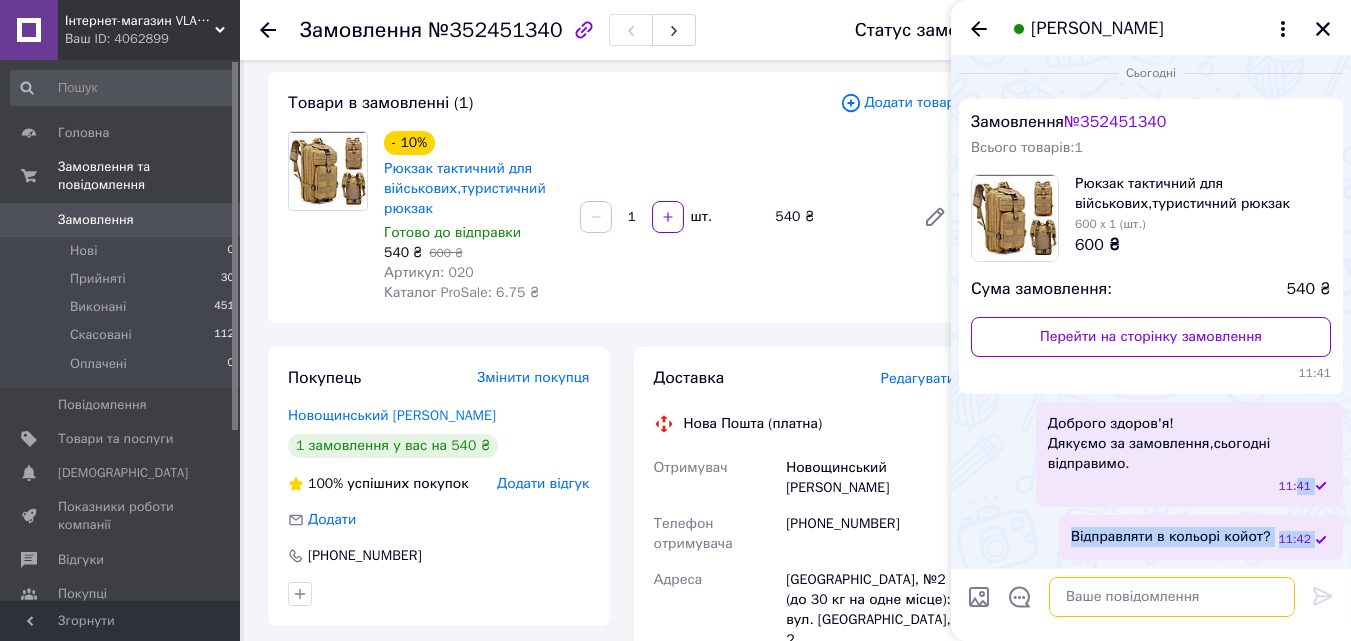 click at bounding box center (1172, 597) 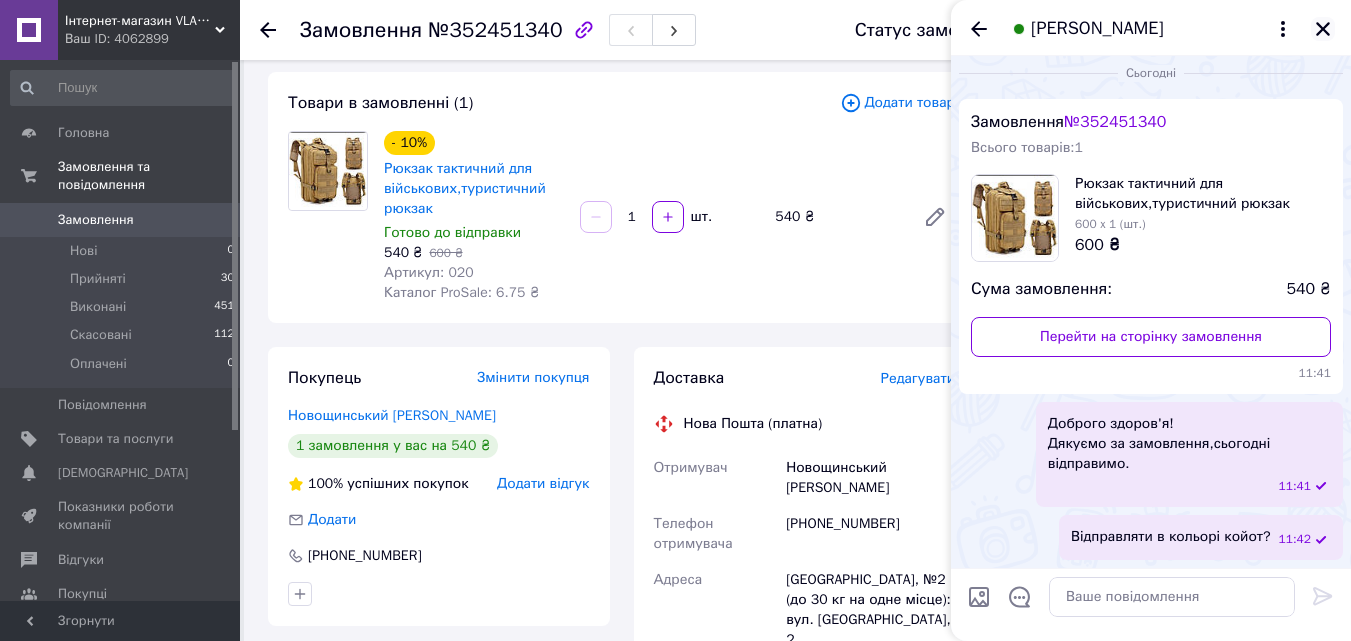 click 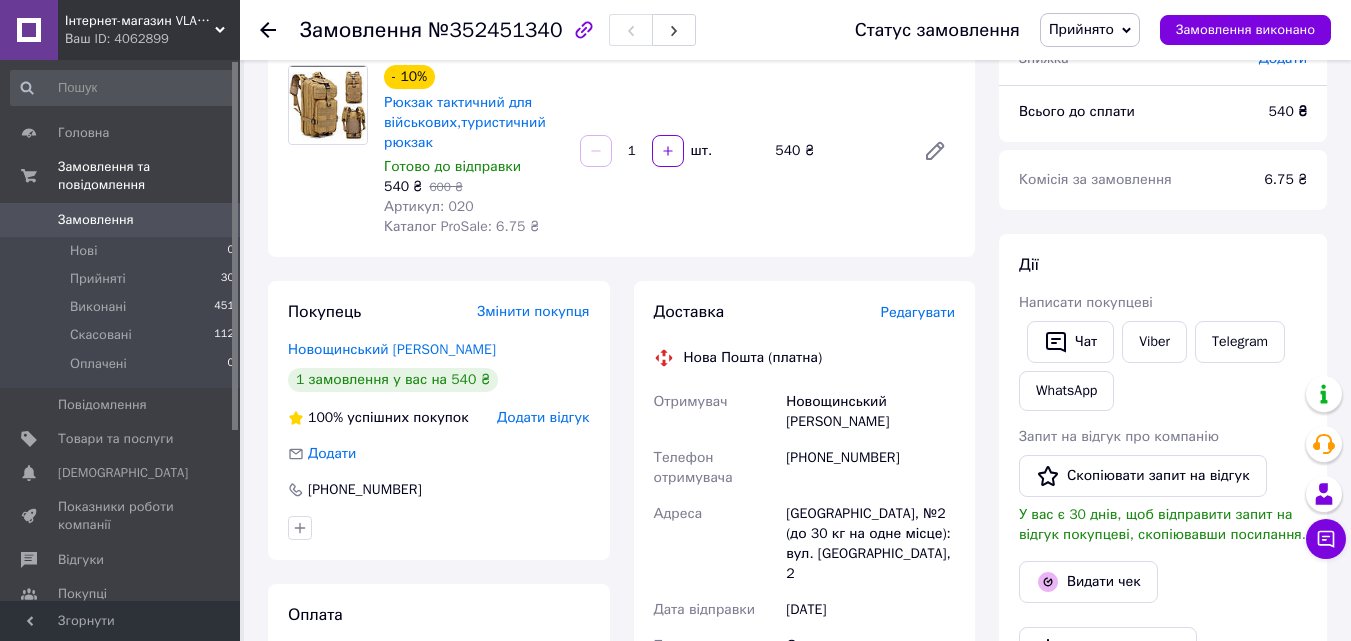 scroll, scrollTop: 200, scrollLeft: 0, axis: vertical 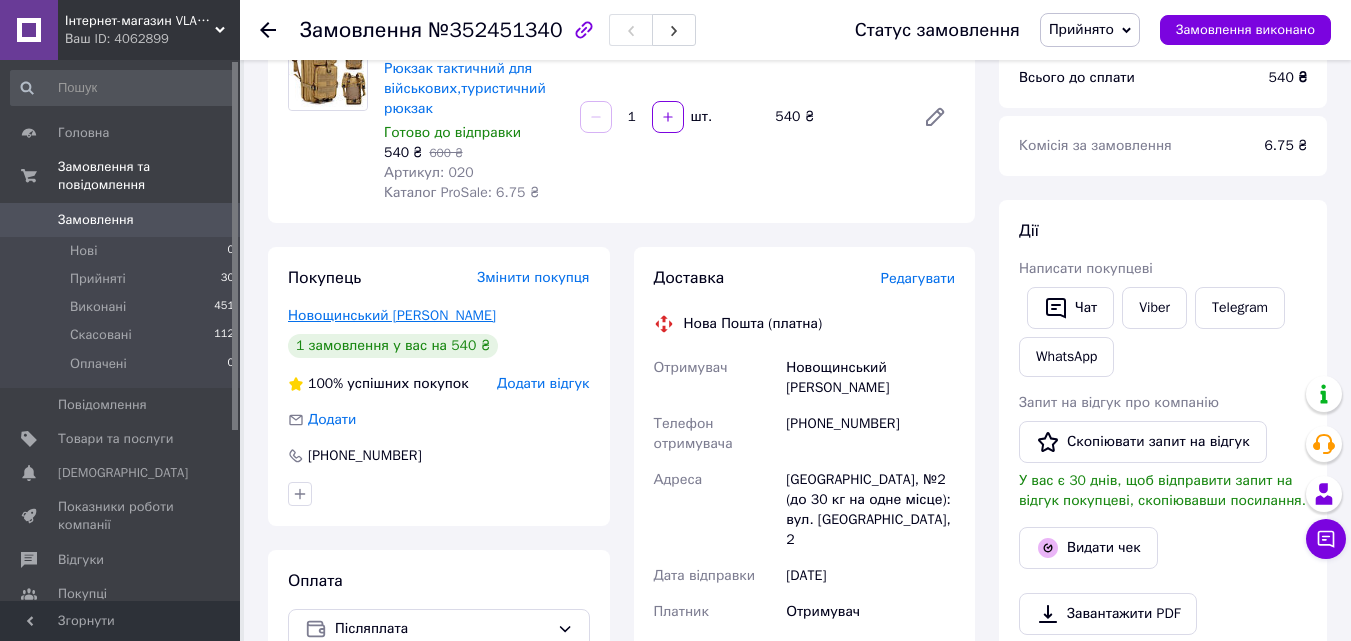 click on "Новощинський Владислав" at bounding box center [392, 315] 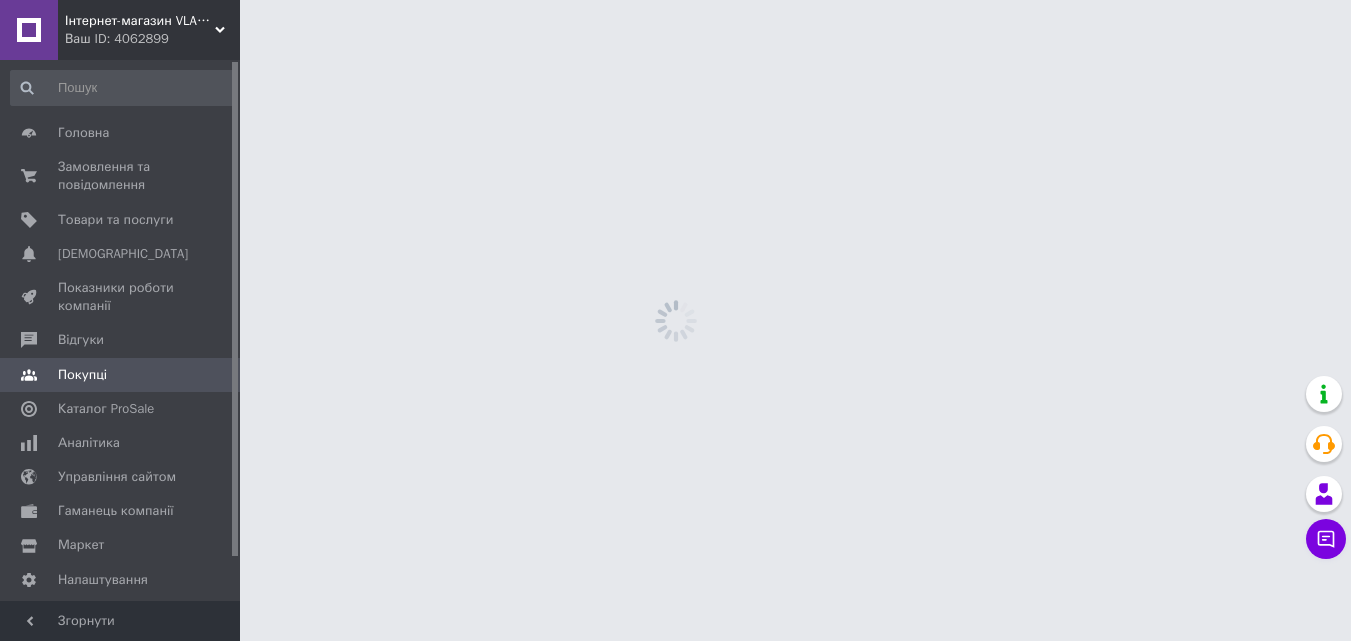 scroll, scrollTop: 0, scrollLeft: 0, axis: both 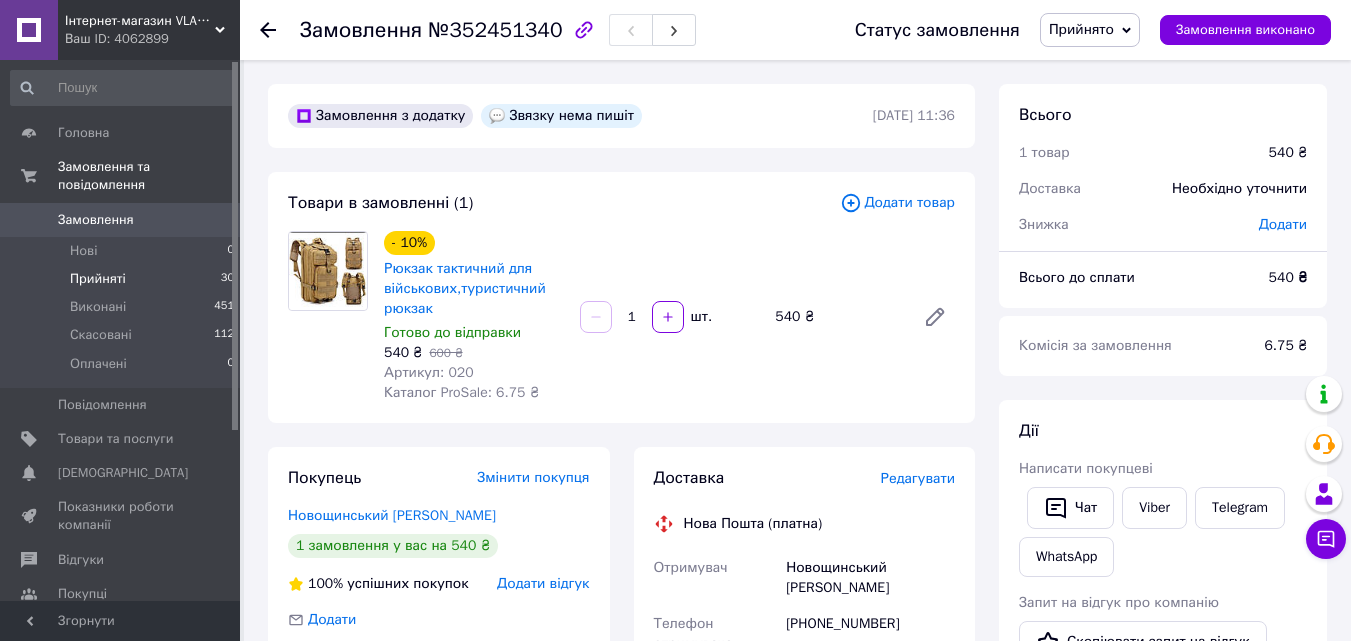 click on "30" at bounding box center [227, 279] 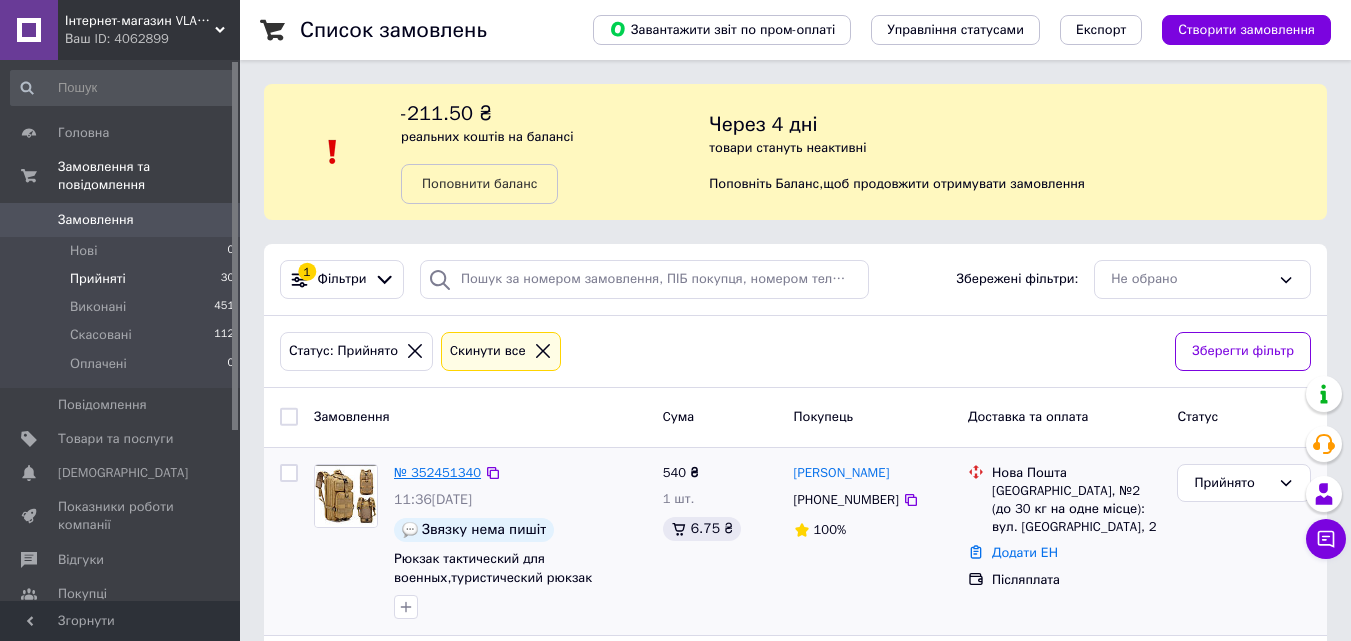 click on "№ 352451340" at bounding box center (437, 472) 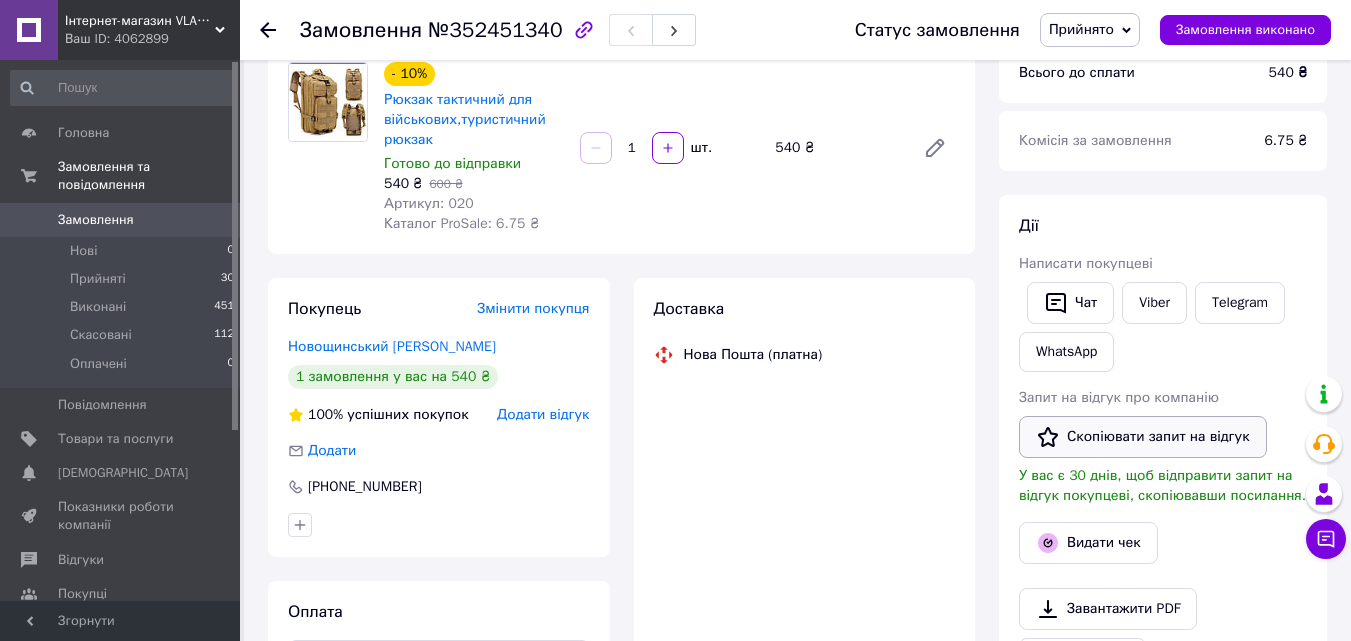 scroll, scrollTop: 300, scrollLeft: 0, axis: vertical 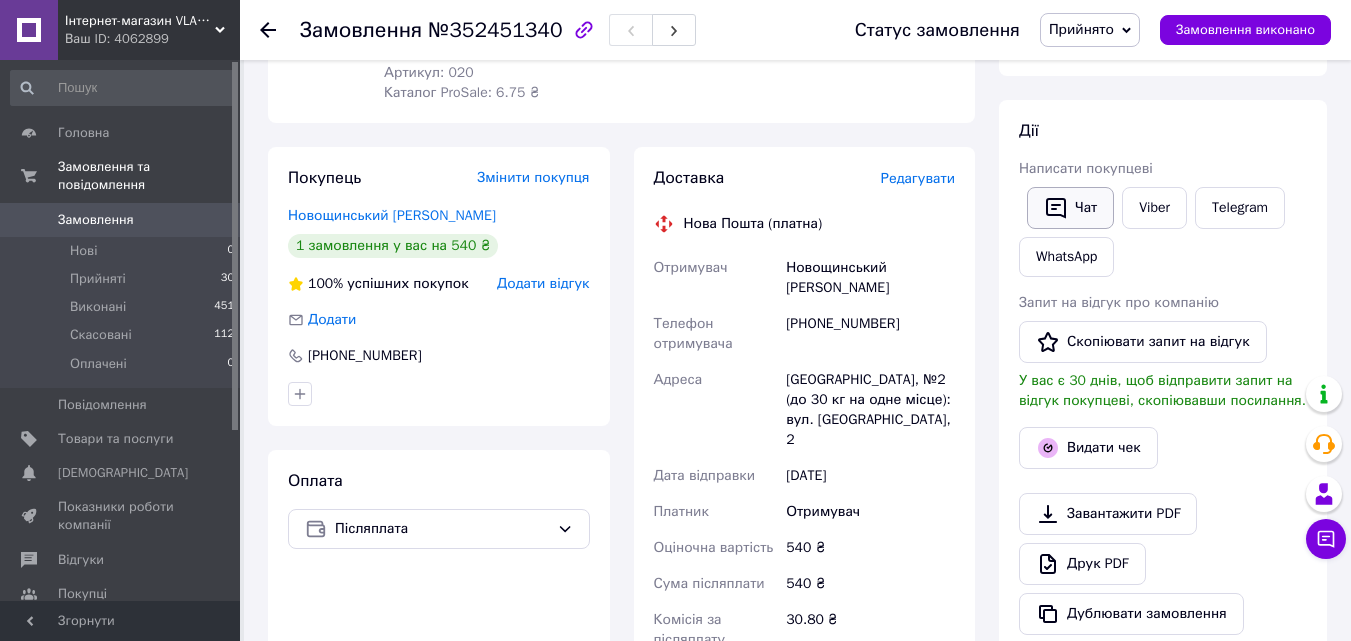 click on "Чат" at bounding box center [1070, 208] 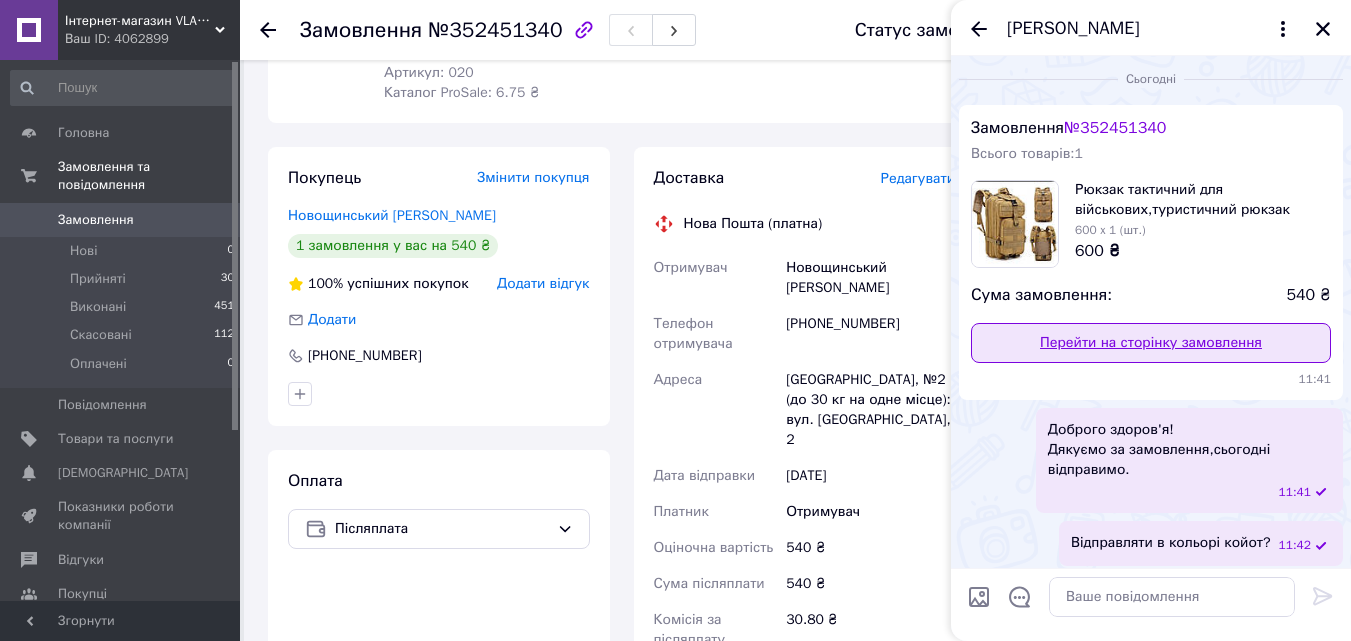 scroll, scrollTop: 0, scrollLeft: 0, axis: both 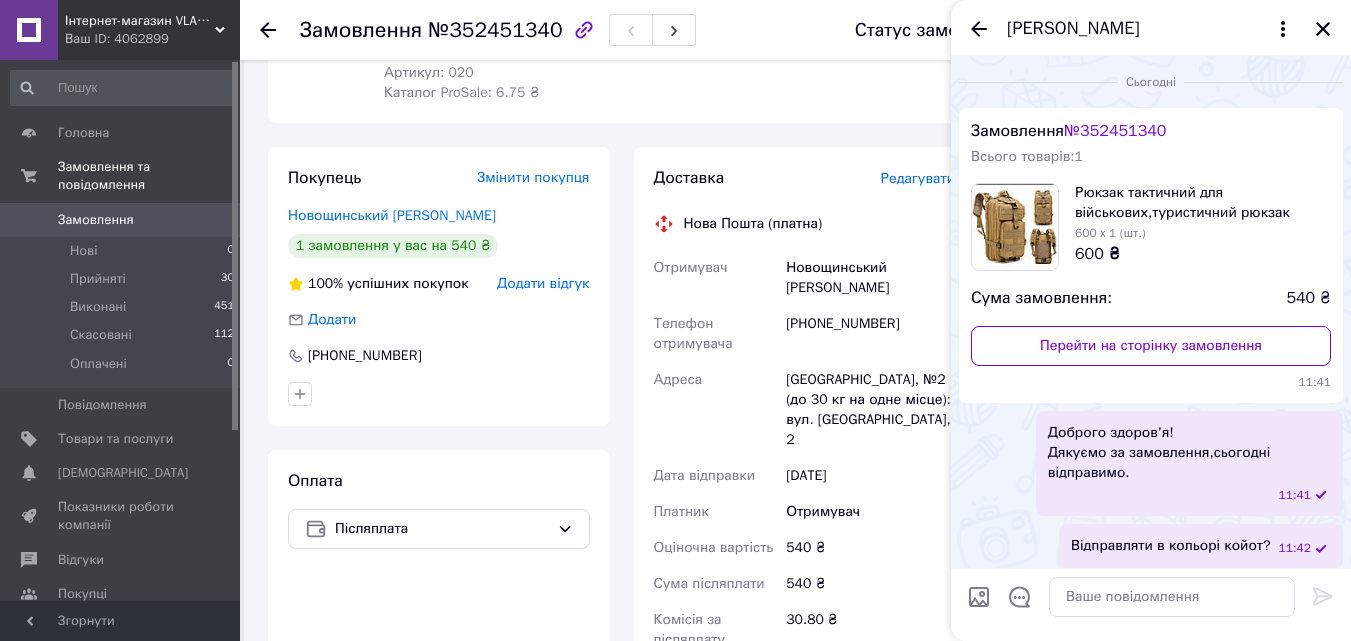 click on "Рюкзак тактичний для військових,туристичний рюкзак 600 x 1 (шт.) 600 ₴" at bounding box center (1151, 227) 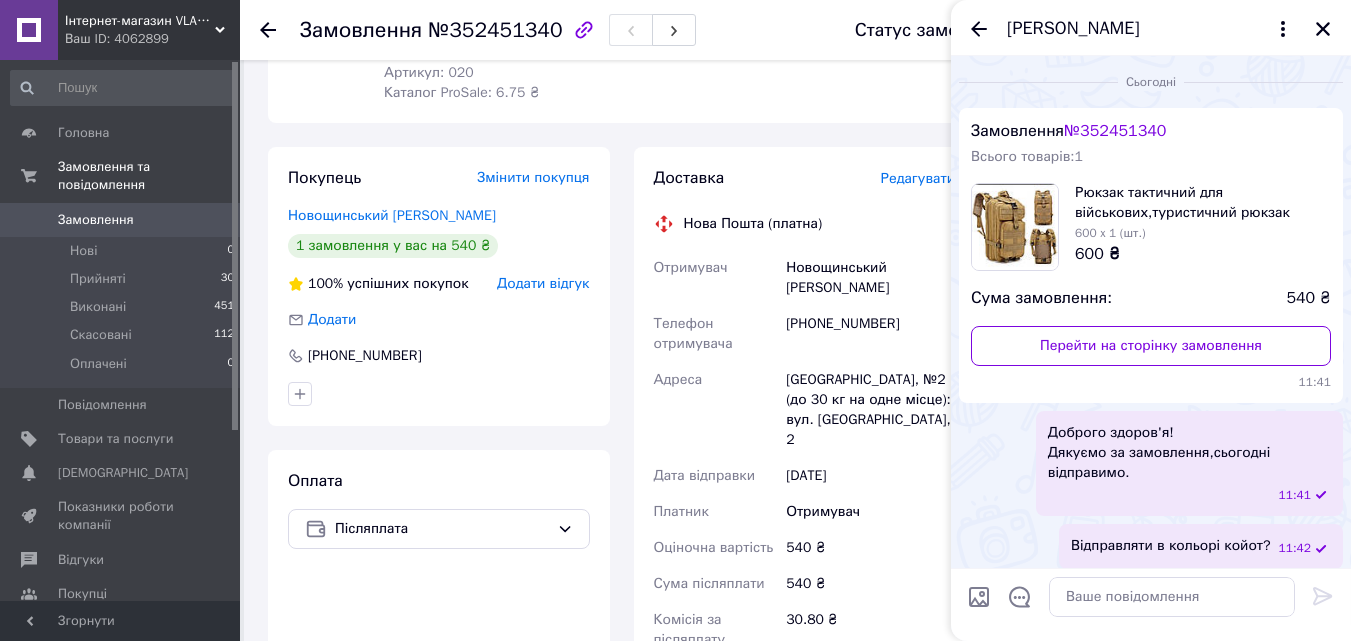 click at bounding box center (1015, 227) 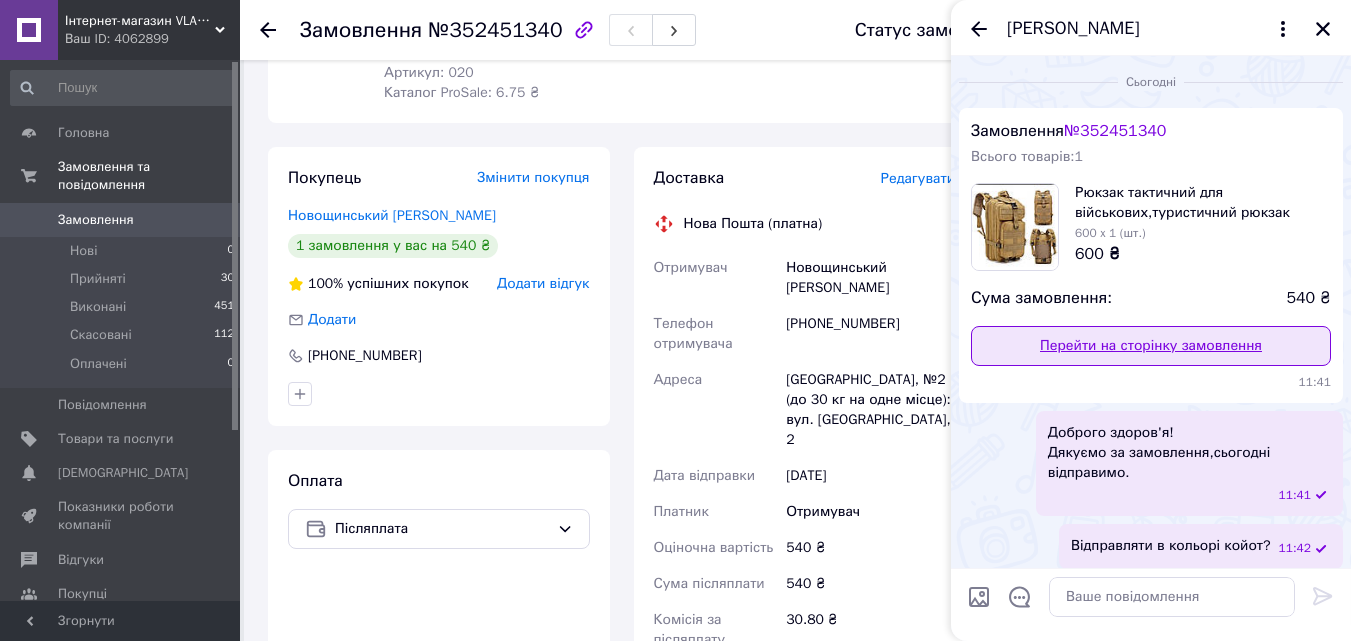 click on "Перейти на сторінку замовлення" at bounding box center [1151, 346] 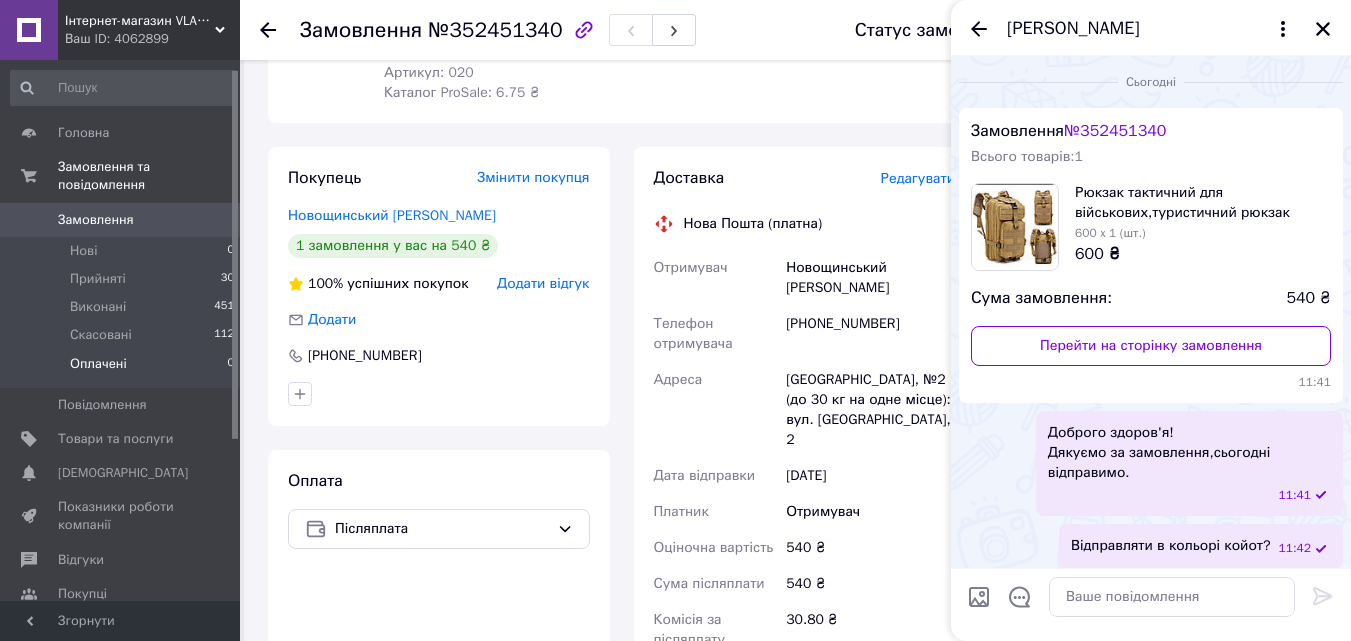 scroll, scrollTop: 100, scrollLeft: 0, axis: vertical 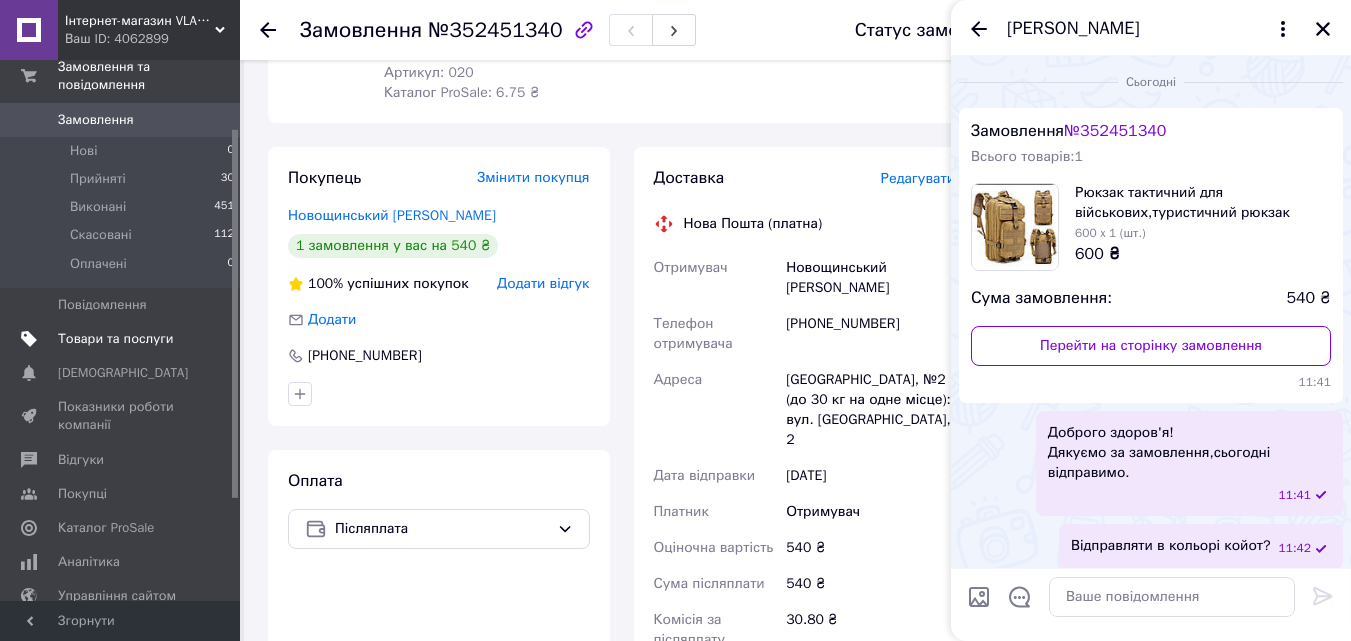 click on "Товари та послуги" at bounding box center (115, 339) 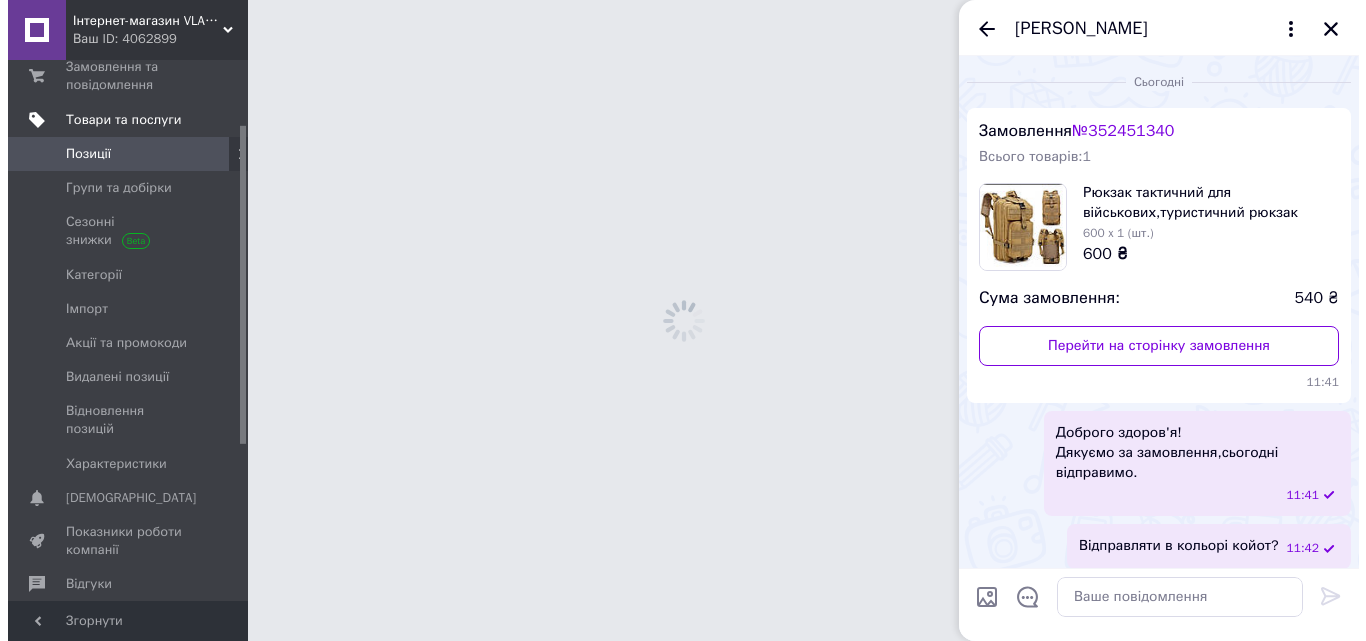 scroll, scrollTop: 0, scrollLeft: 0, axis: both 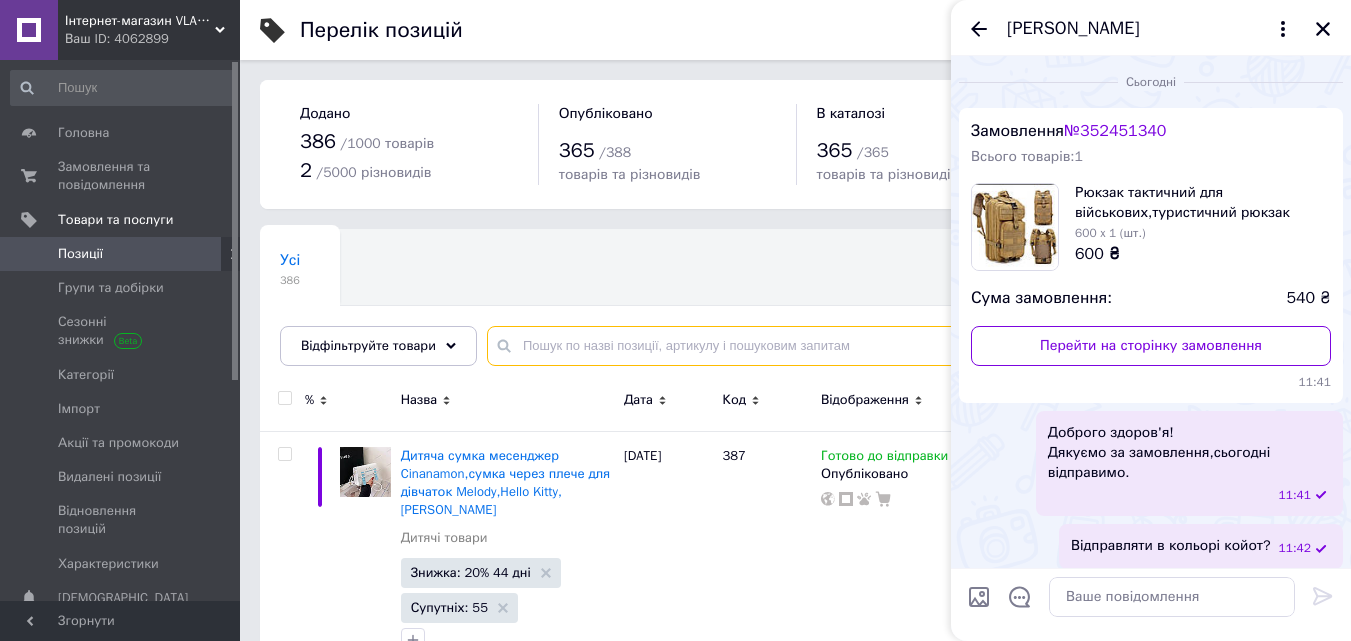 click at bounding box center [899, 346] 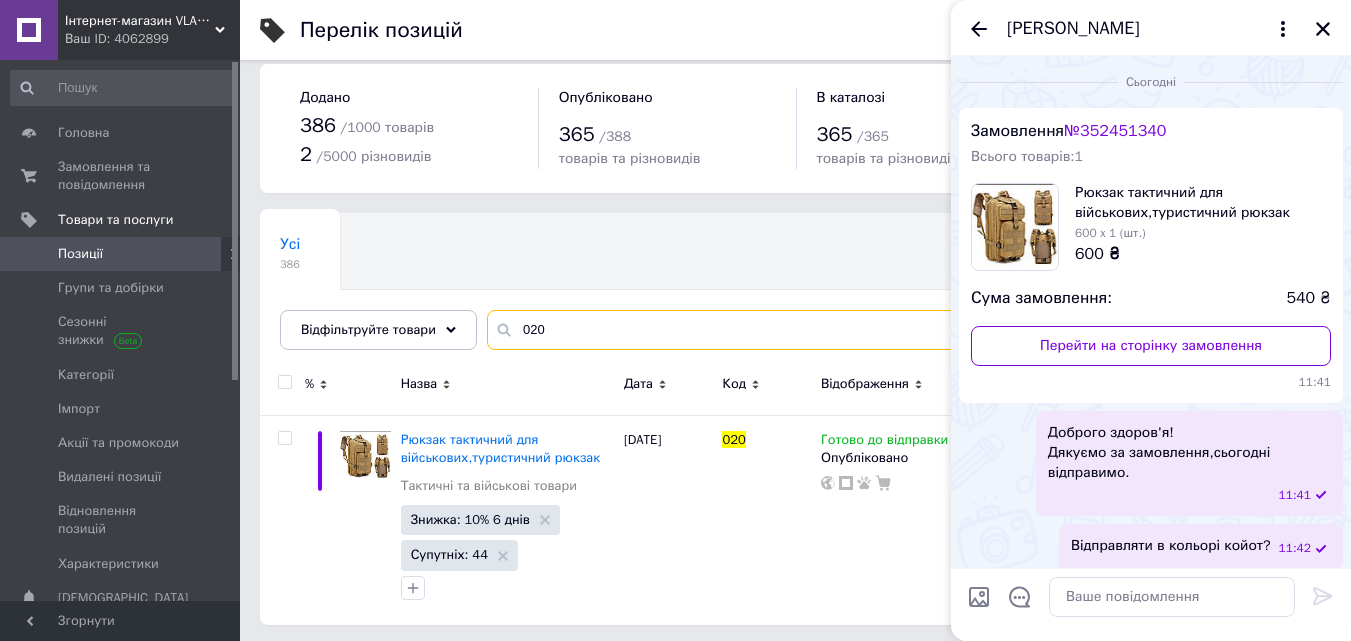 scroll, scrollTop: 20, scrollLeft: 0, axis: vertical 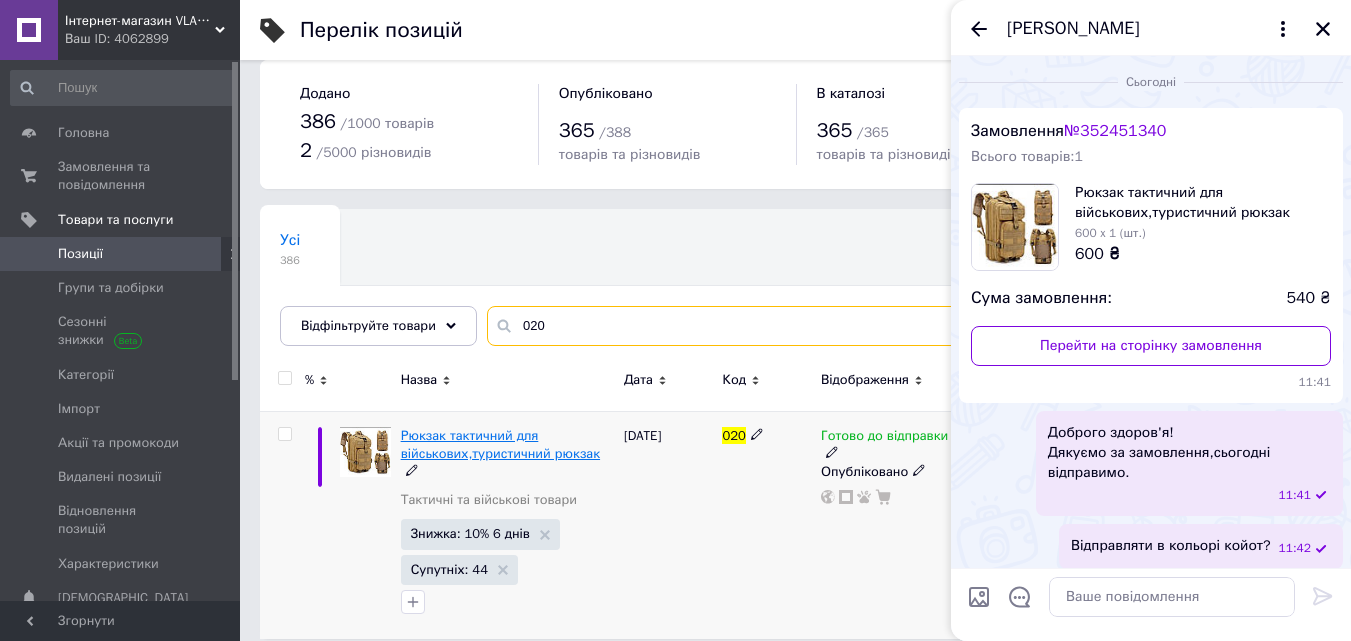 type on "020" 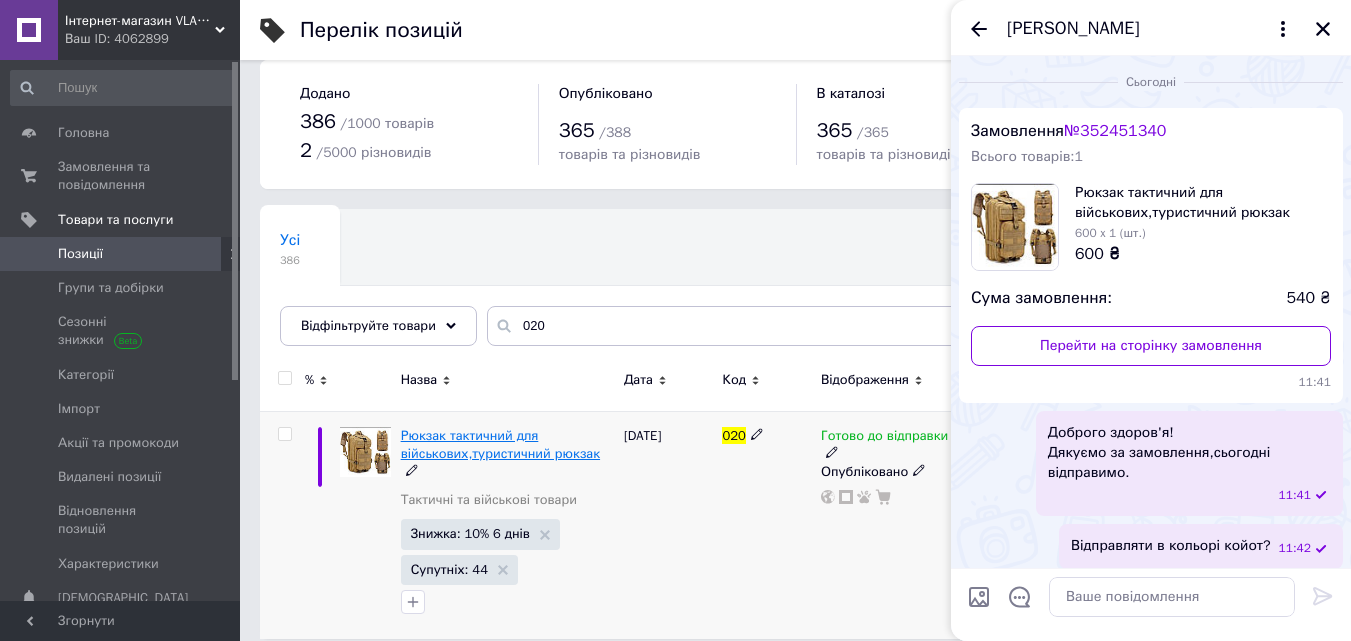 click on "Рюкзак тактичний для військових,туристичний рюкзак" at bounding box center (500, 444) 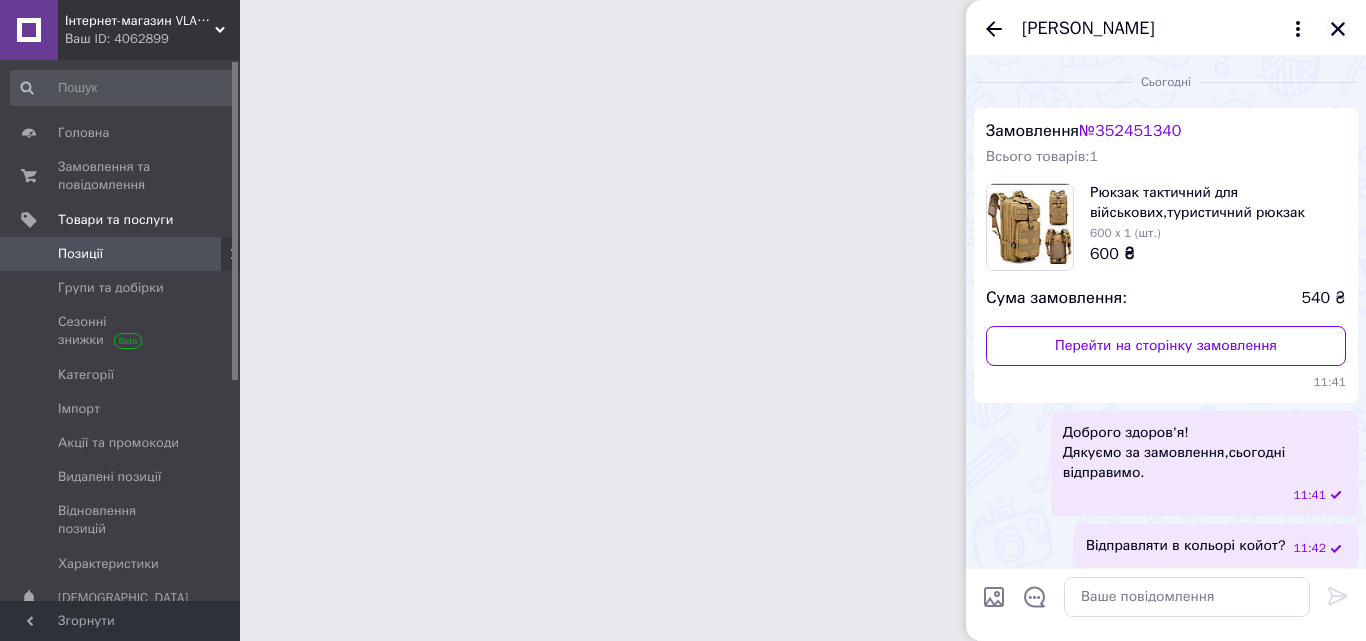 click on "[PERSON_NAME]" at bounding box center [1166, 28] 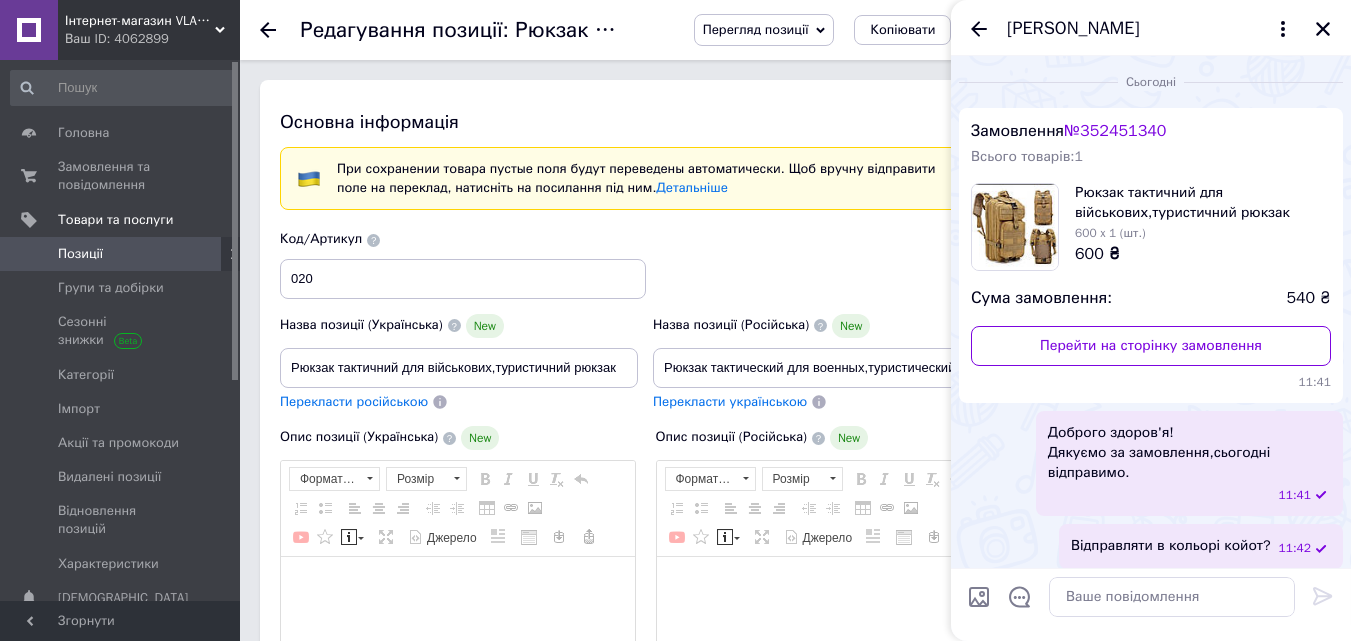 click 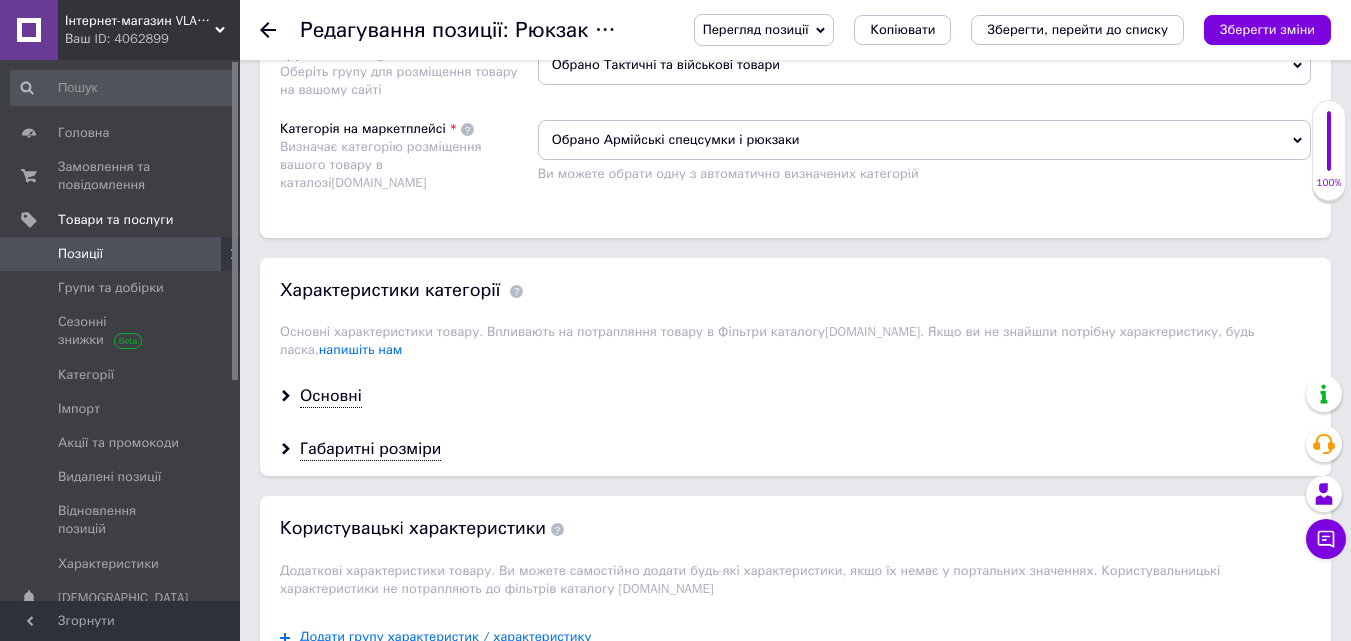 scroll, scrollTop: 1606, scrollLeft: 0, axis: vertical 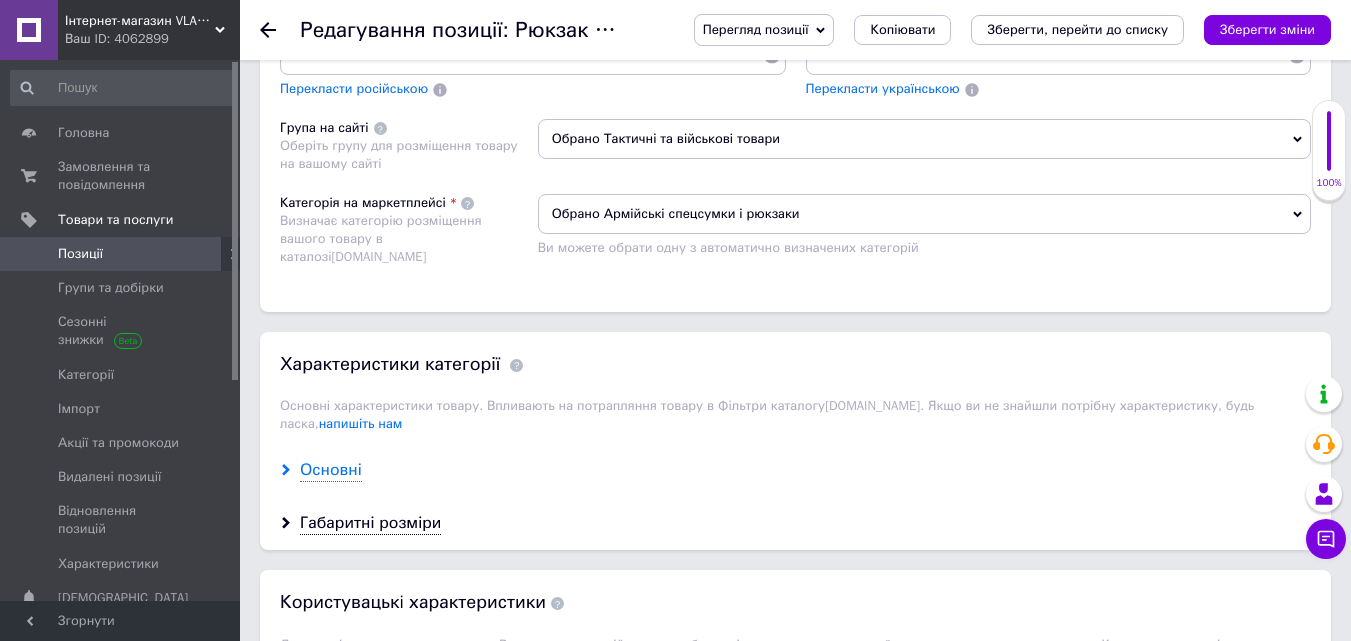 click on "Основні" at bounding box center (331, 470) 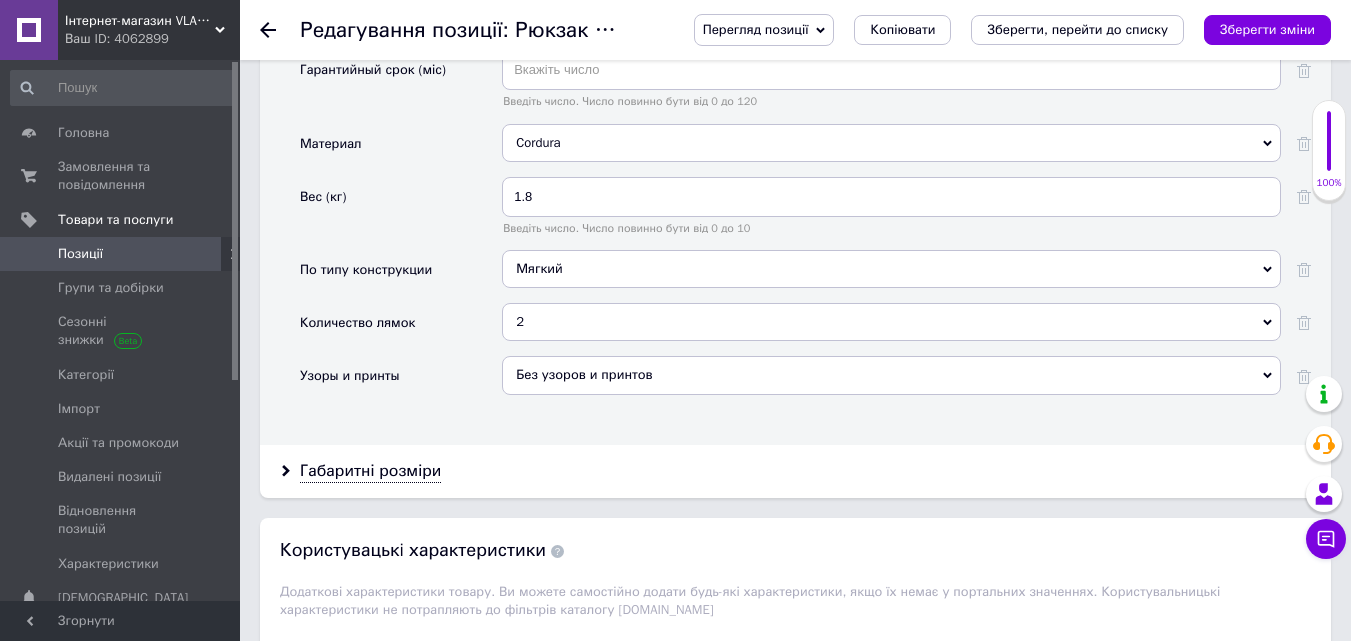 scroll, scrollTop: 2506, scrollLeft: 0, axis: vertical 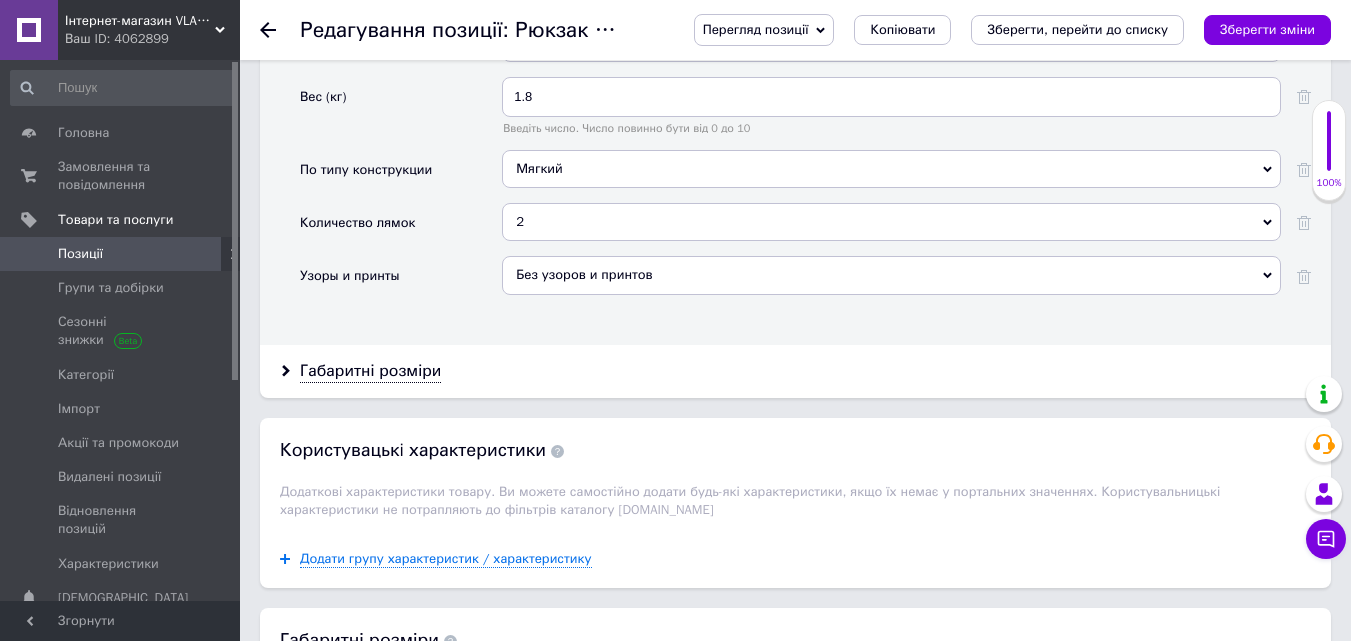 click on "Габаритні розміри" at bounding box center [370, 371] 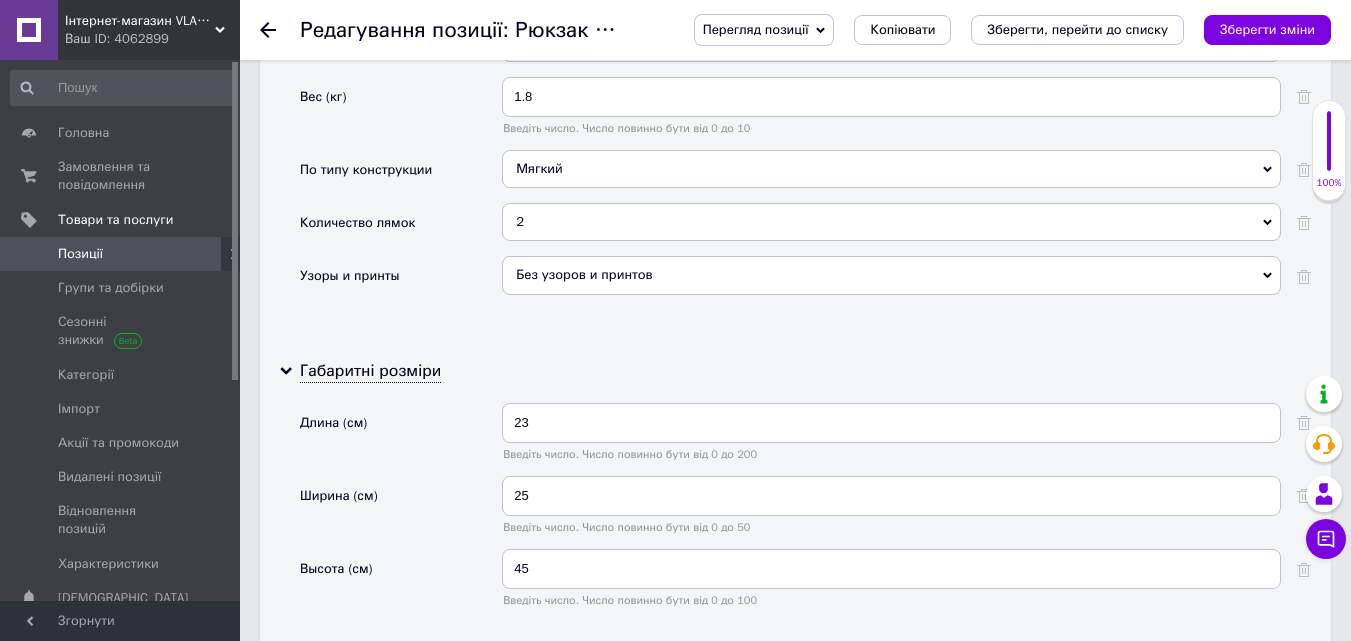 scroll, scrollTop: 2606, scrollLeft: 0, axis: vertical 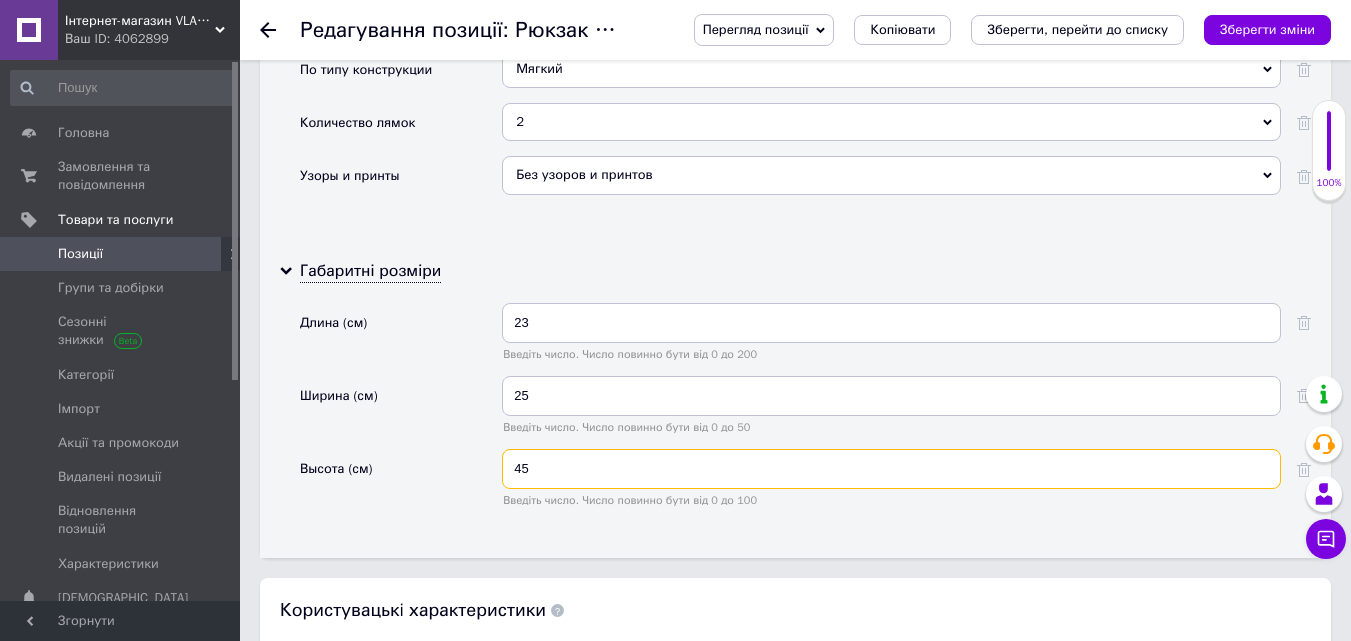 click on "45" at bounding box center (891, 469) 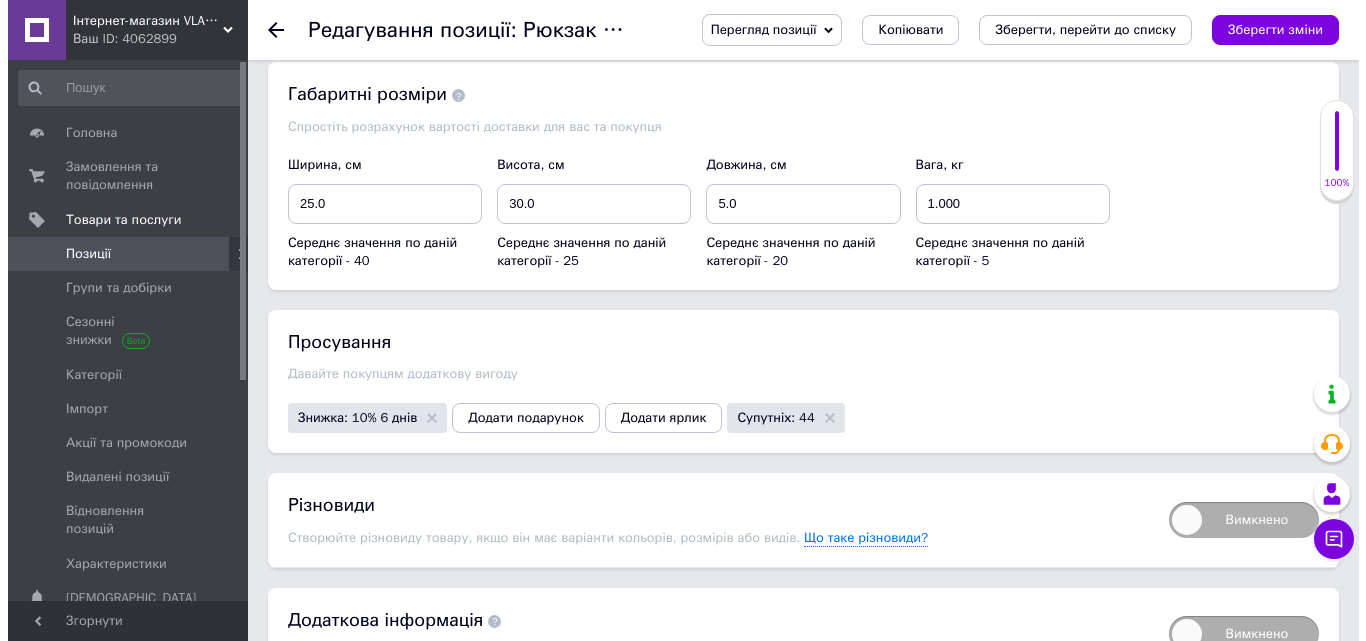 scroll, scrollTop: 3406, scrollLeft: 0, axis: vertical 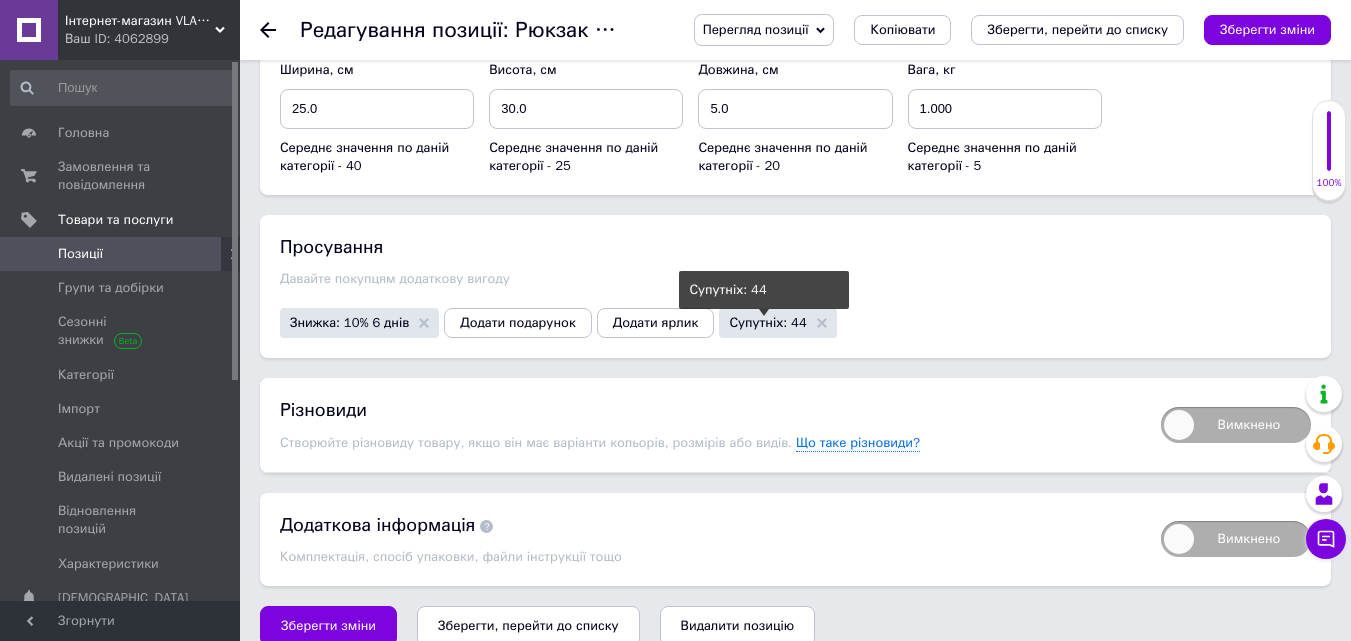 type on "42" 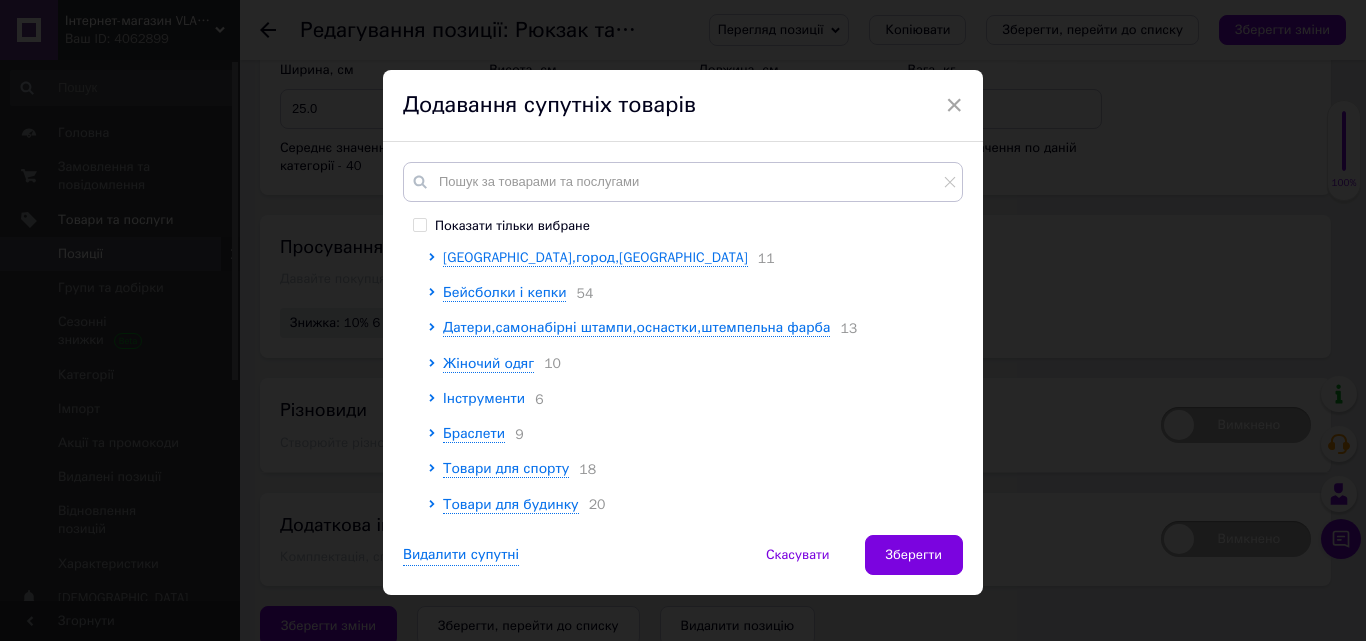 scroll, scrollTop: 408, scrollLeft: 0, axis: vertical 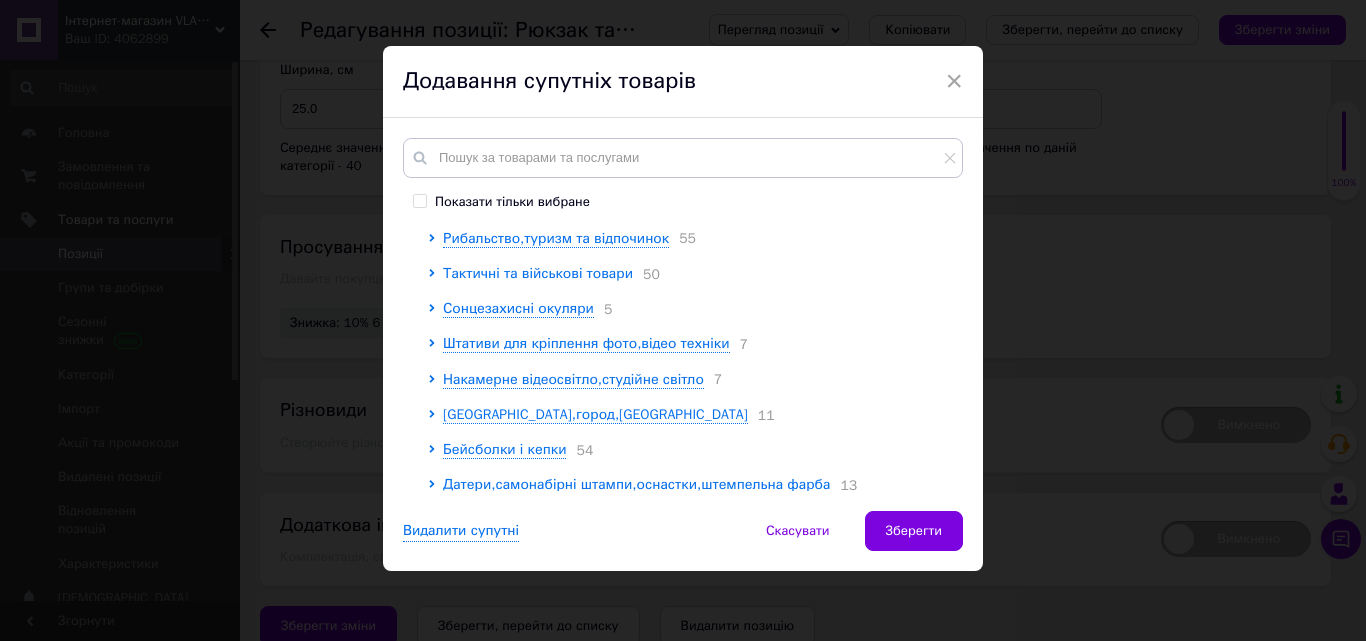 click on "Тактичні та військові товари" at bounding box center (538, 273) 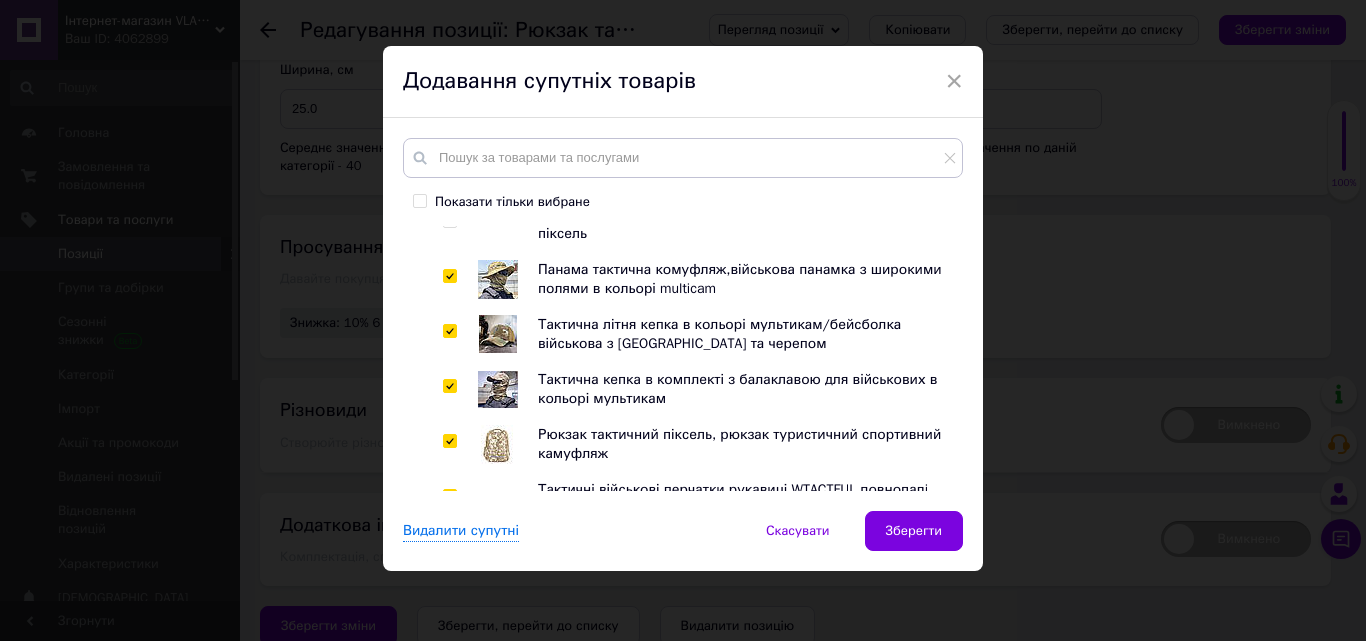 scroll, scrollTop: 508, scrollLeft: 0, axis: vertical 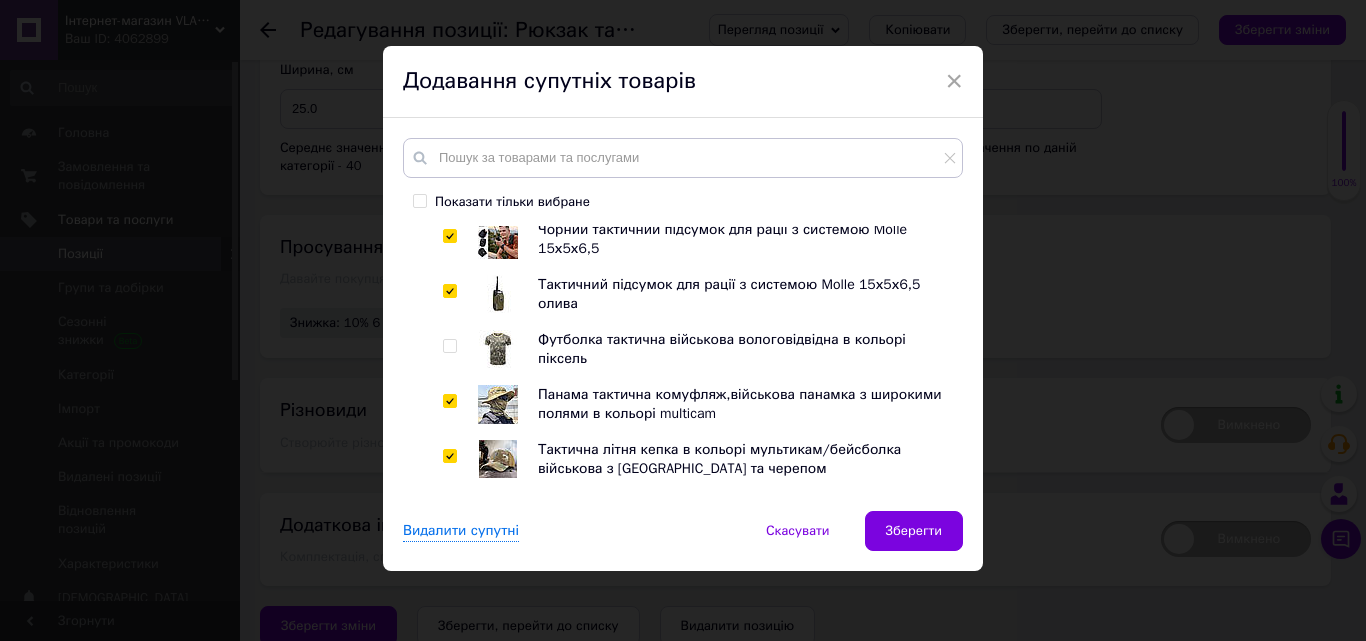 click at bounding box center (449, 346) 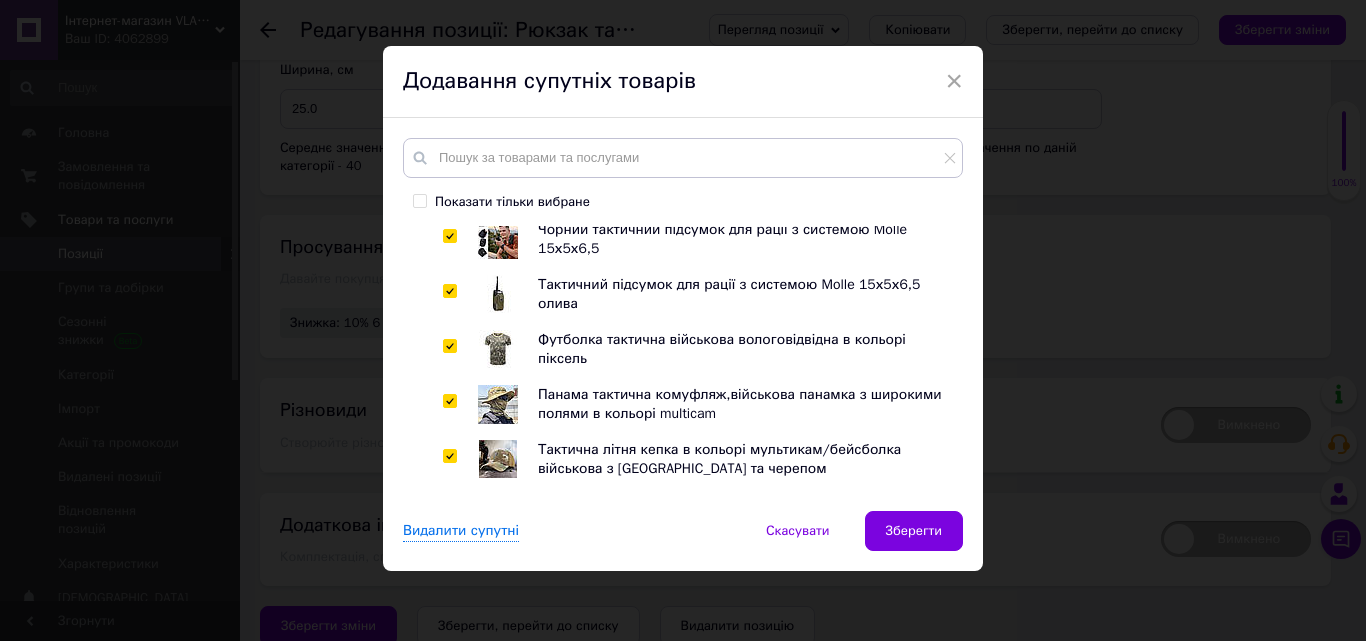 checkbox on "true" 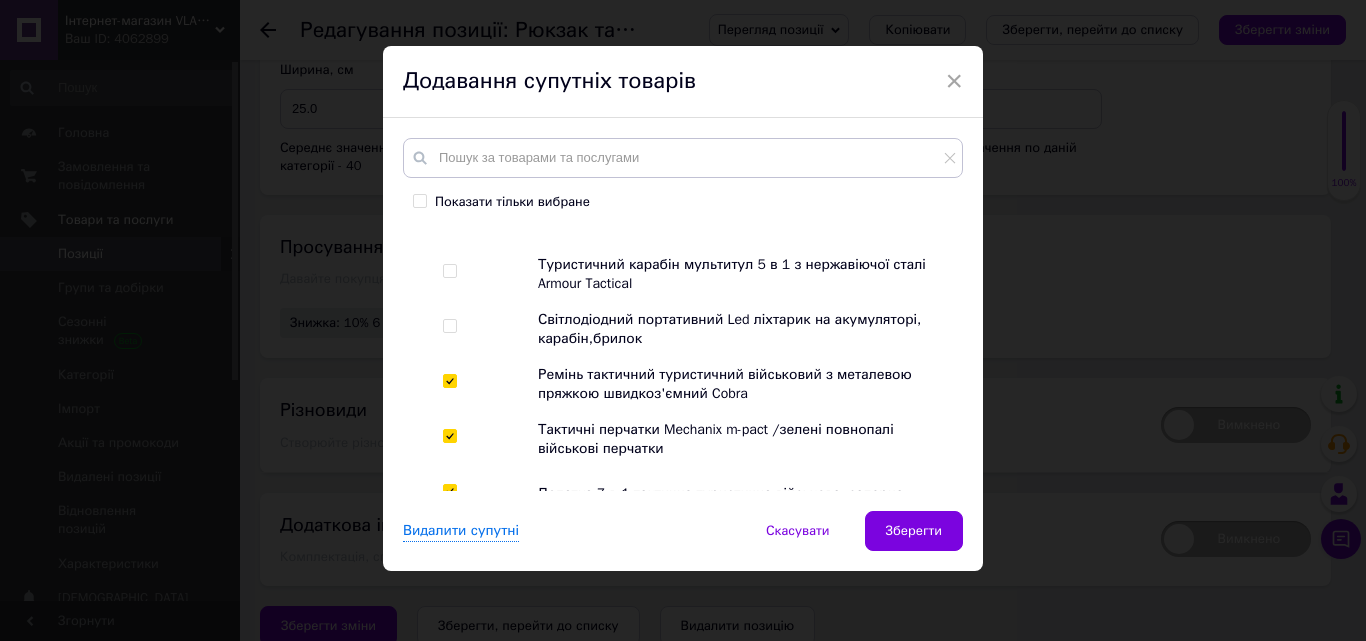 scroll, scrollTop: 1308, scrollLeft: 0, axis: vertical 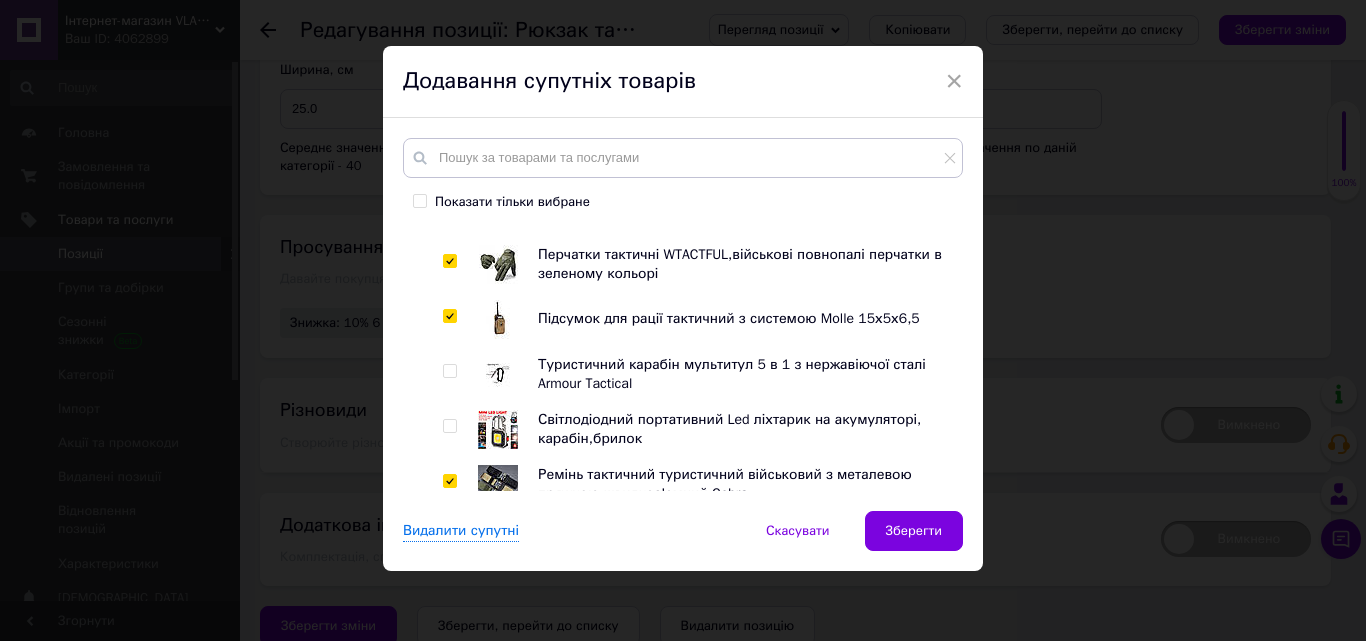 click at bounding box center [449, 371] 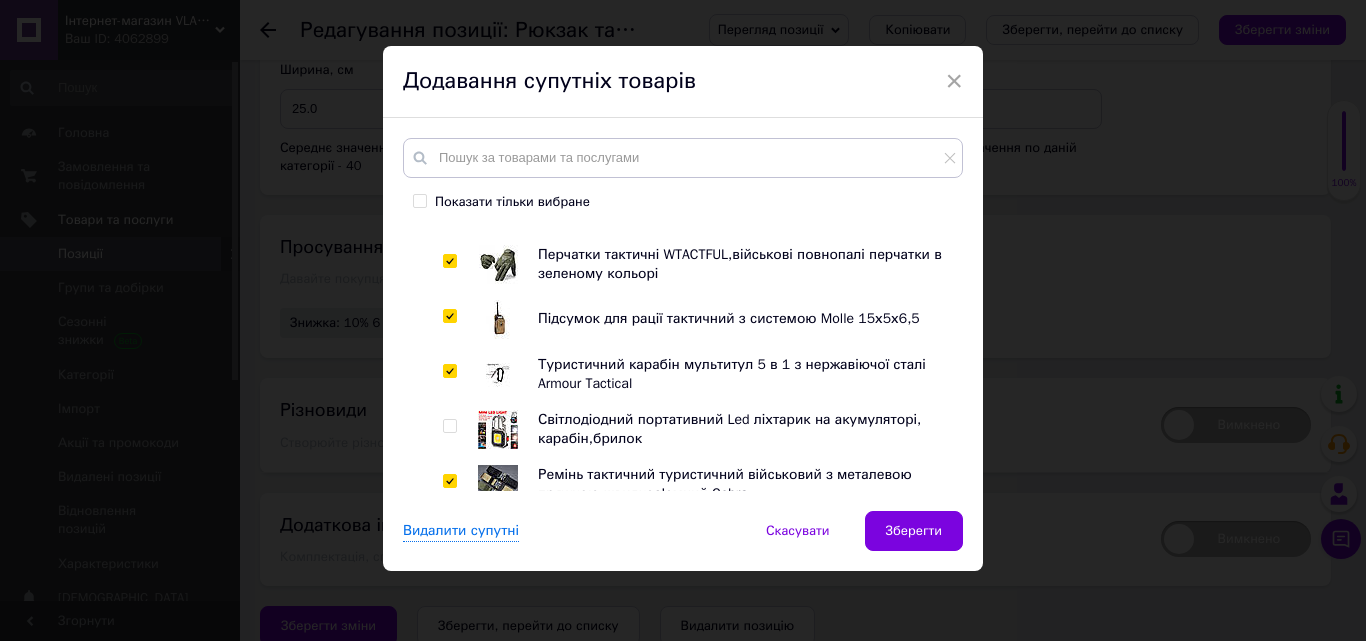 checkbox on "true" 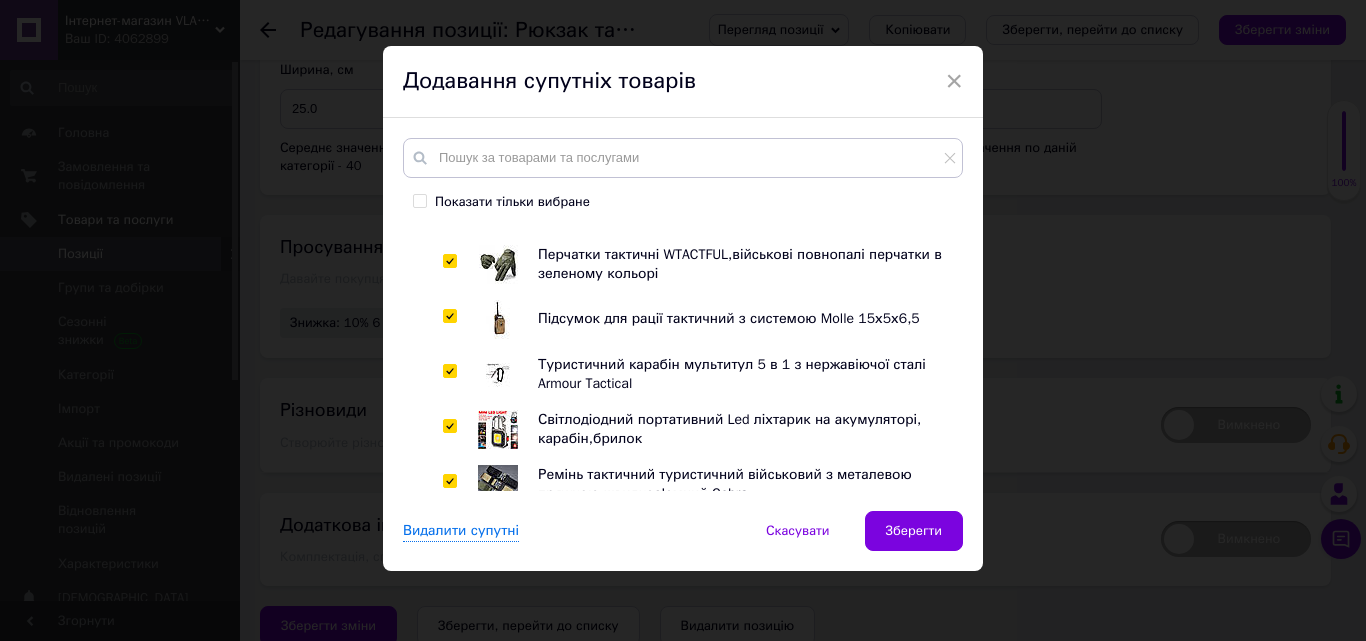 checkbox on "true" 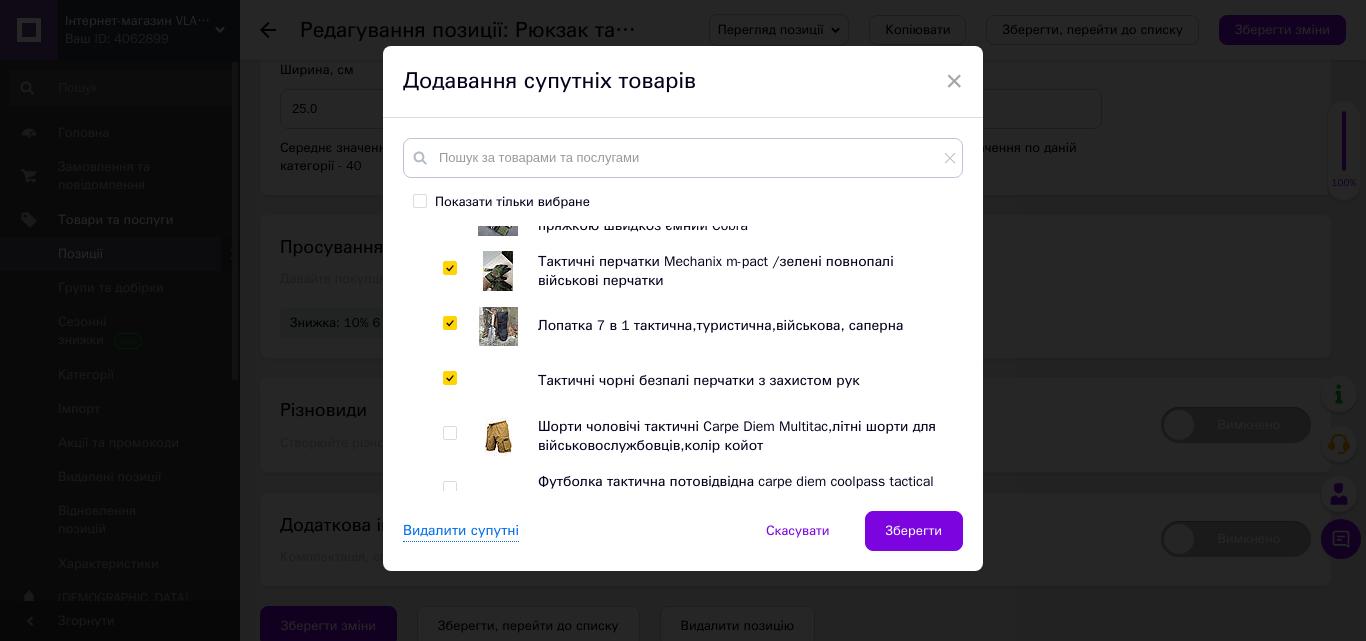 scroll, scrollTop: 1608, scrollLeft: 0, axis: vertical 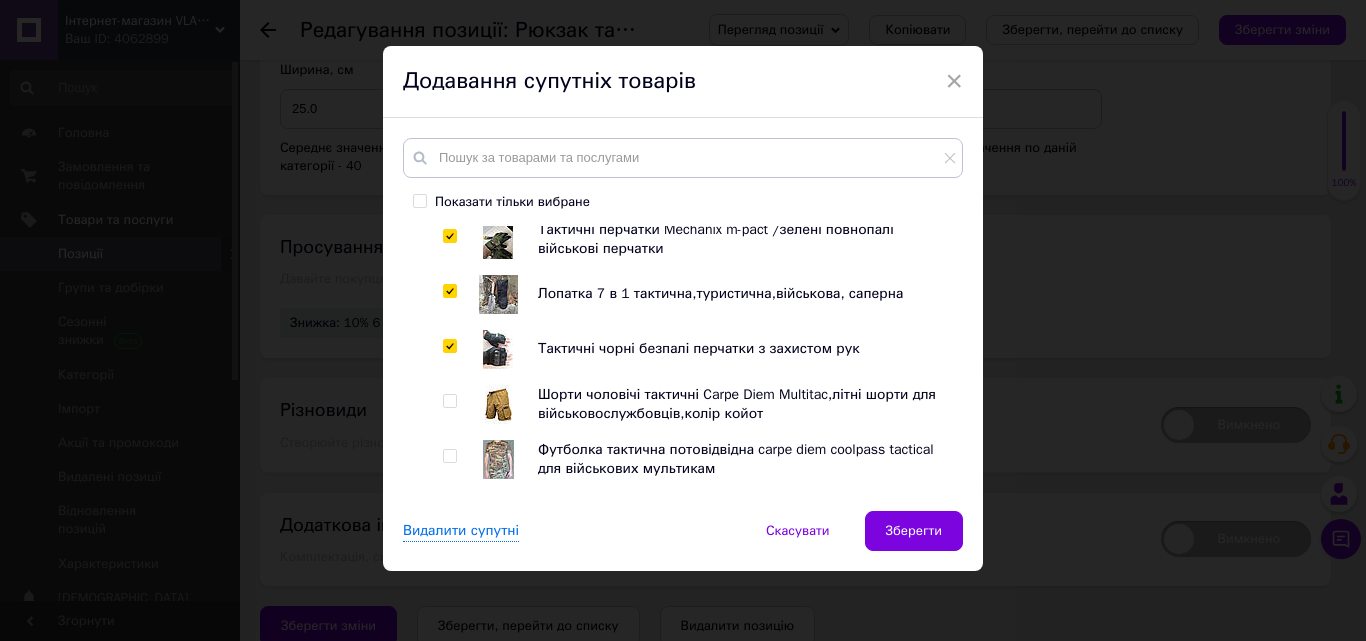 click at bounding box center [449, 401] 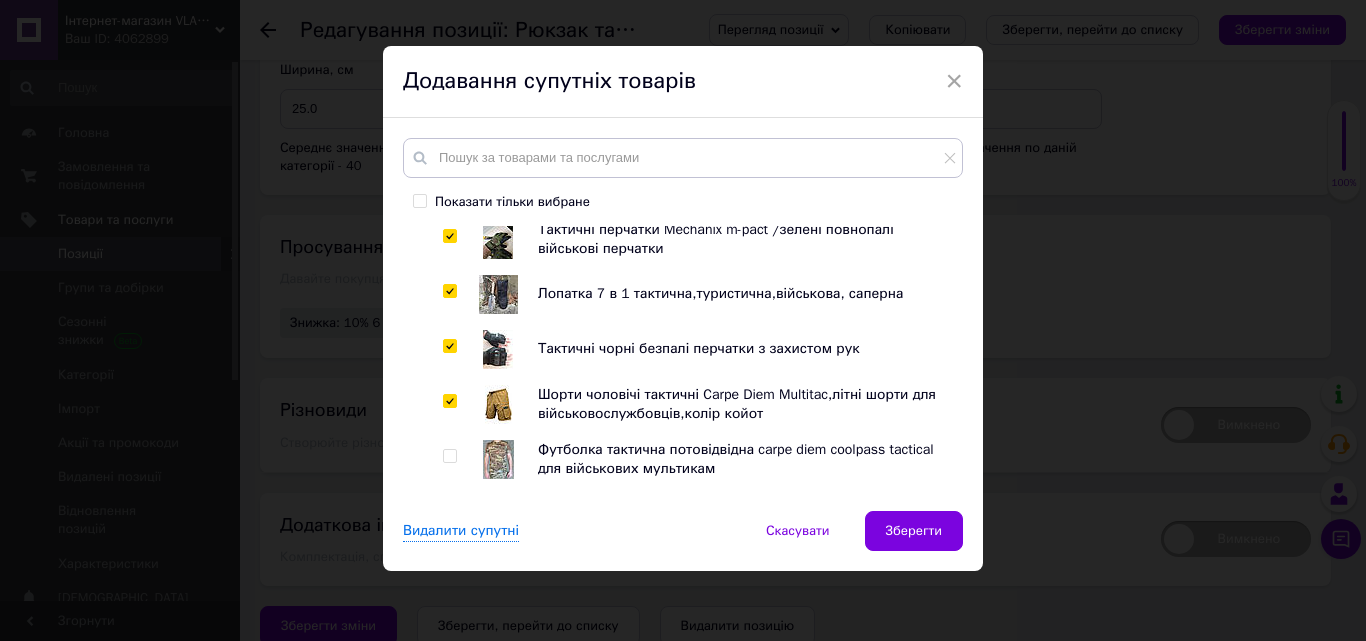 checkbox on "true" 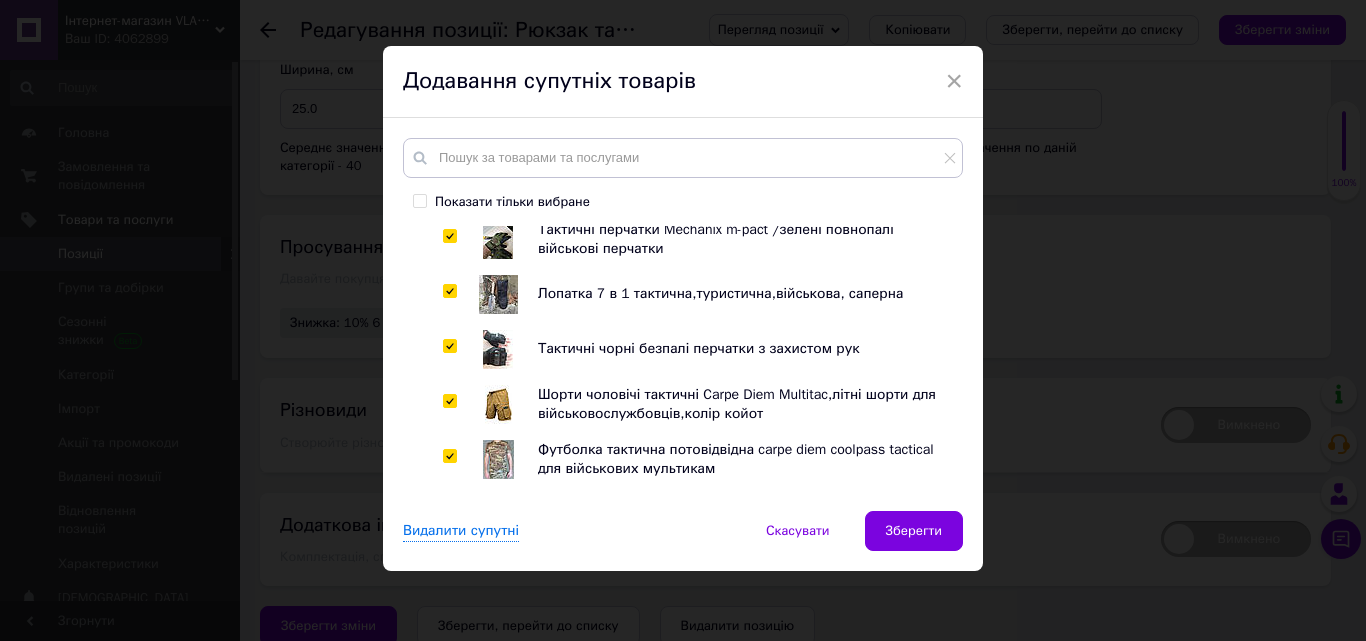 checkbox on "true" 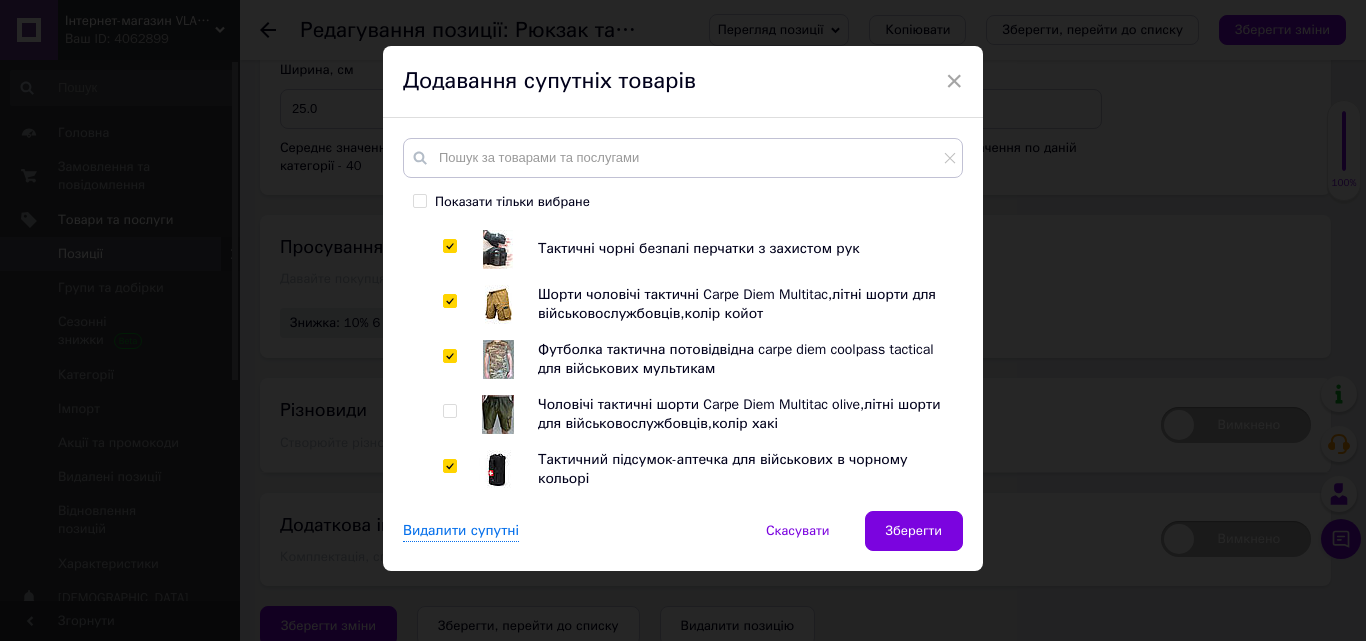 click at bounding box center [449, 411] 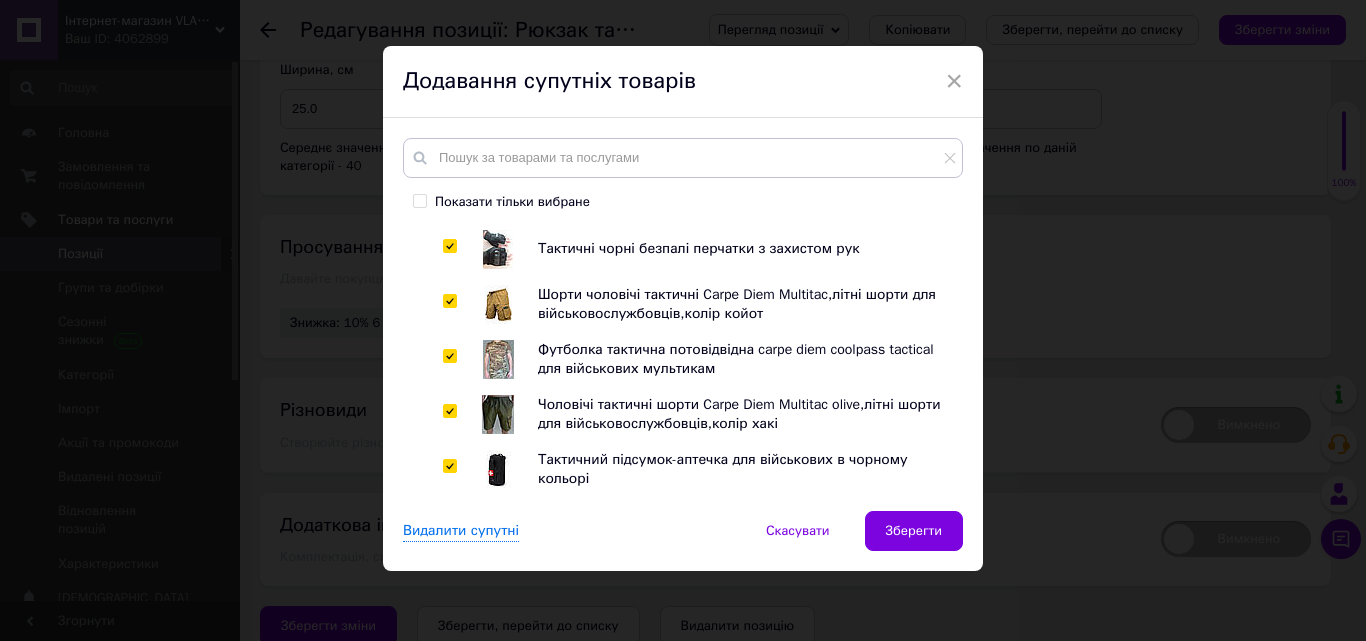 checkbox on "true" 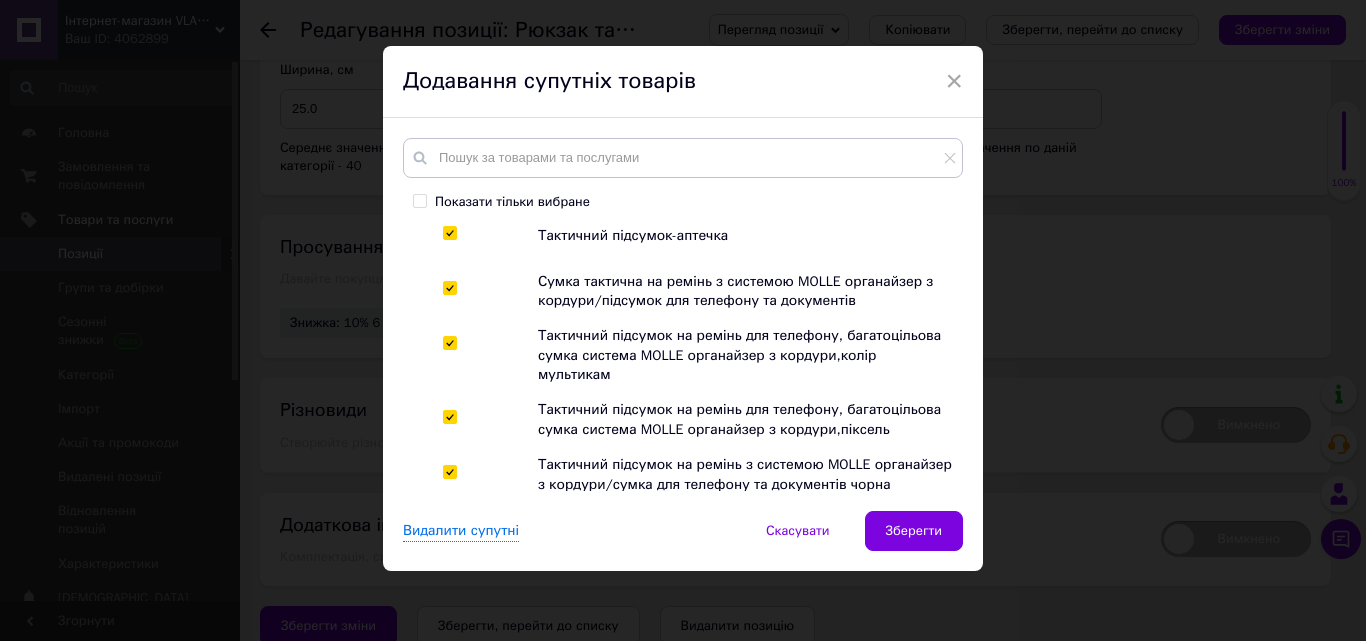 scroll, scrollTop: 2108, scrollLeft: 0, axis: vertical 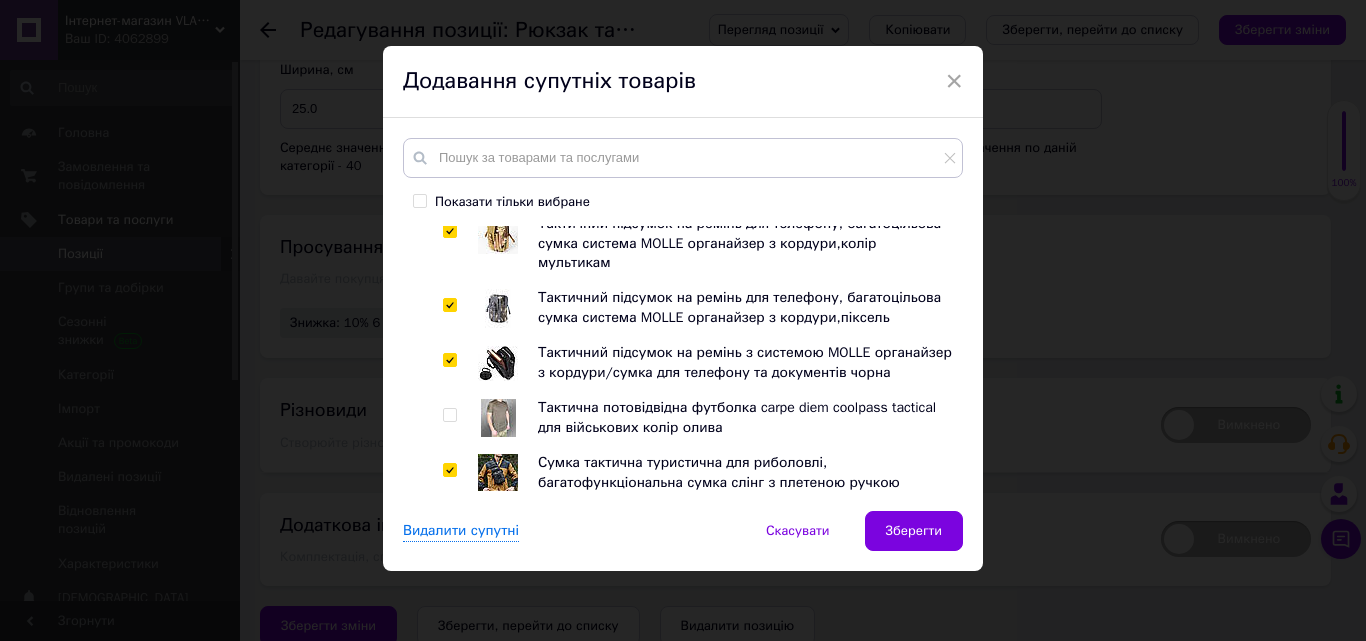 click at bounding box center [449, 415] 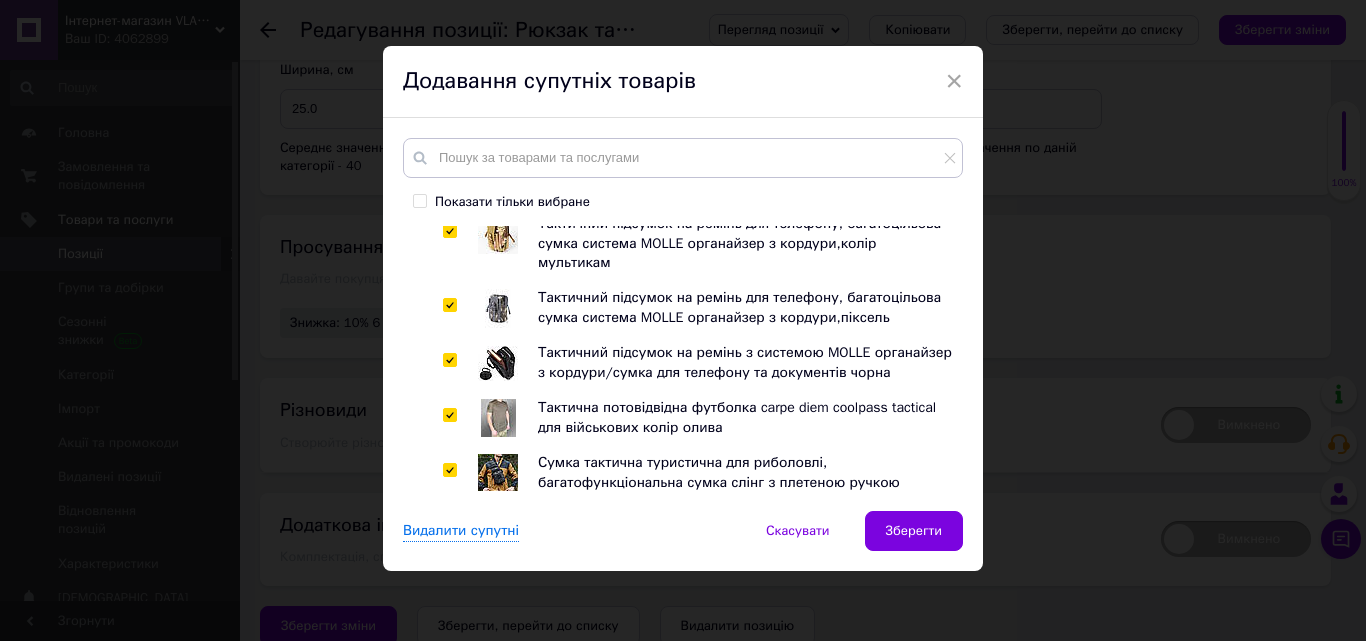 checkbox on "true" 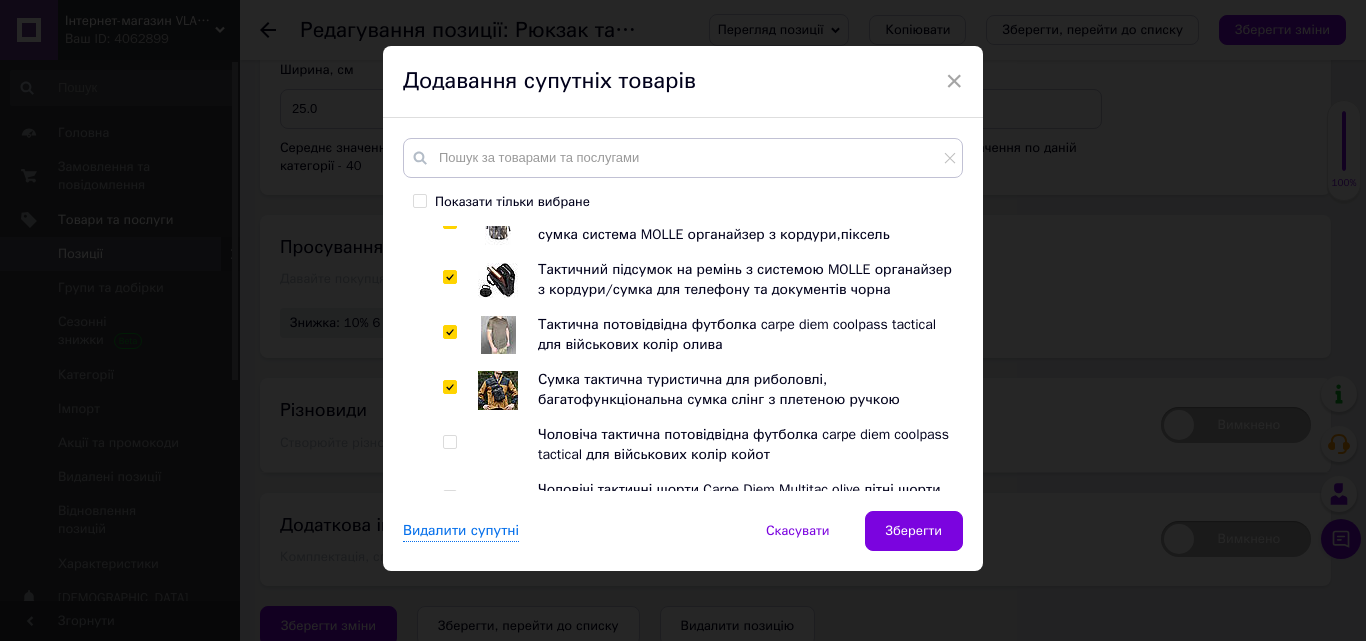 scroll, scrollTop: 2308, scrollLeft: 0, axis: vertical 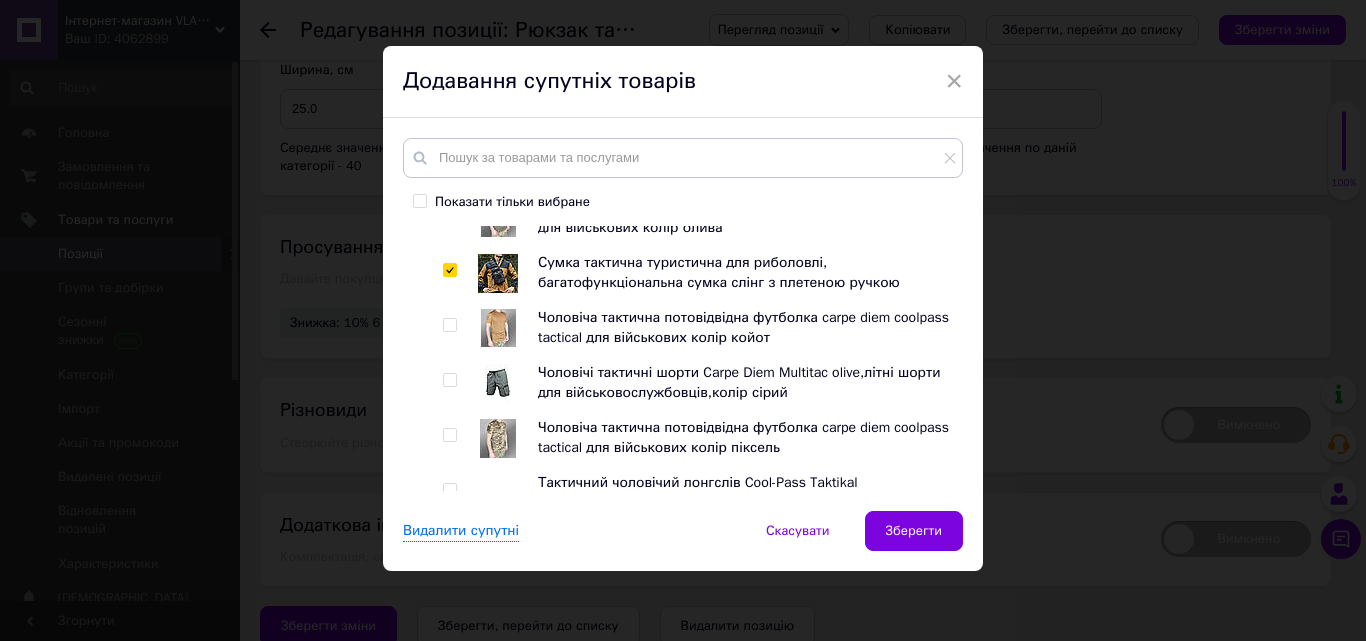 click at bounding box center (449, 325) 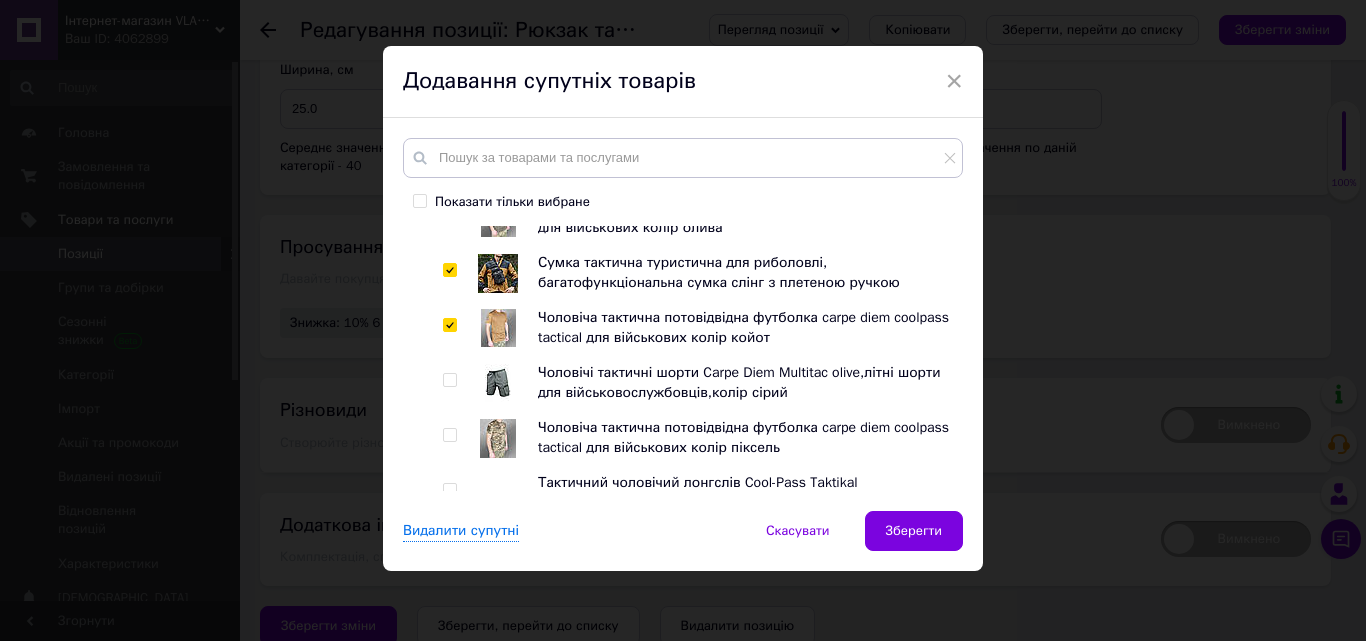 checkbox on "true" 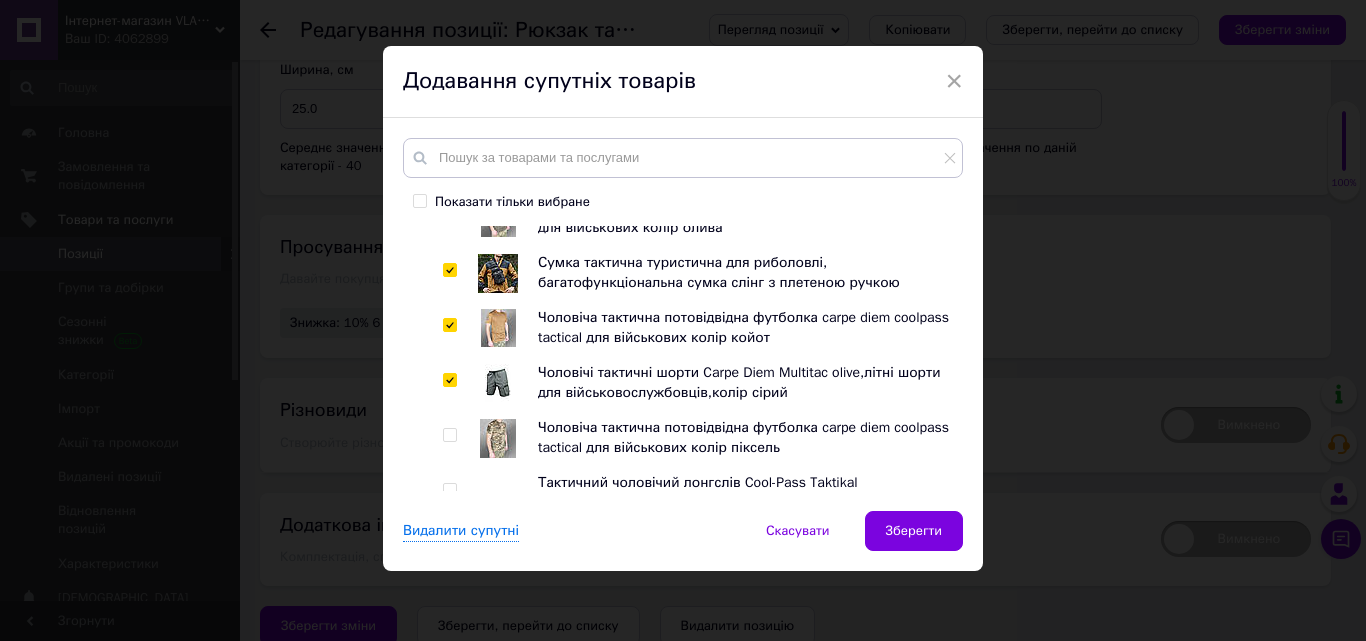 checkbox on "true" 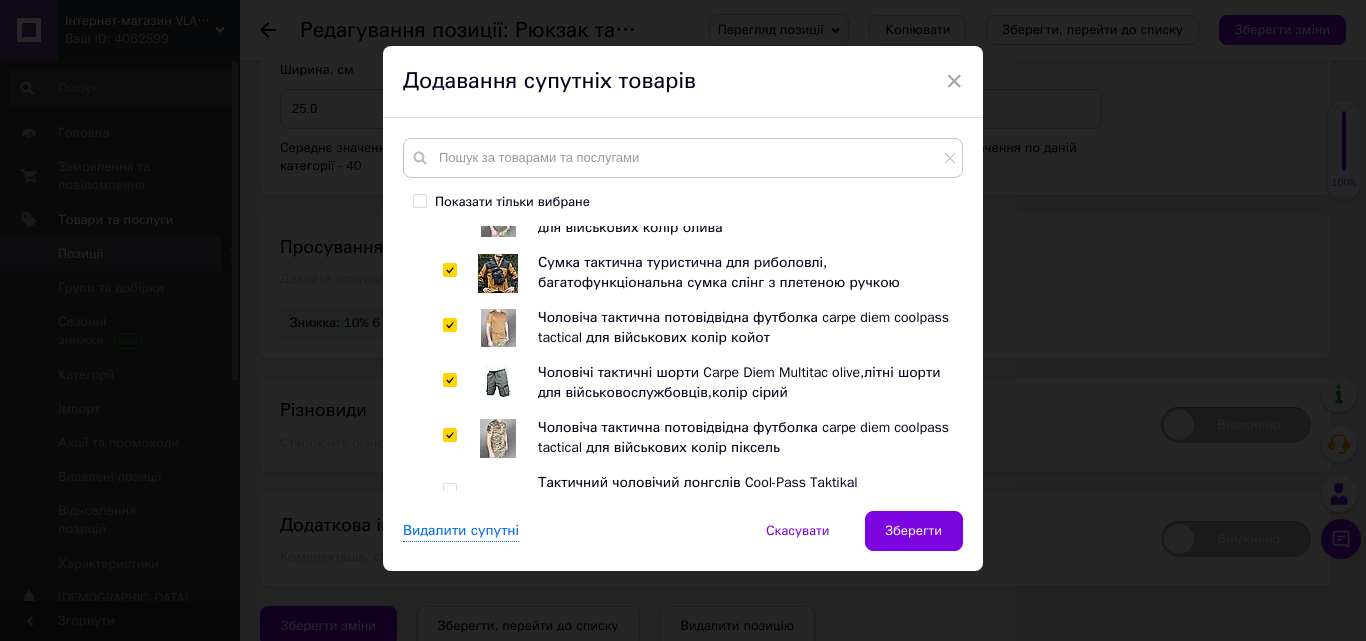 checkbox on "true" 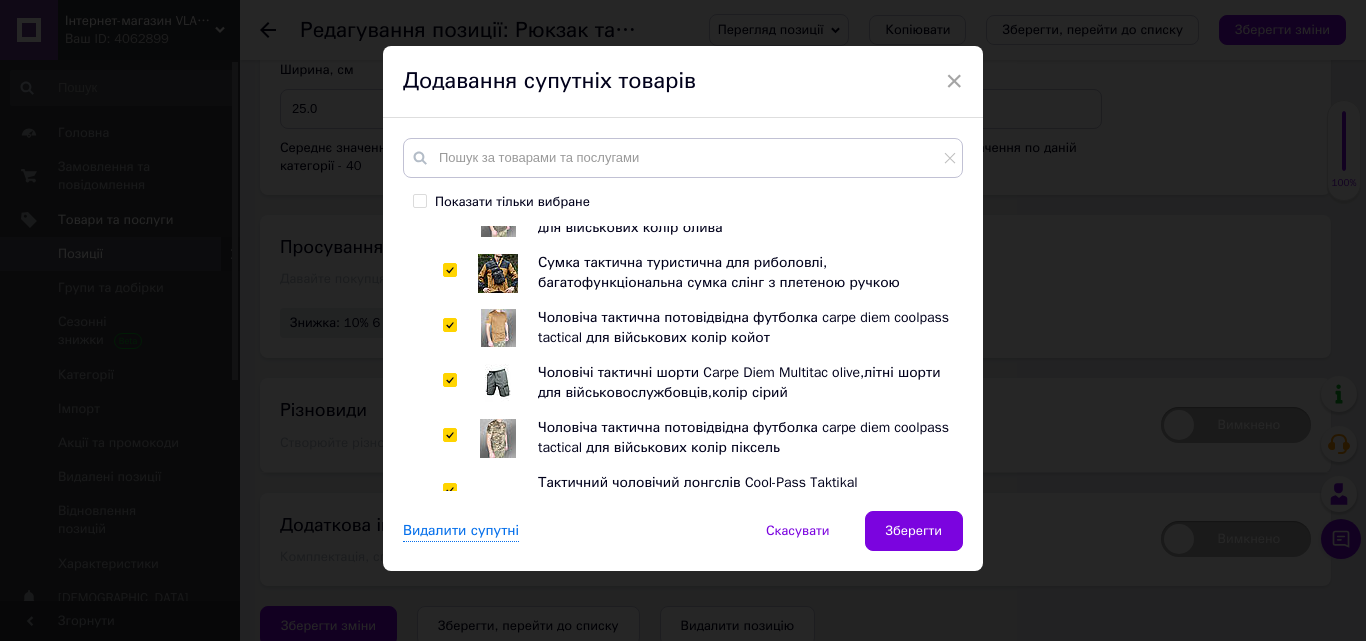 checkbox on "true" 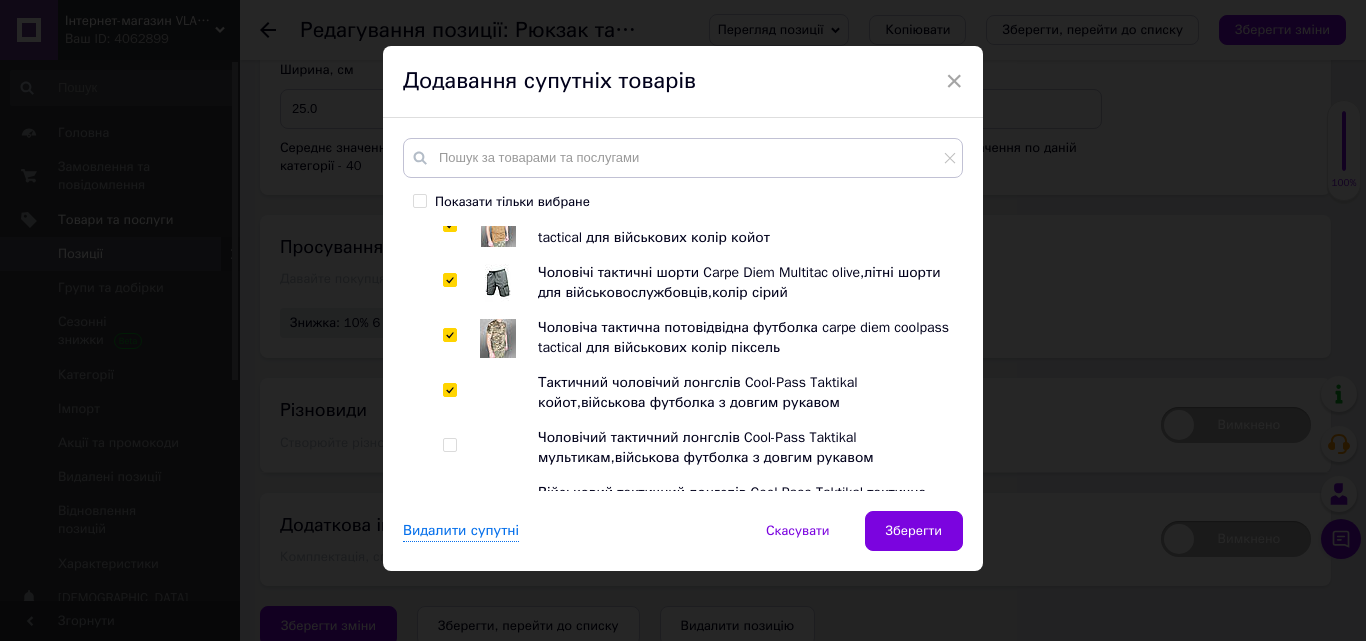 scroll, scrollTop: 2508, scrollLeft: 0, axis: vertical 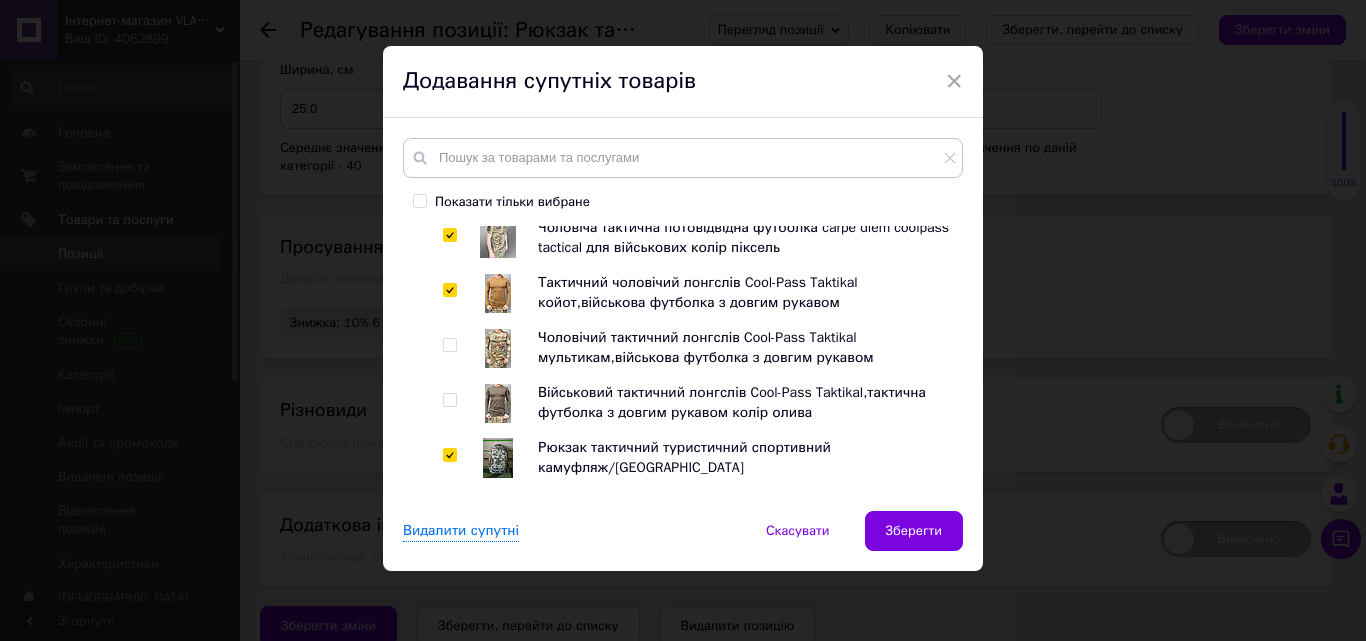 click at bounding box center [449, 345] 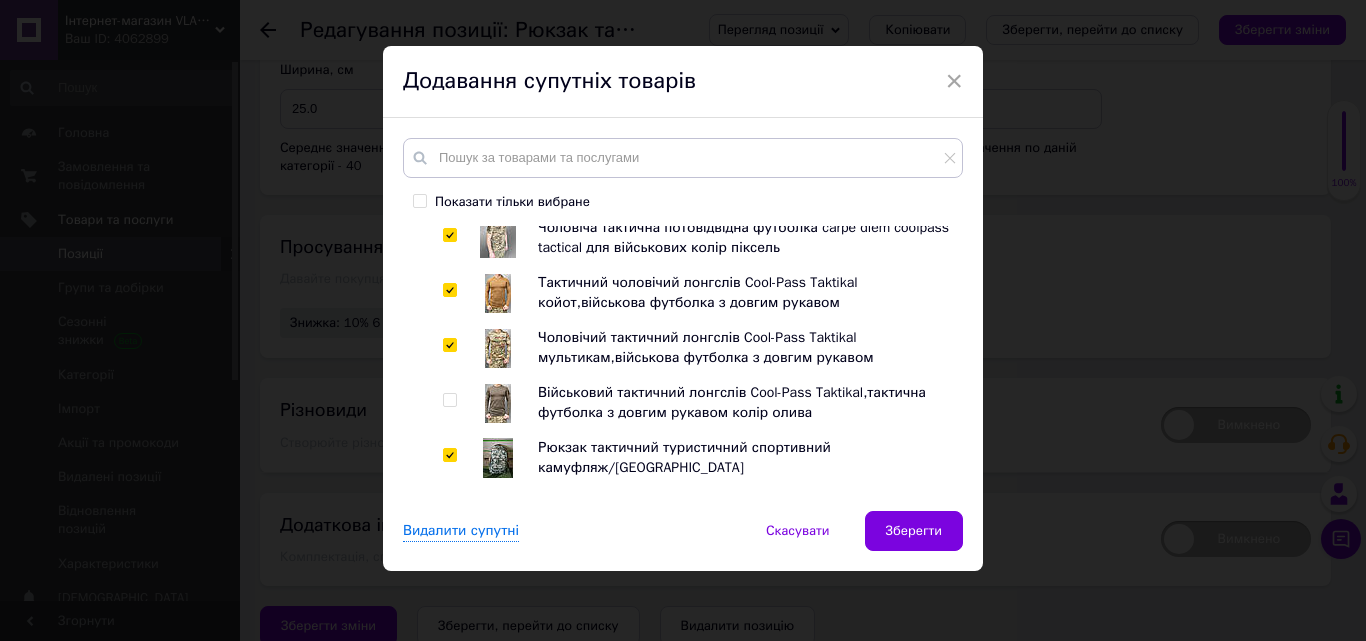 checkbox on "true" 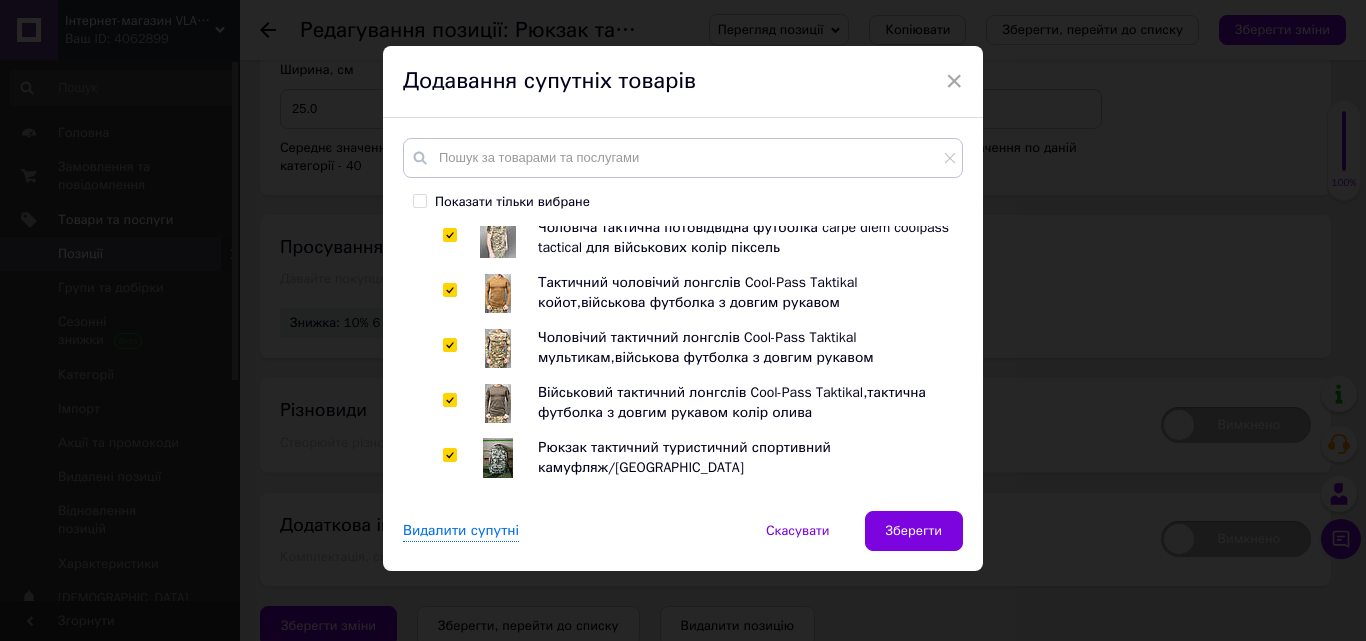 checkbox on "true" 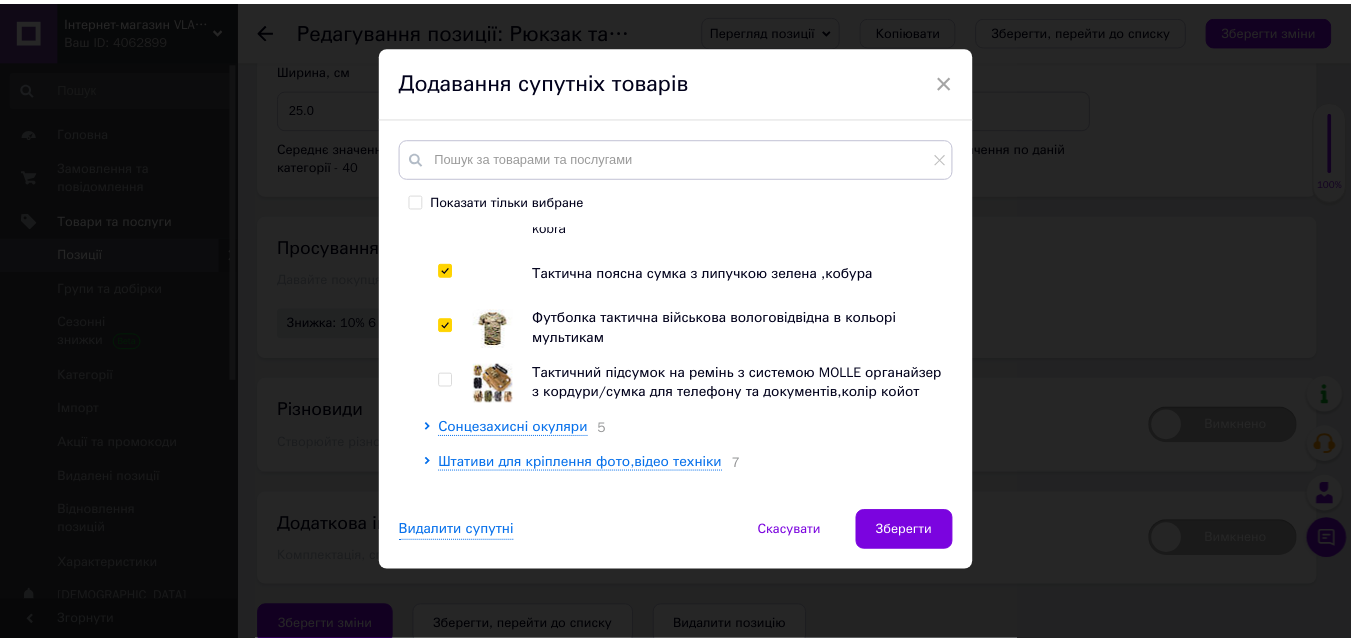 scroll, scrollTop: 2808, scrollLeft: 0, axis: vertical 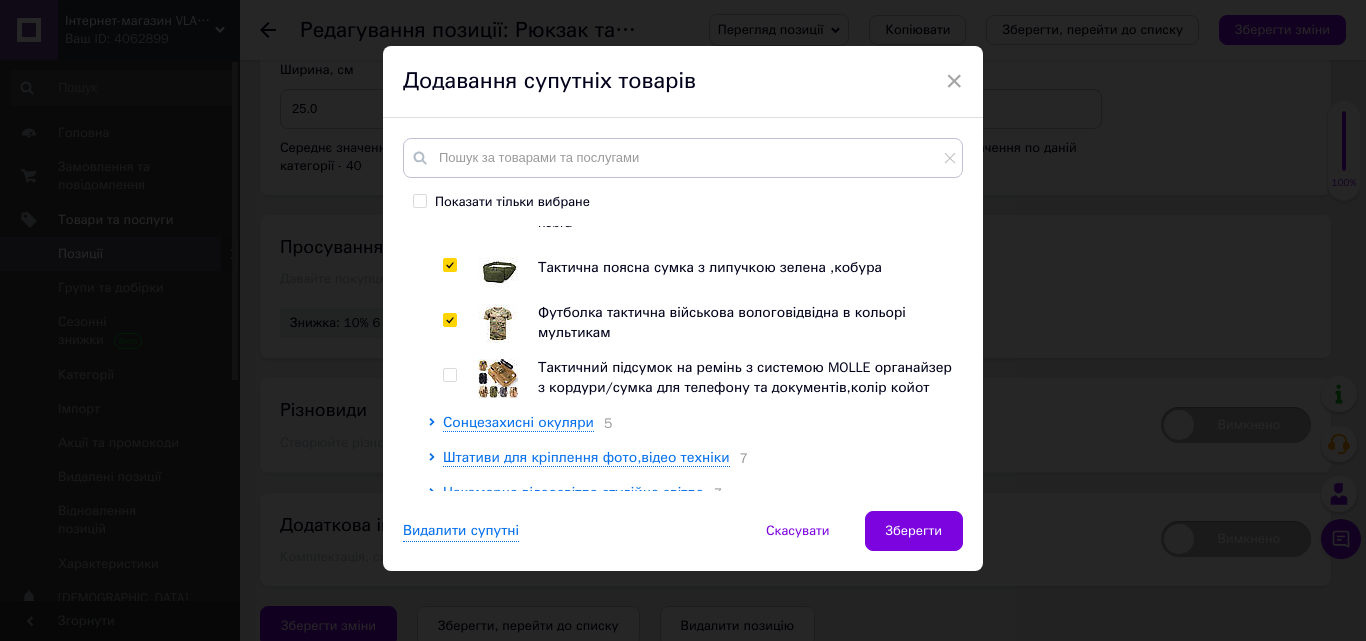 click at bounding box center (449, 375) 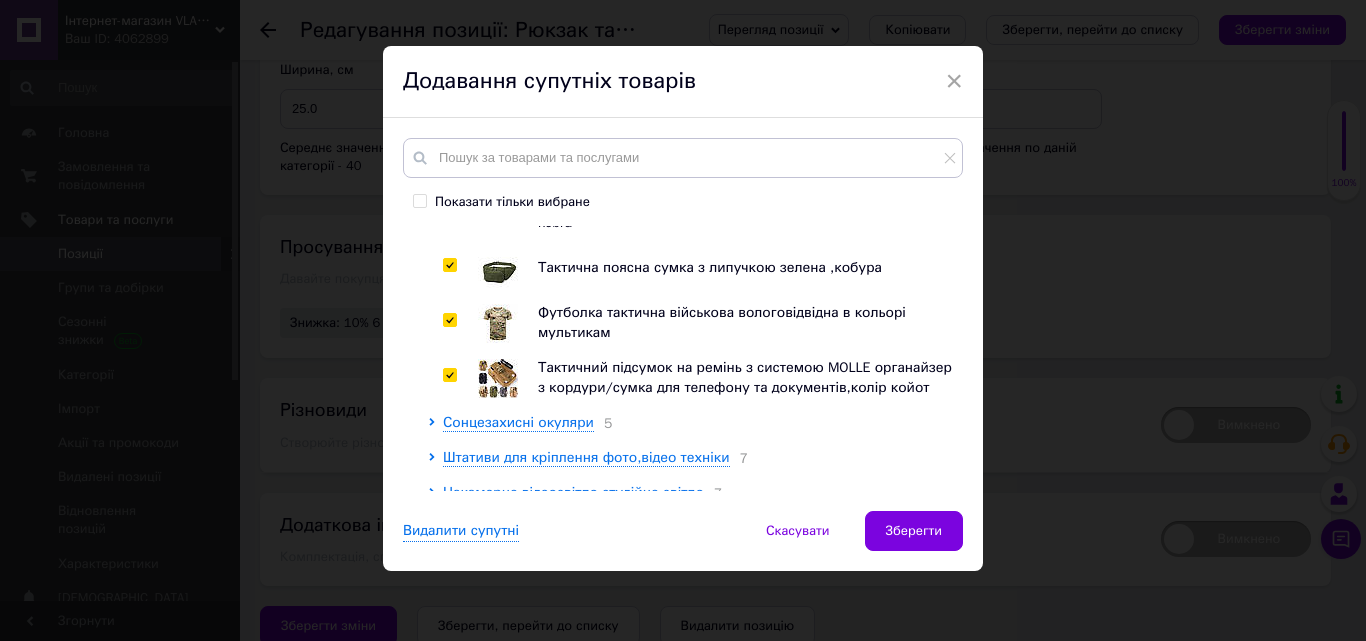 checkbox on "true" 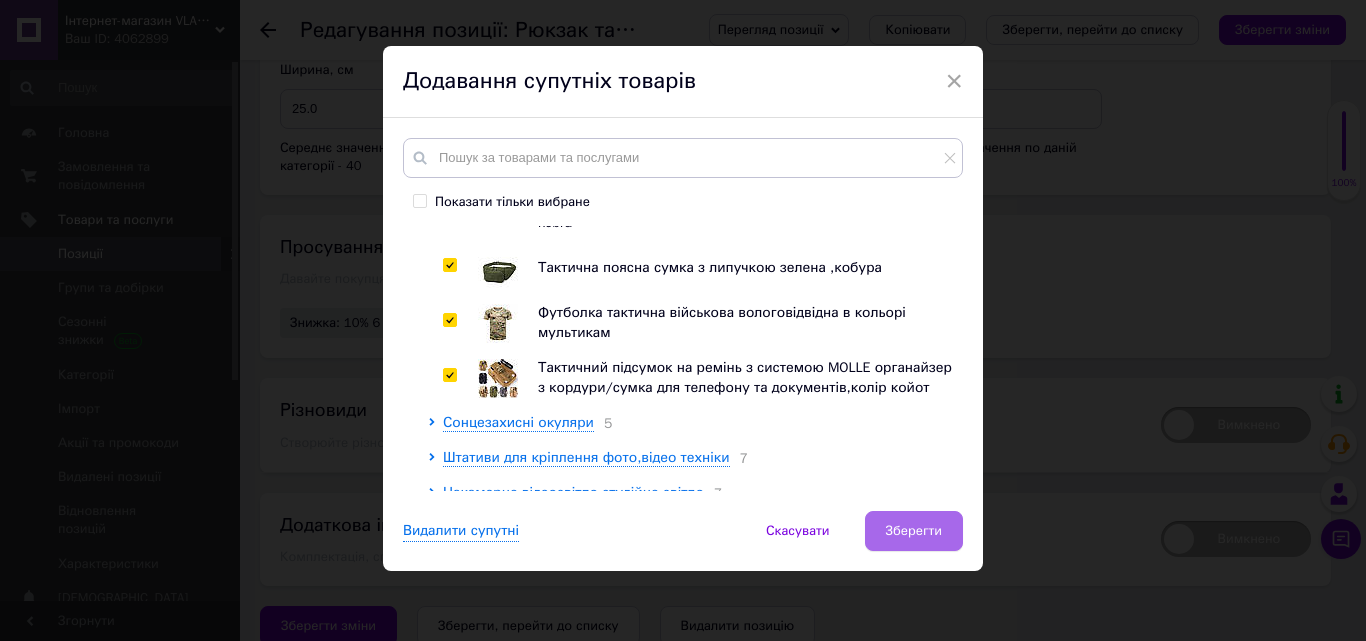 click on "Зберегти" at bounding box center (914, 531) 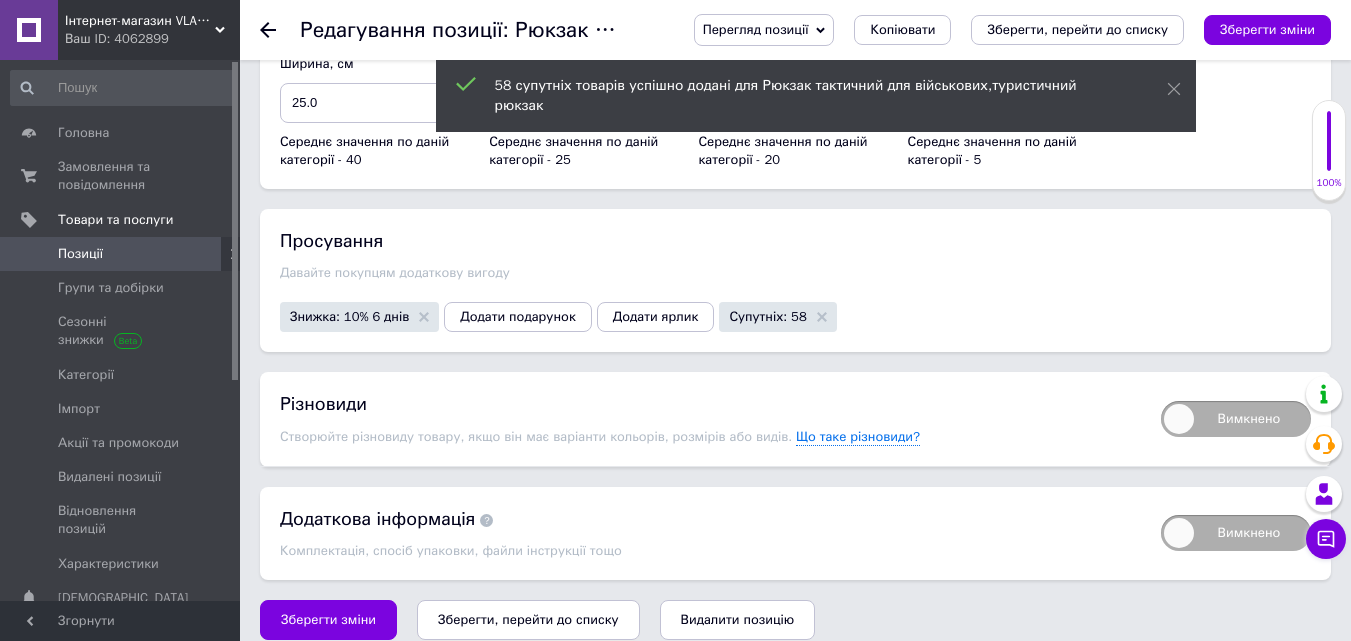 scroll, scrollTop: 3413, scrollLeft: 0, axis: vertical 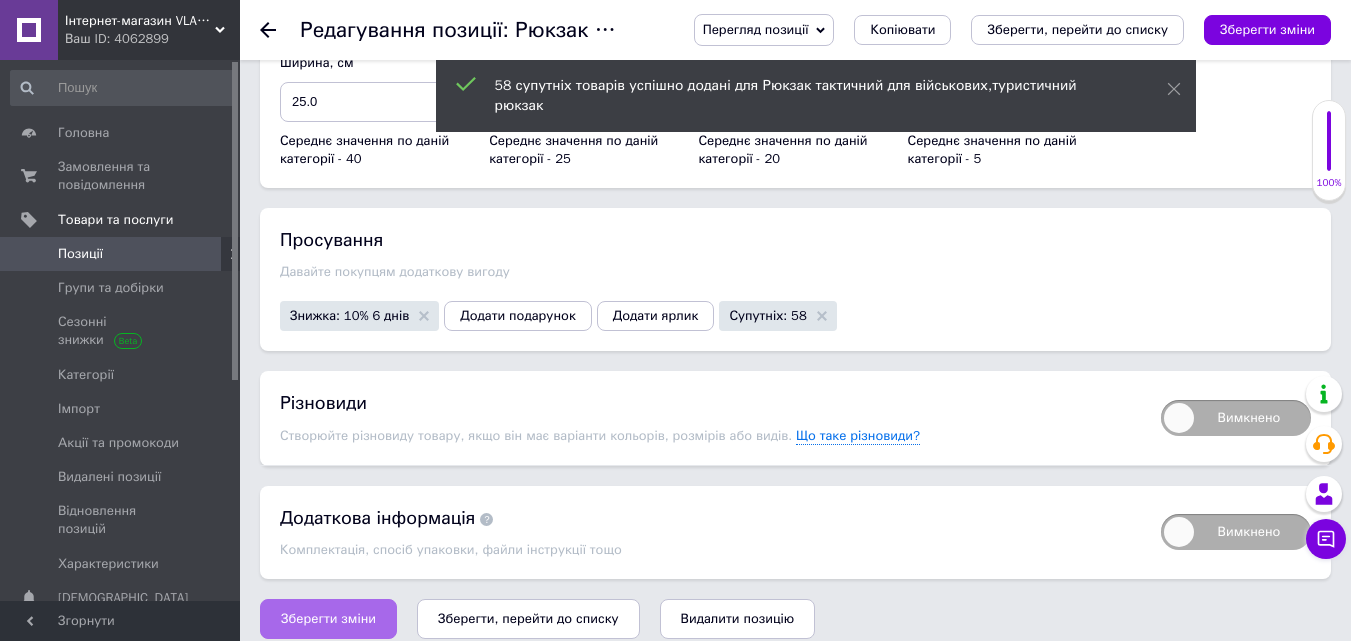 click on "Зберегти зміни" at bounding box center (328, 619) 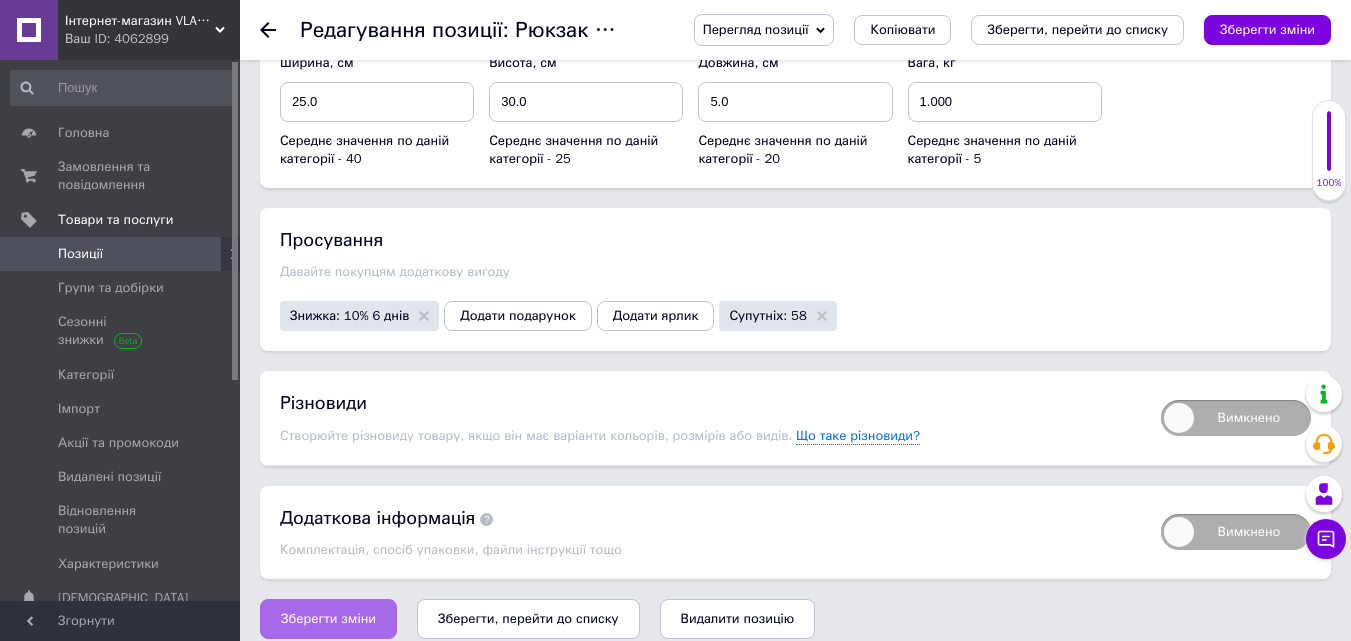 click on "Зберегти зміни" at bounding box center (328, 619) 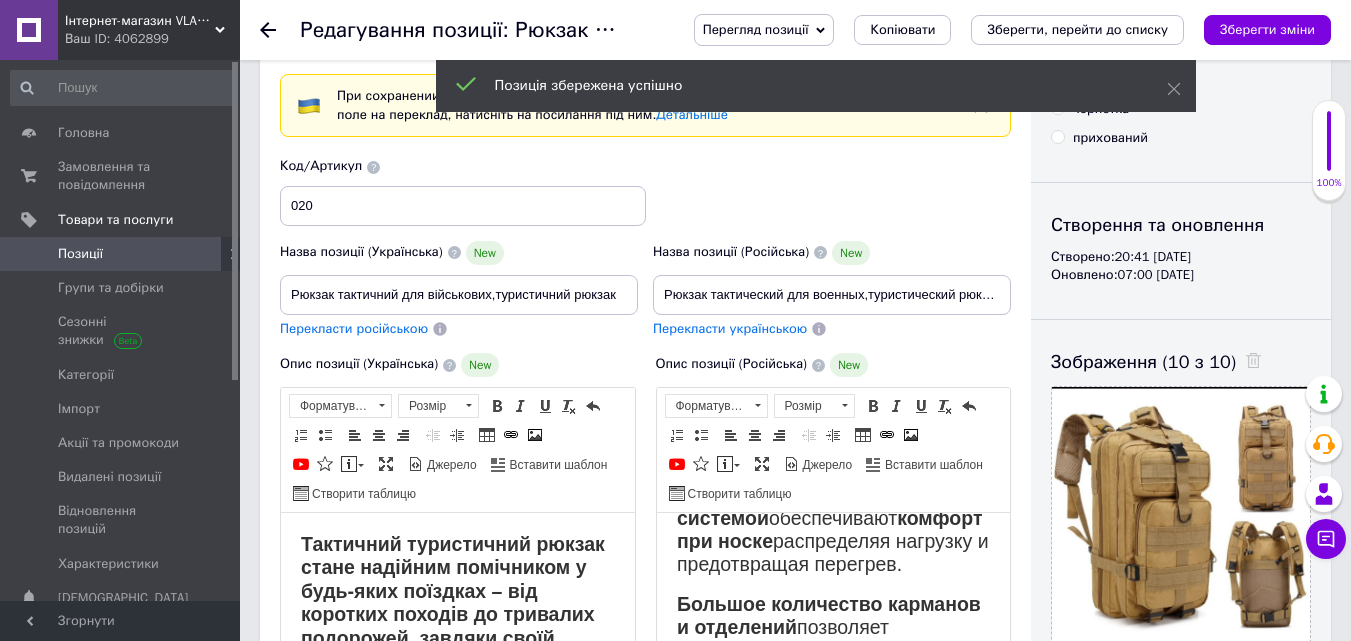 scroll, scrollTop: 0, scrollLeft: 0, axis: both 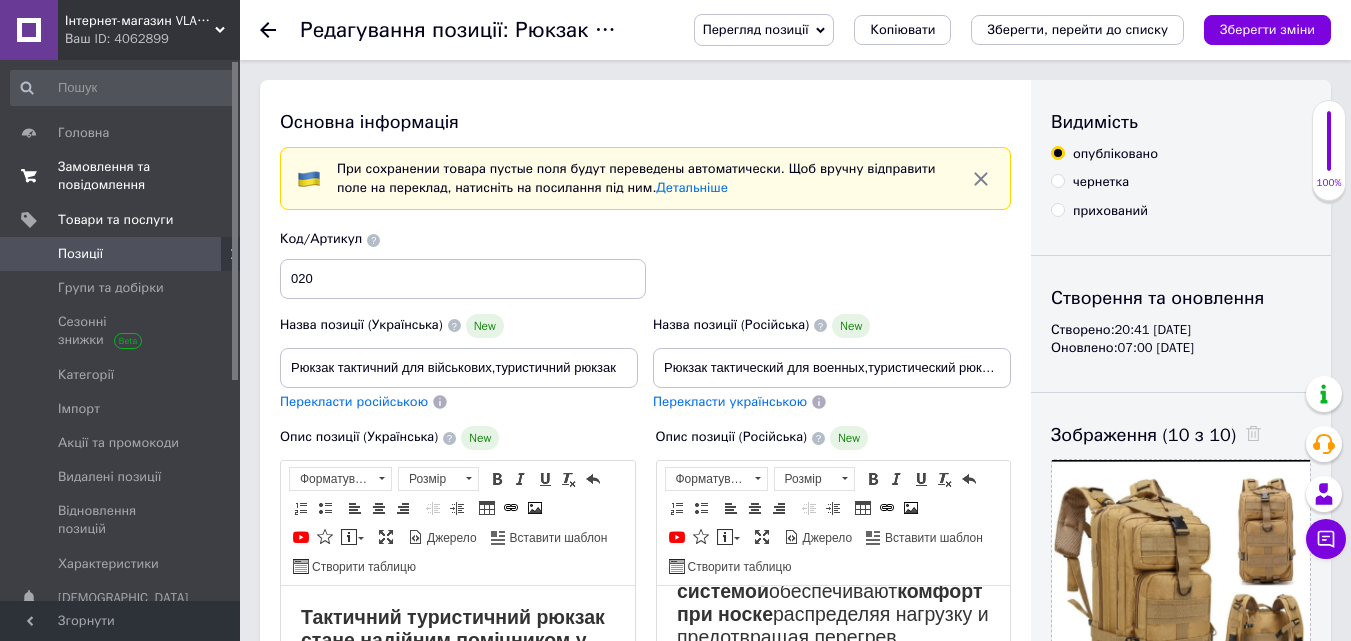 drag, startPoint x: 95, startPoint y: 165, endPoint x: 104, endPoint y: 170, distance: 10.29563 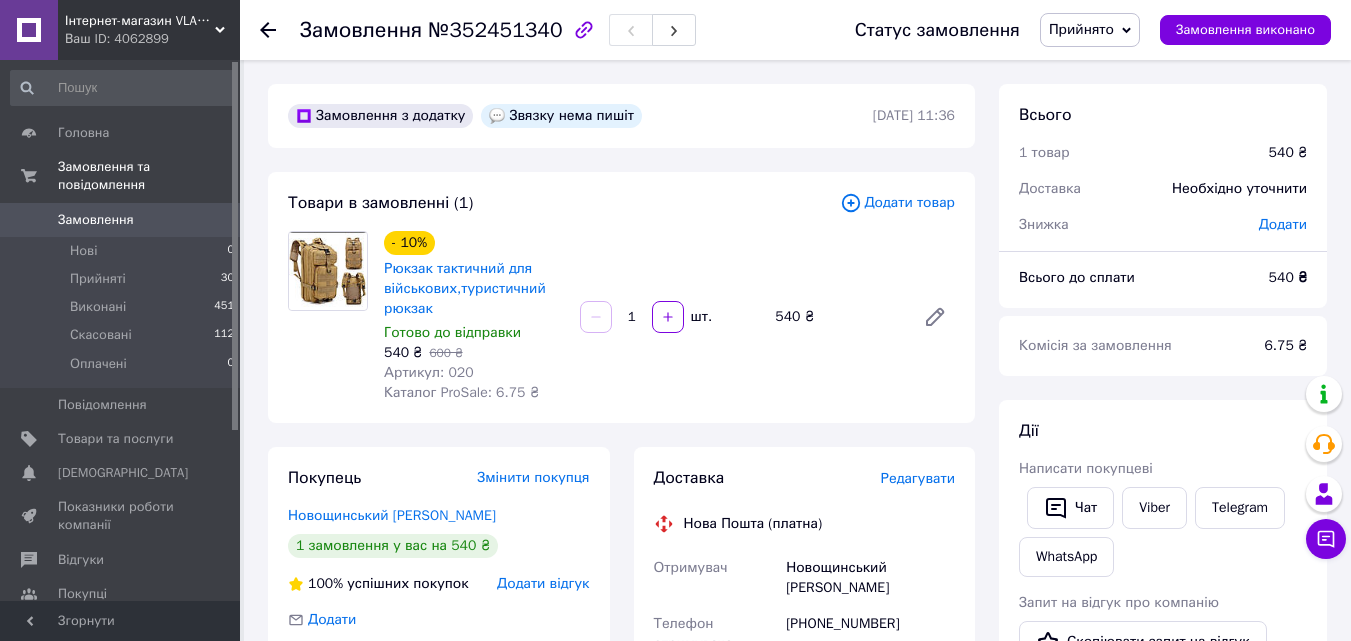 scroll, scrollTop: 100, scrollLeft: 0, axis: vertical 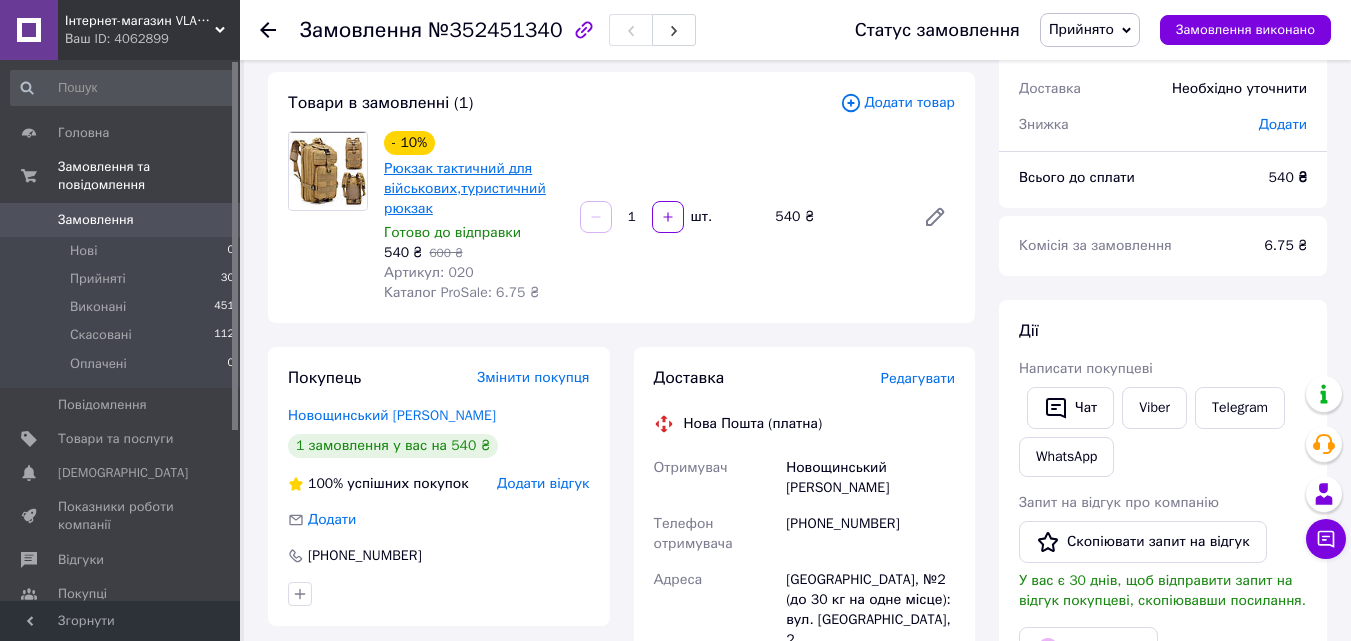 click on "Рюкзак тактичний для військових,туристичний рюкзак" at bounding box center [465, 188] 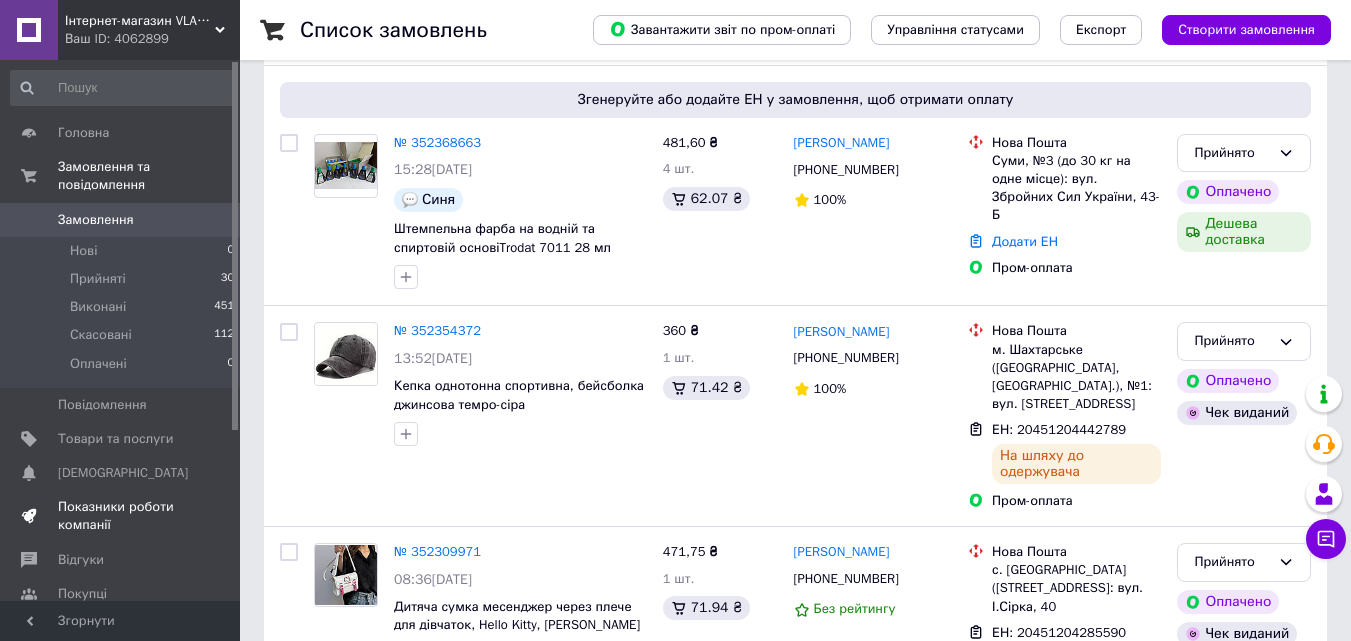 scroll, scrollTop: 600, scrollLeft: 0, axis: vertical 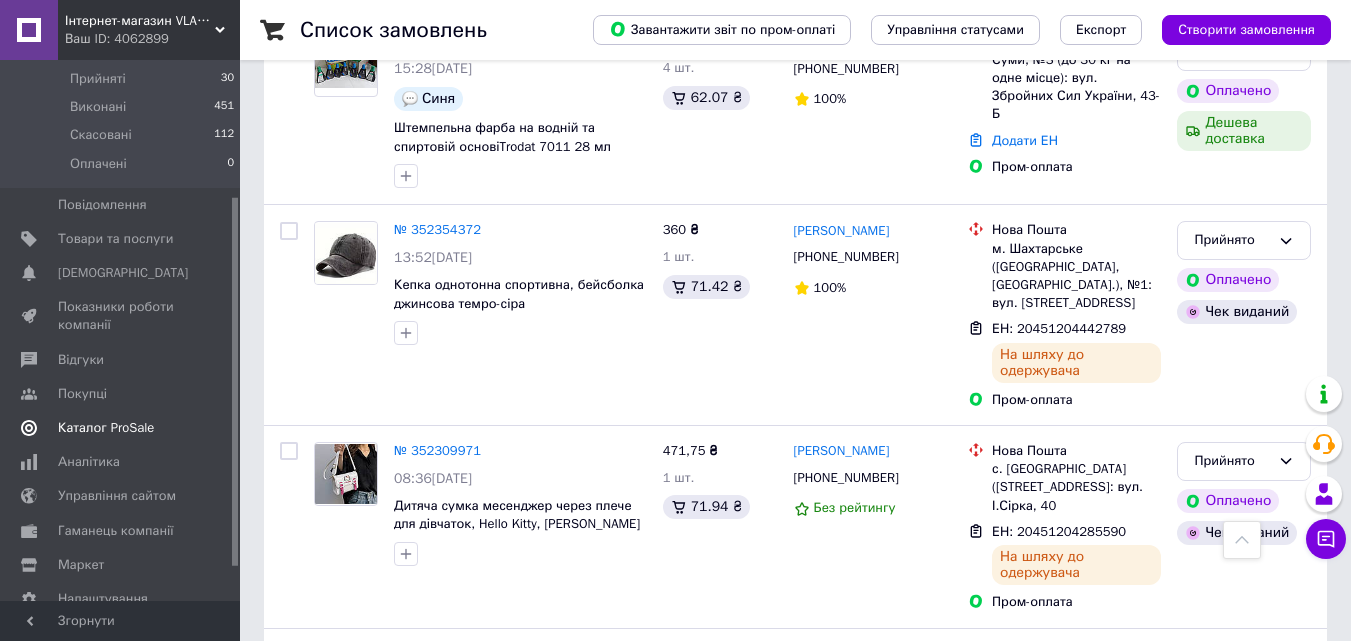 click on "Каталог ProSale" at bounding box center (106, 428) 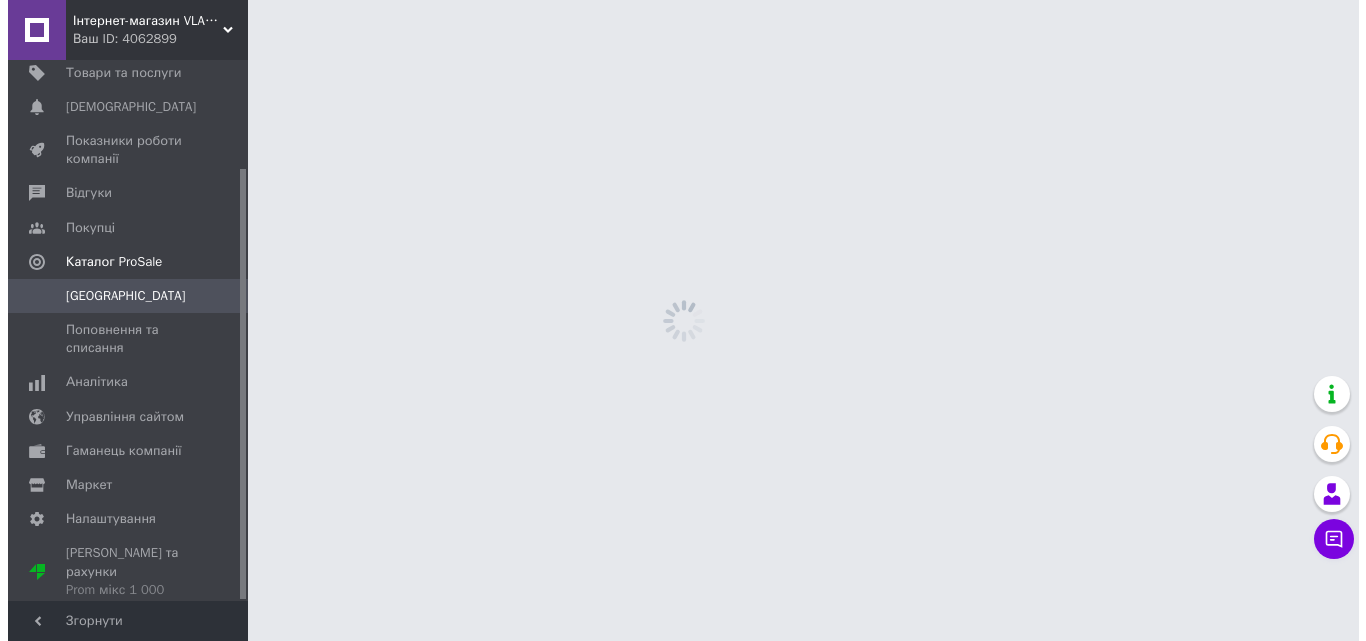 scroll, scrollTop: 0, scrollLeft: 0, axis: both 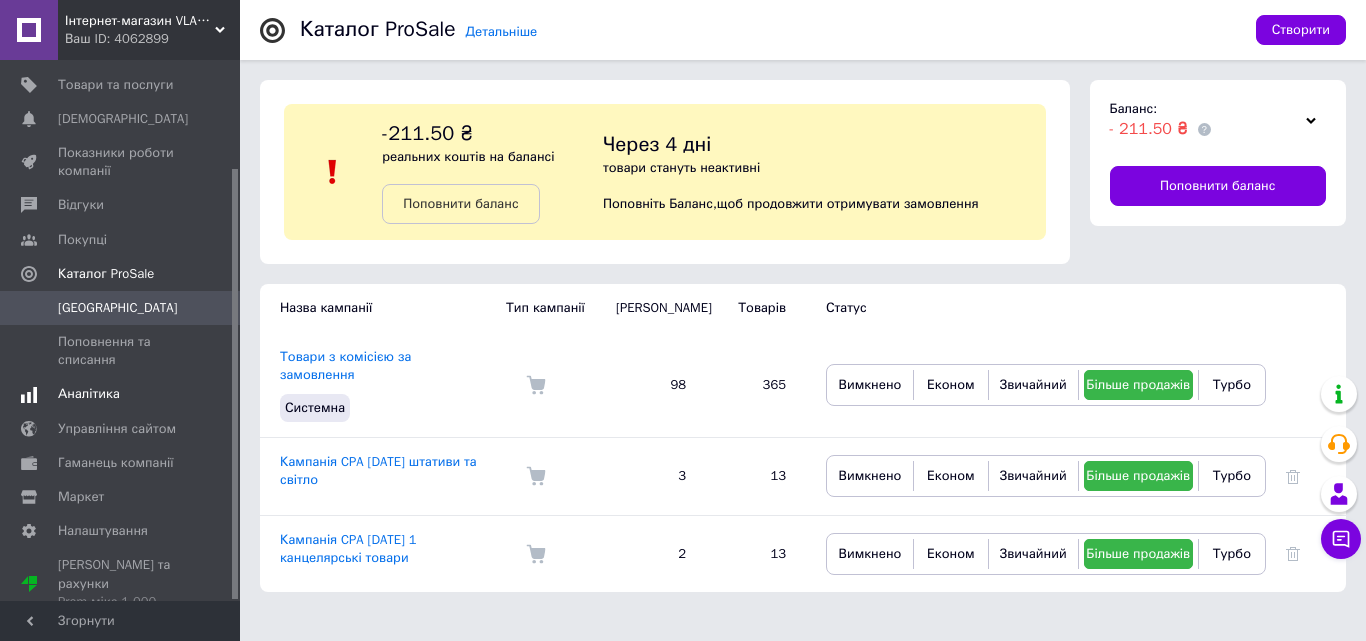 click on "Аналітика" at bounding box center (89, 394) 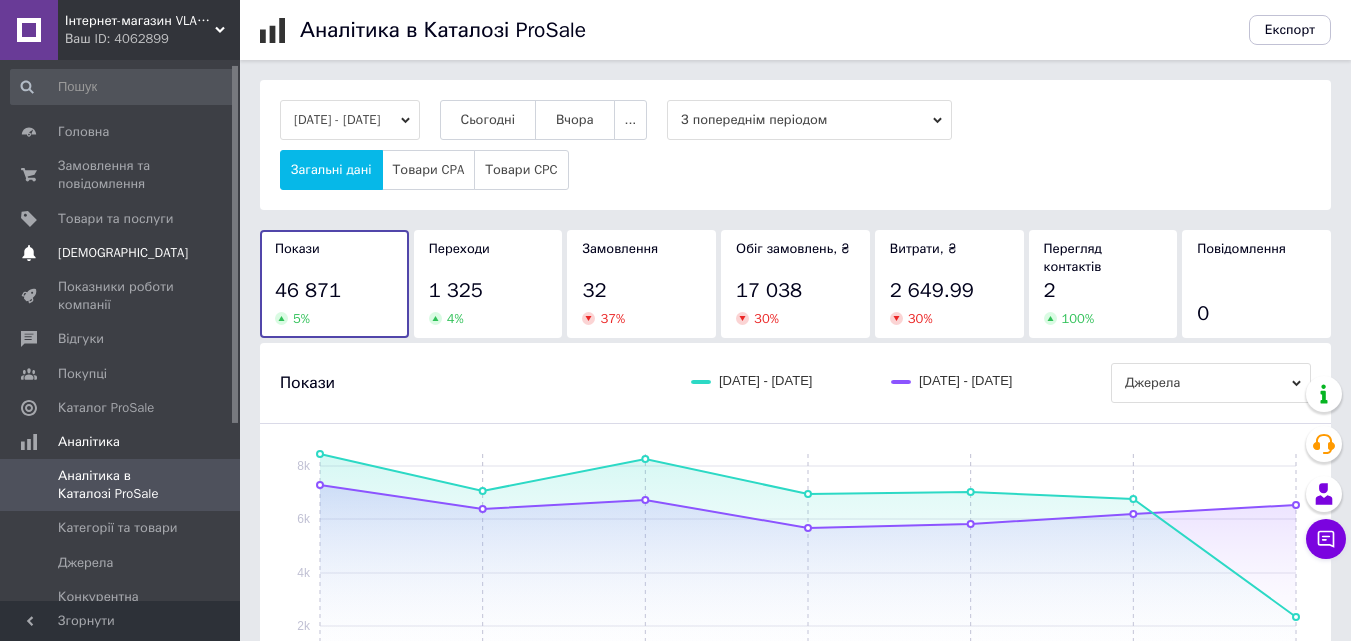scroll, scrollTop: 0, scrollLeft: 0, axis: both 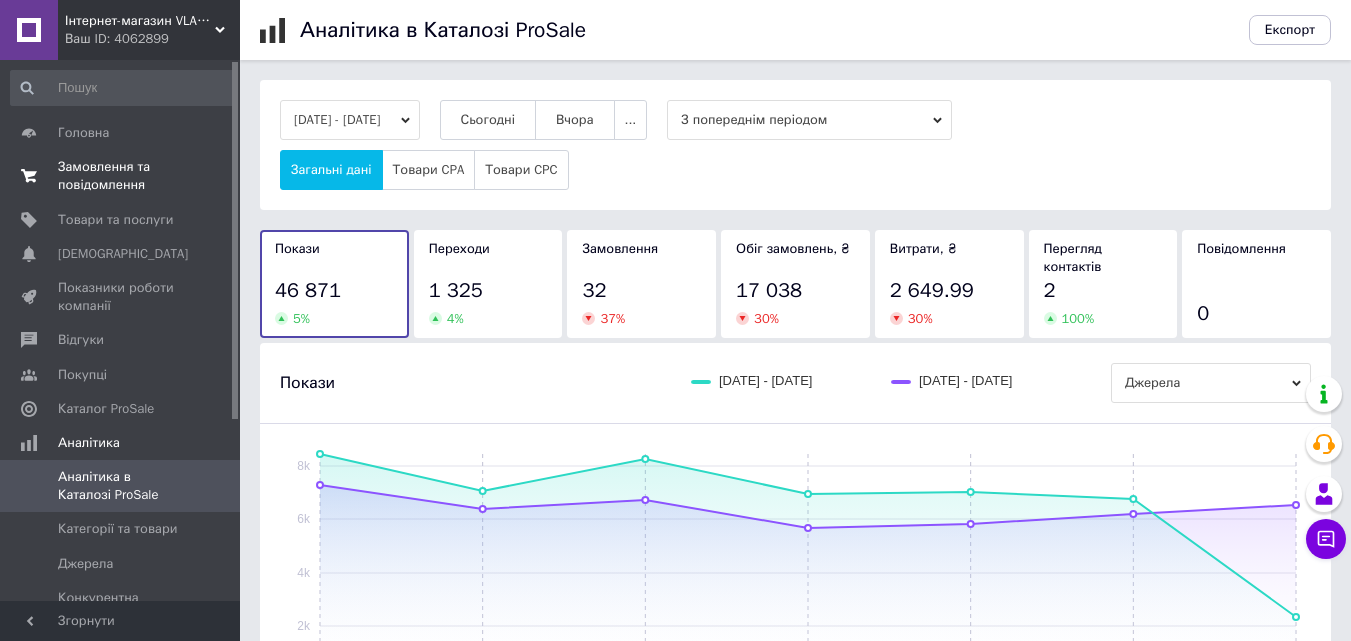 click on "Замовлення та повідомлення" at bounding box center (121, 176) 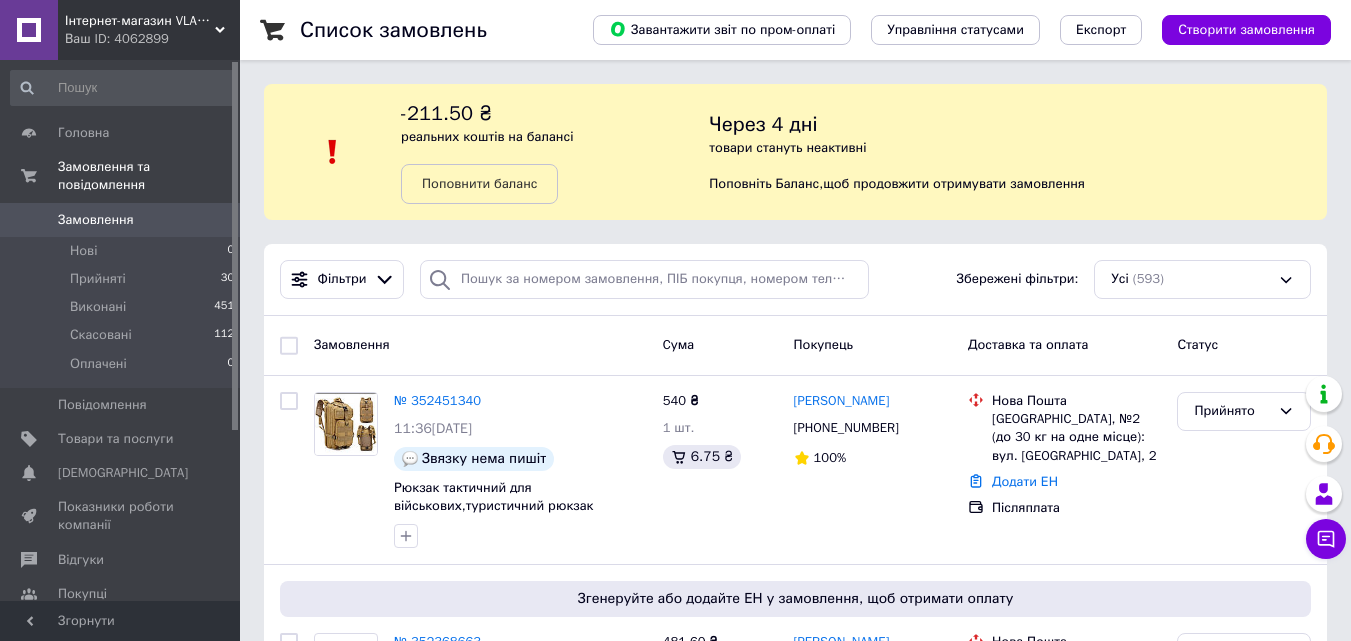 scroll, scrollTop: 100, scrollLeft: 0, axis: vertical 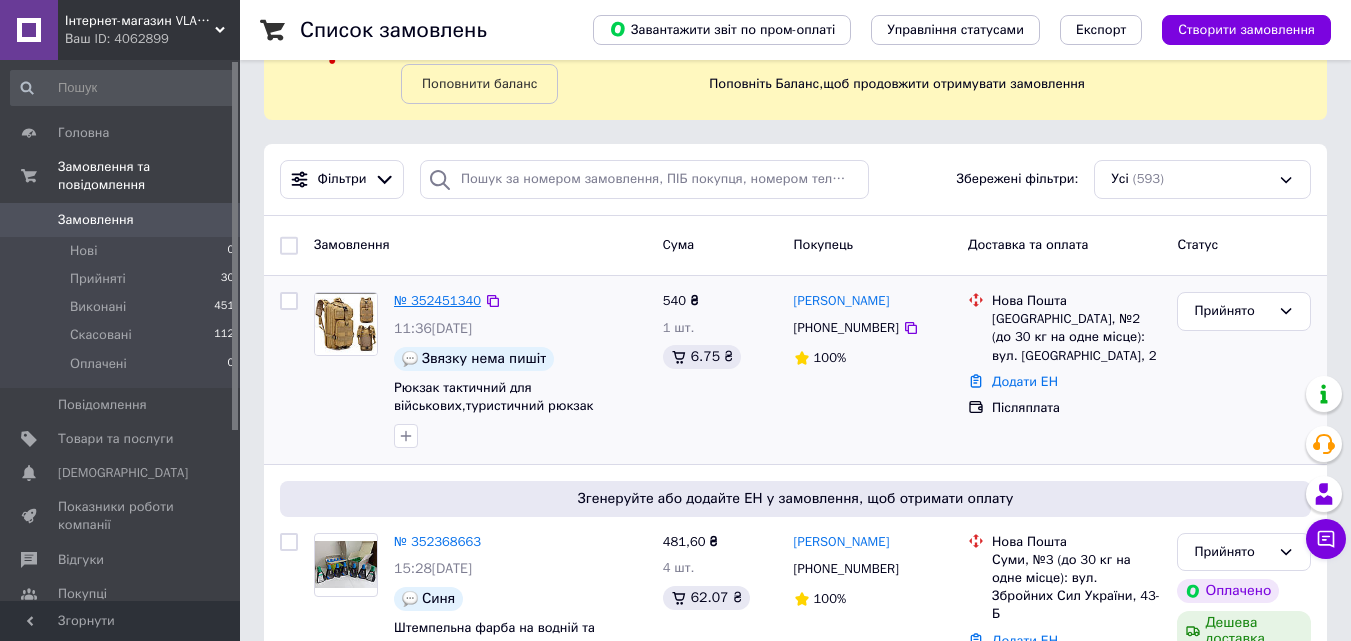 click on "№ 352451340" at bounding box center (437, 300) 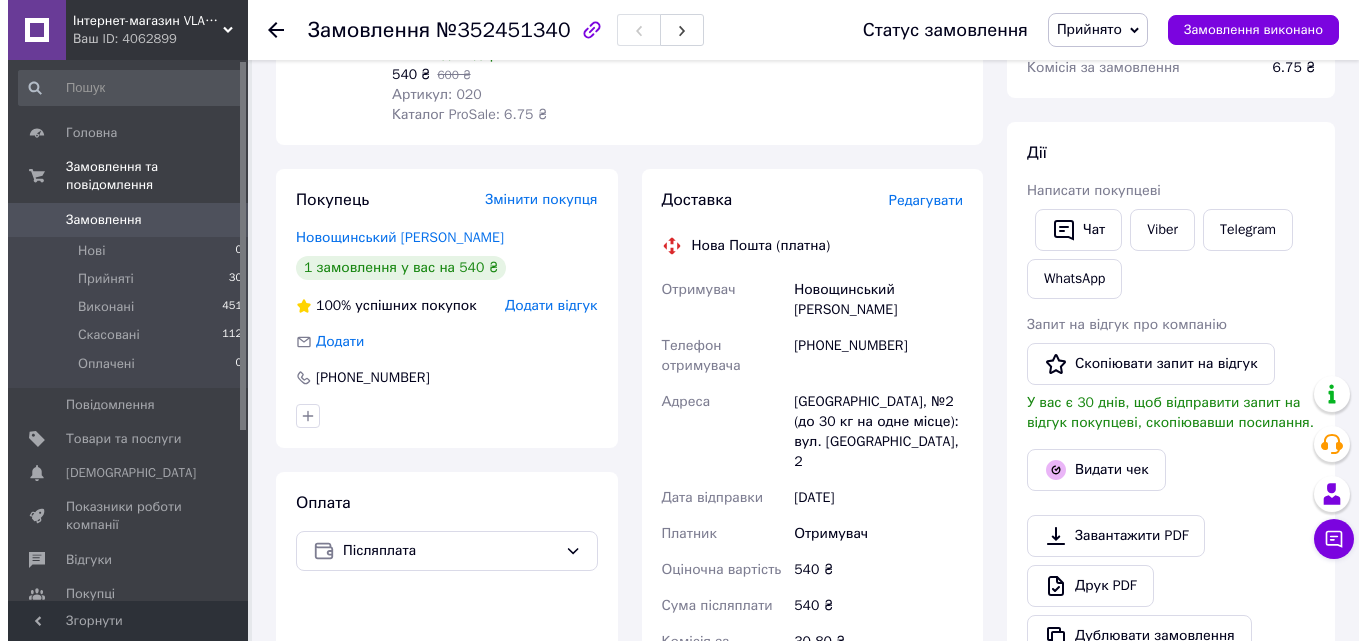 scroll, scrollTop: 300, scrollLeft: 0, axis: vertical 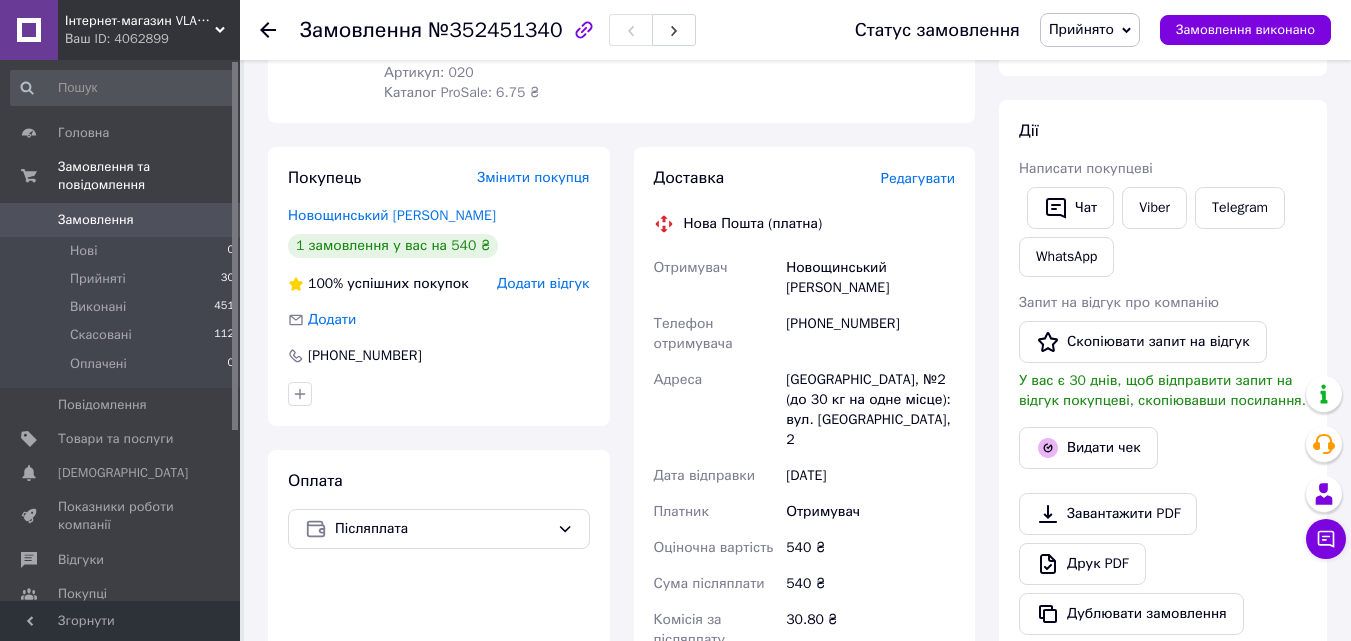click on "Редагувати" at bounding box center [918, 178] 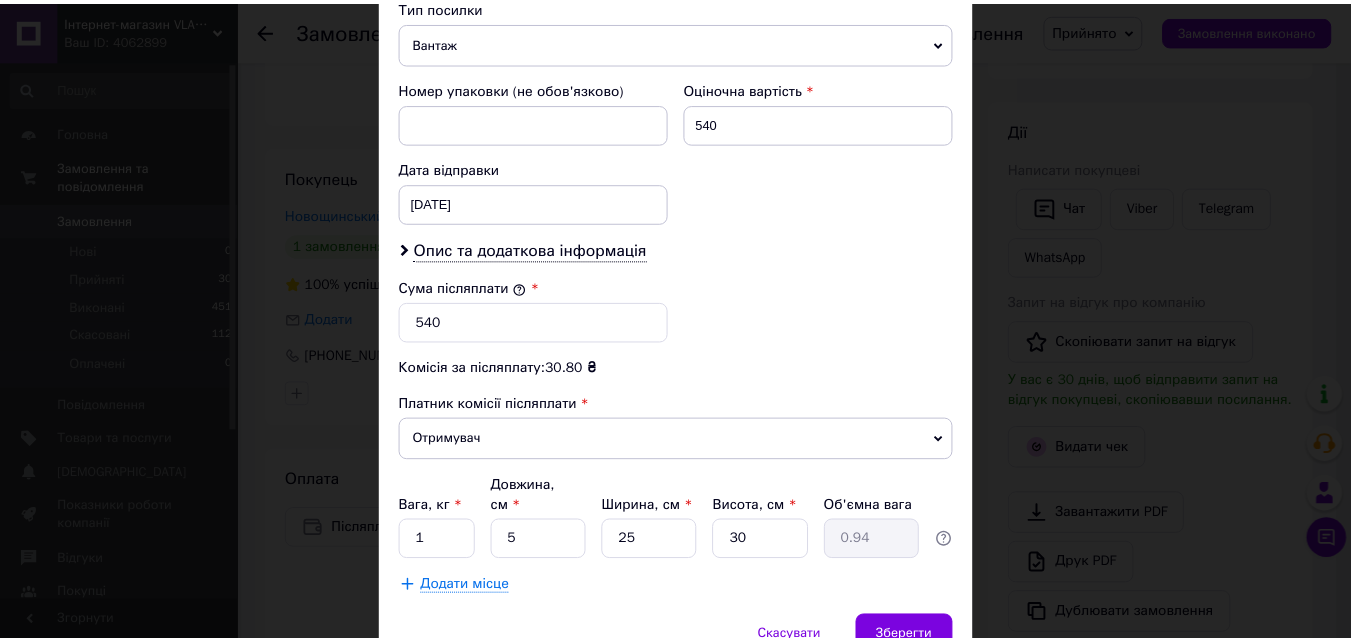 scroll, scrollTop: 885, scrollLeft: 0, axis: vertical 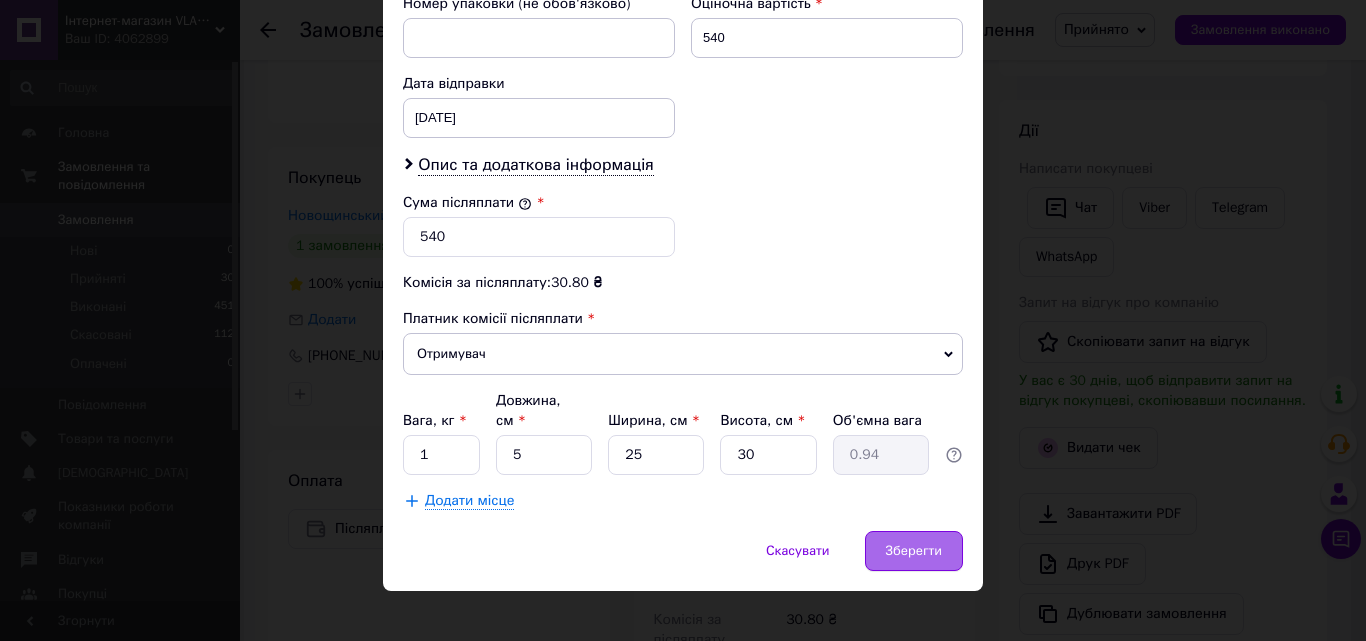 click on "Зберегти" at bounding box center [914, 551] 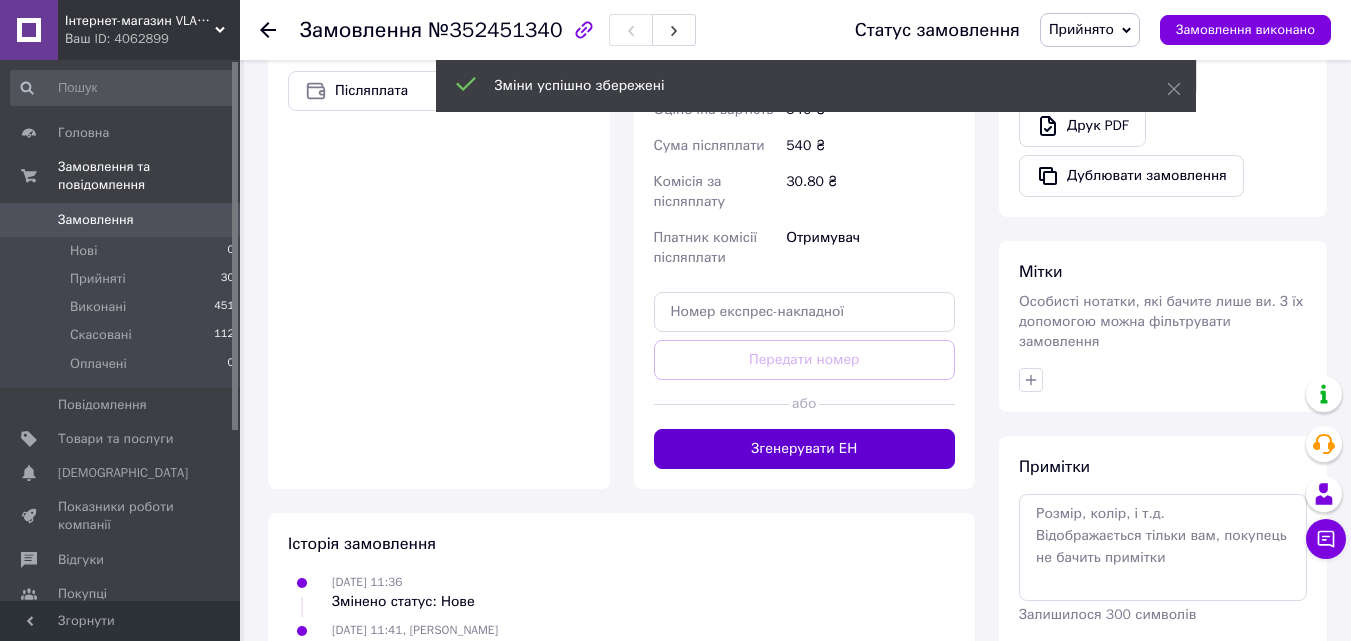 scroll, scrollTop: 800, scrollLeft: 0, axis: vertical 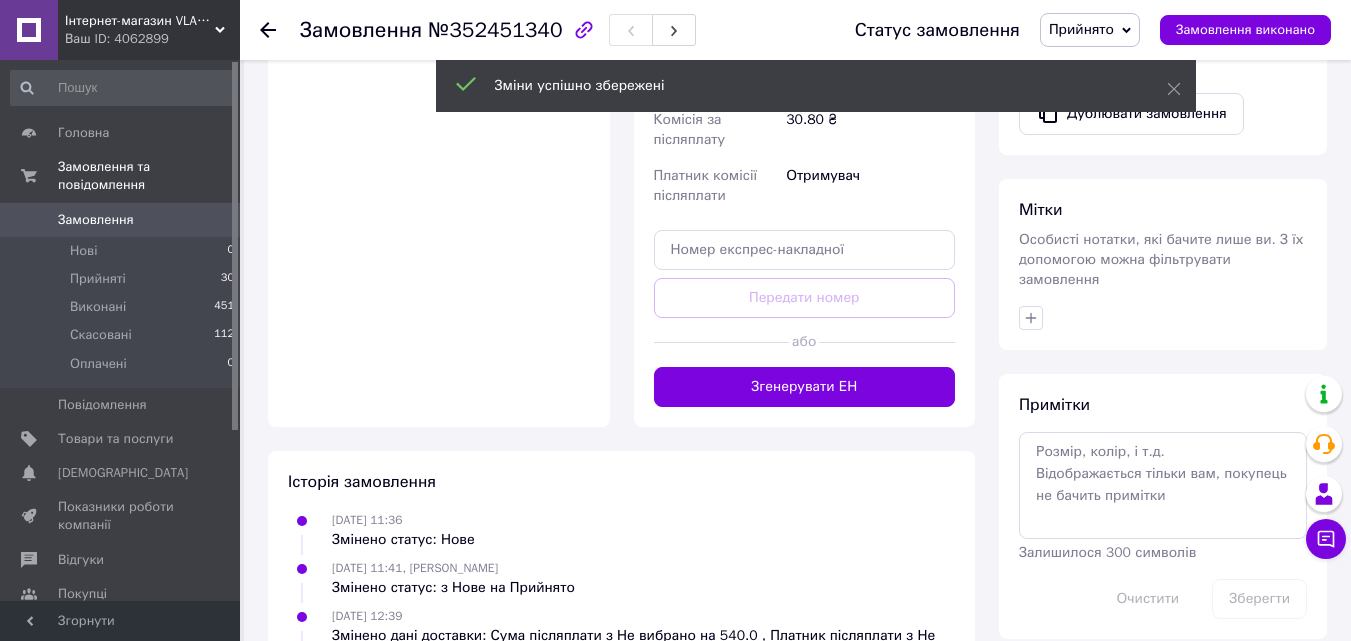 click on "Згенерувати ЕН" at bounding box center (805, 387) 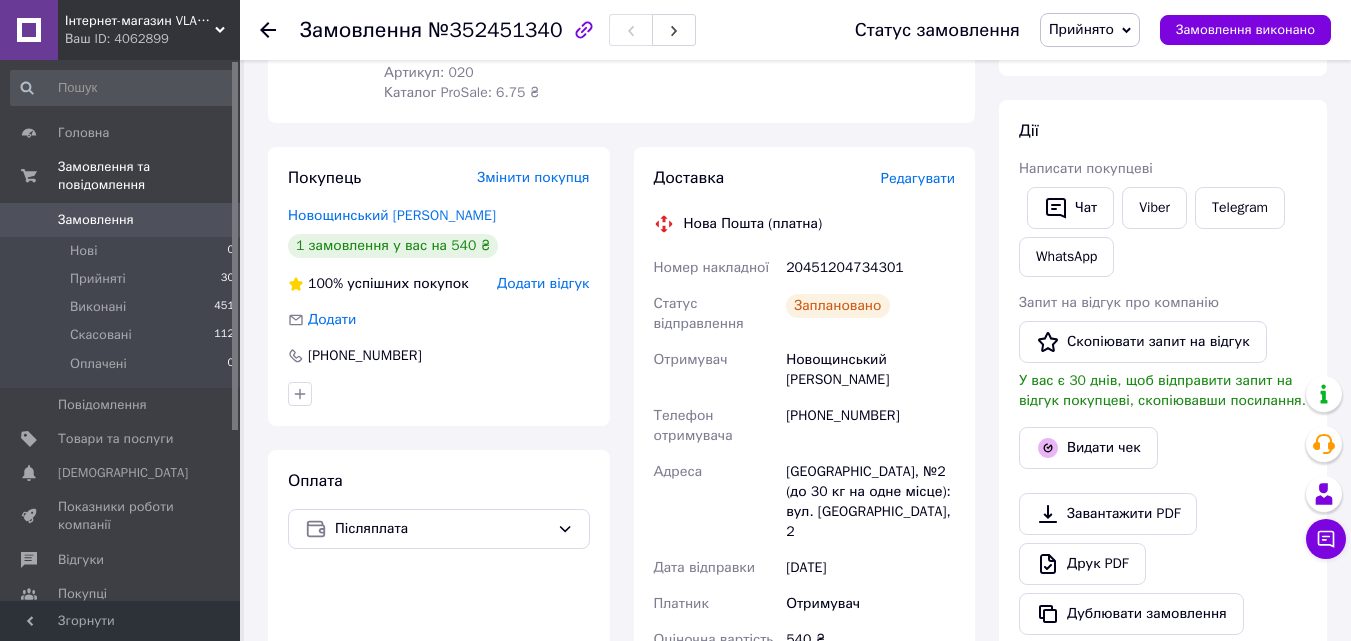 scroll, scrollTop: 0, scrollLeft: 0, axis: both 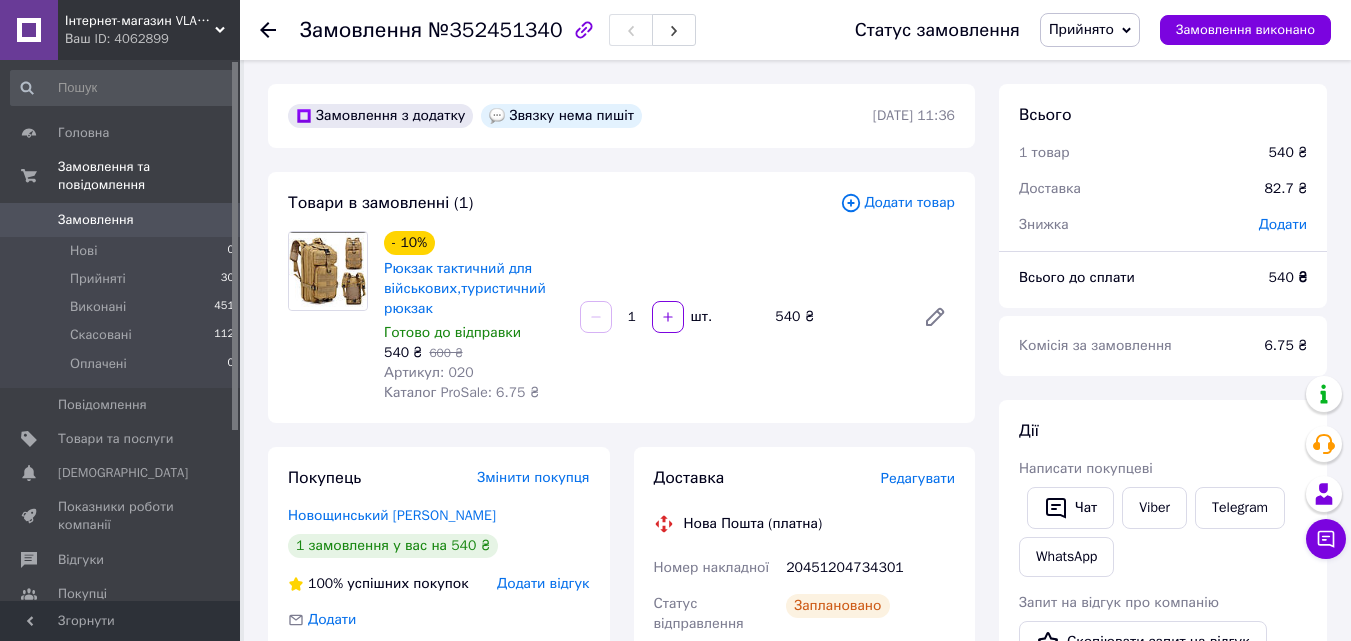 click 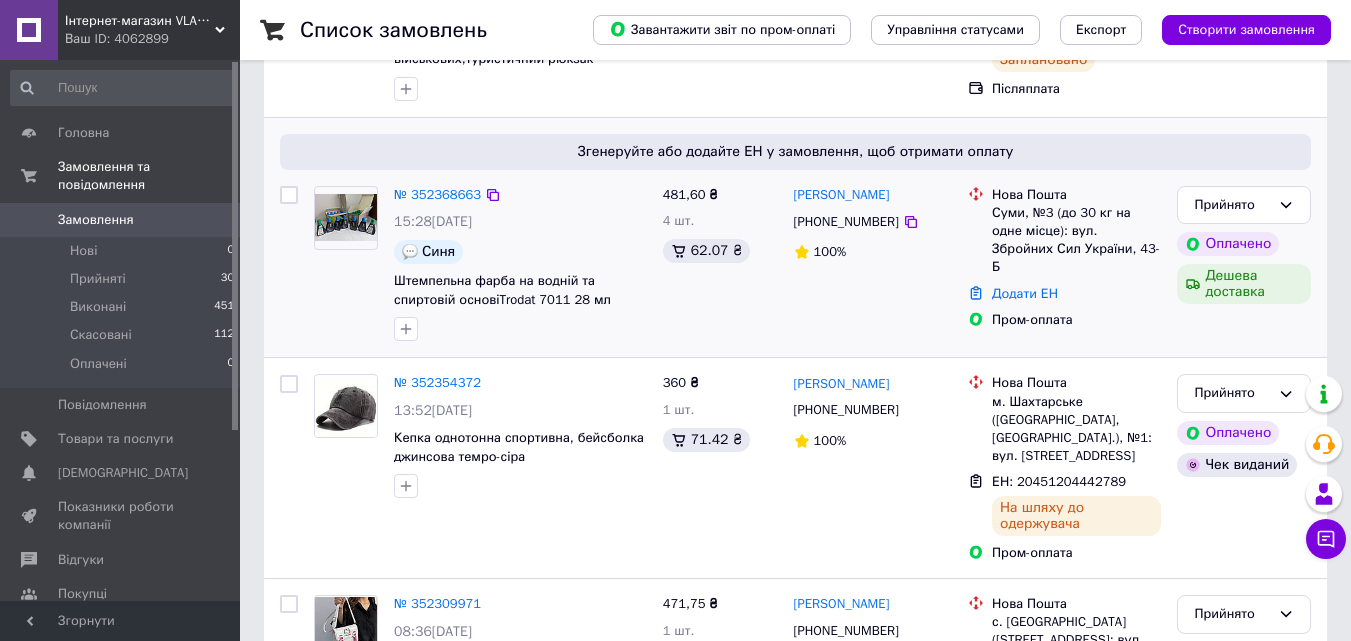 scroll, scrollTop: 500, scrollLeft: 0, axis: vertical 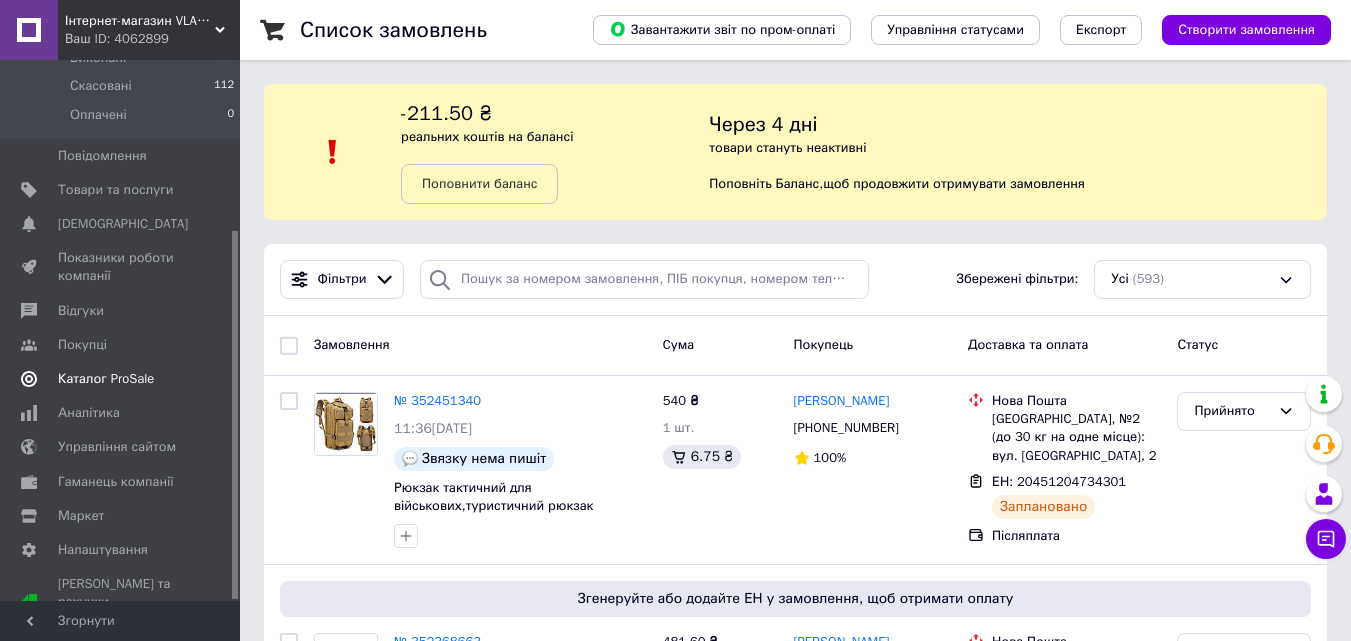 click on "Каталог ProSale" at bounding box center [106, 379] 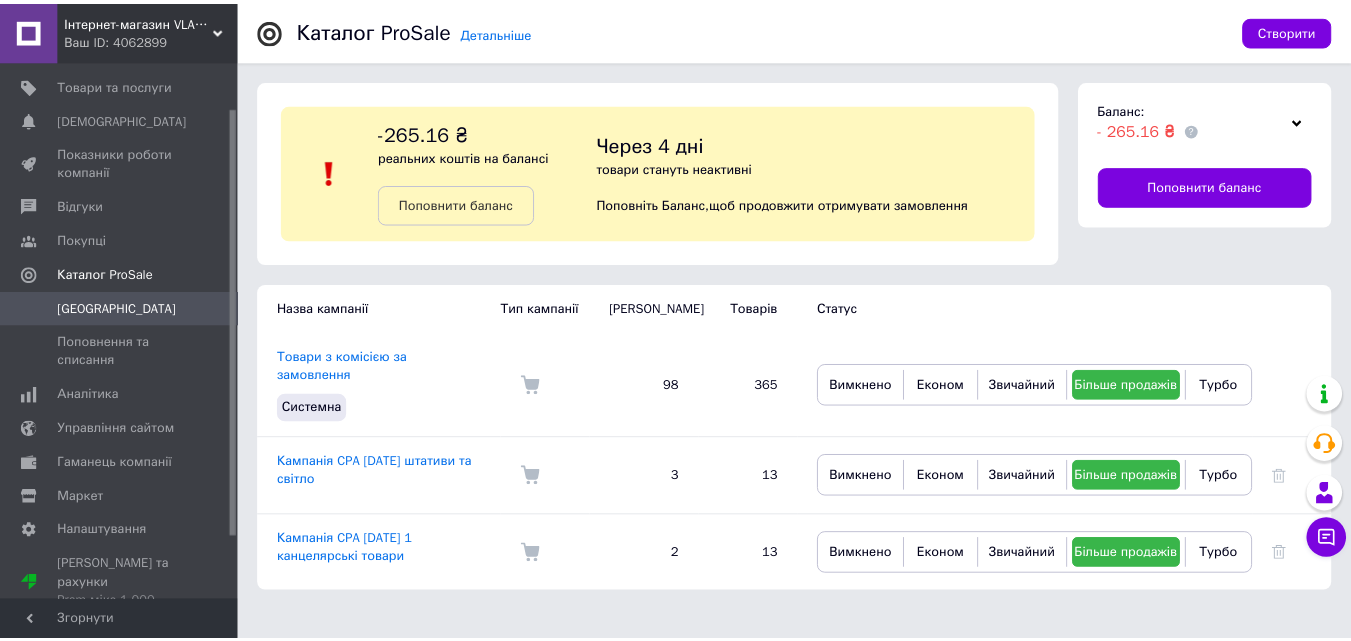 scroll, scrollTop: 0, scrollLeft: 0, axis: both 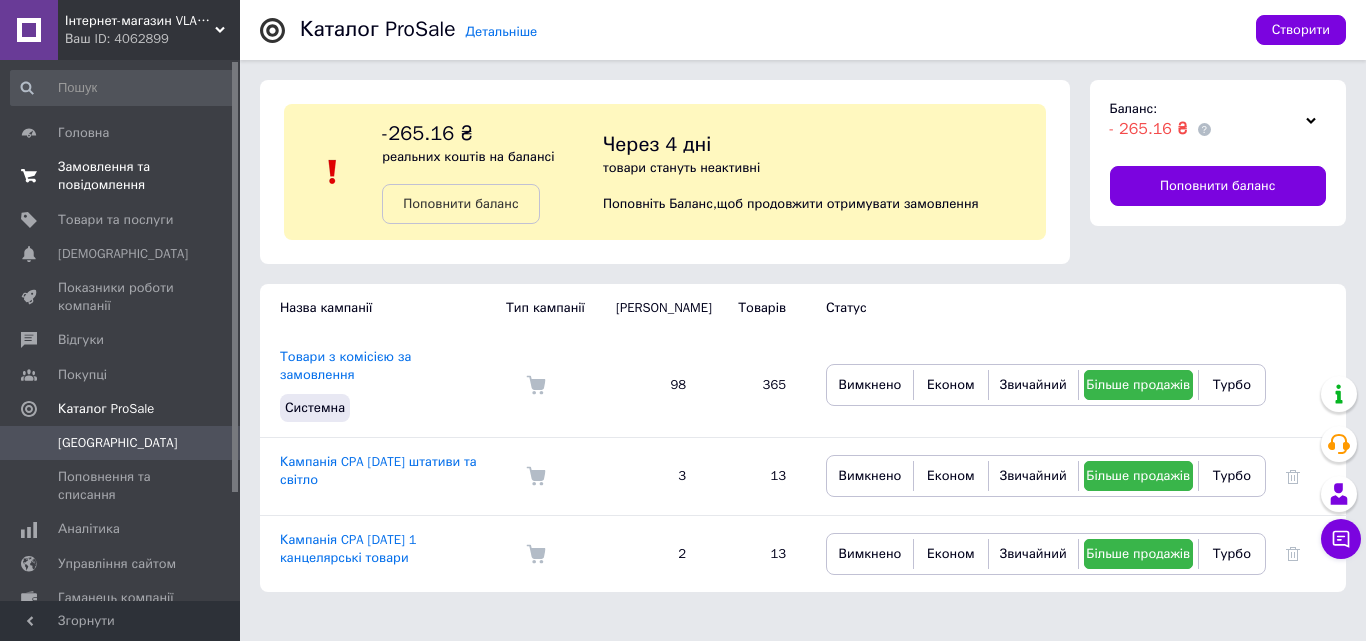 click on "Замовлення та повідомлення" at bounding box center (121, 176) 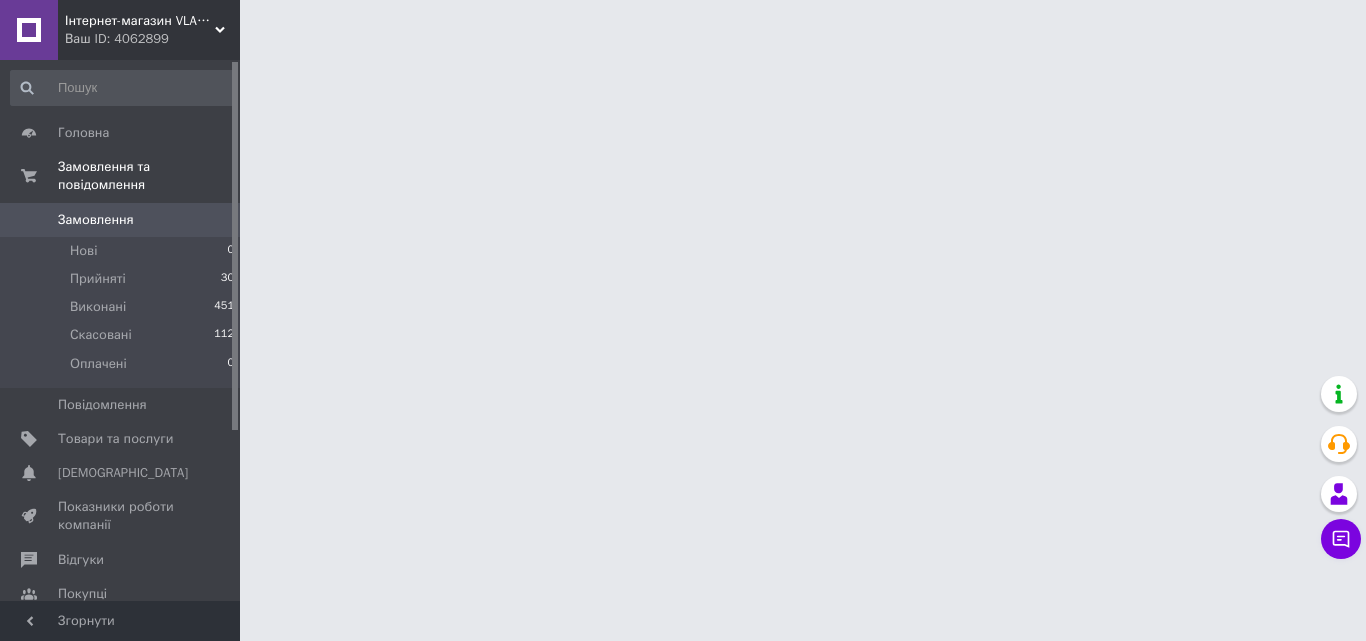 click on "Замовлення" at bounding box center [121, 220] 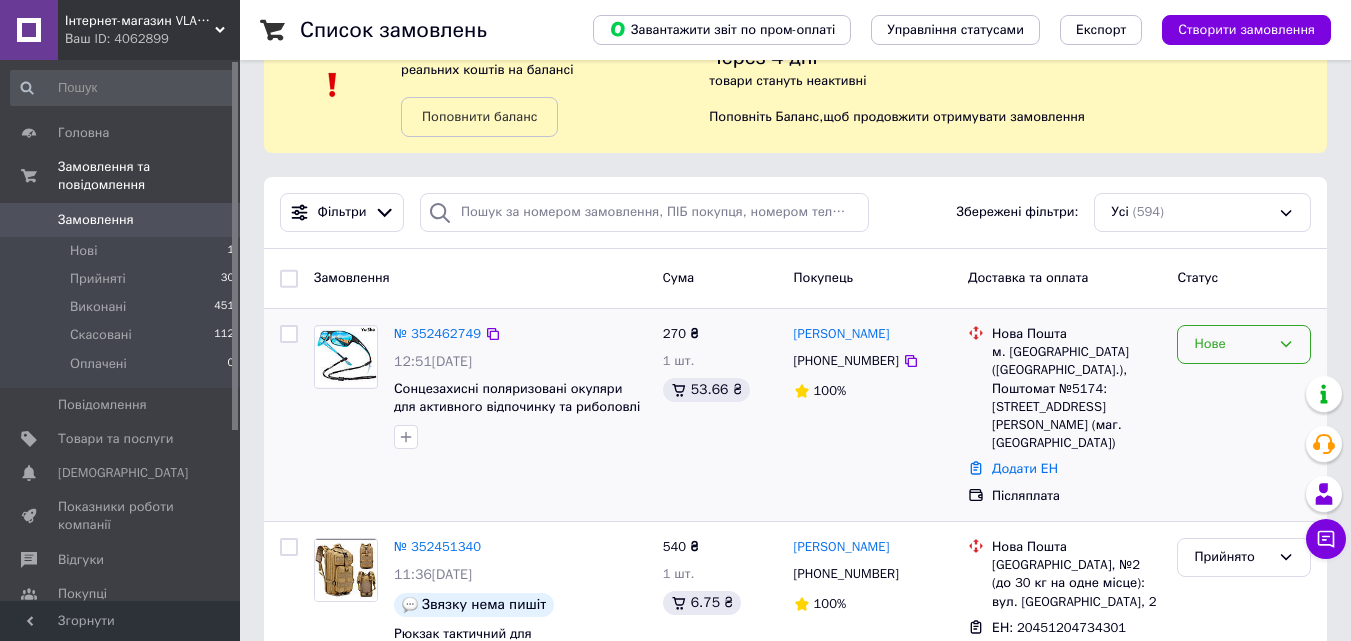 scroll, scrollTop: 100, scrollLeft: 0, axis: vertical 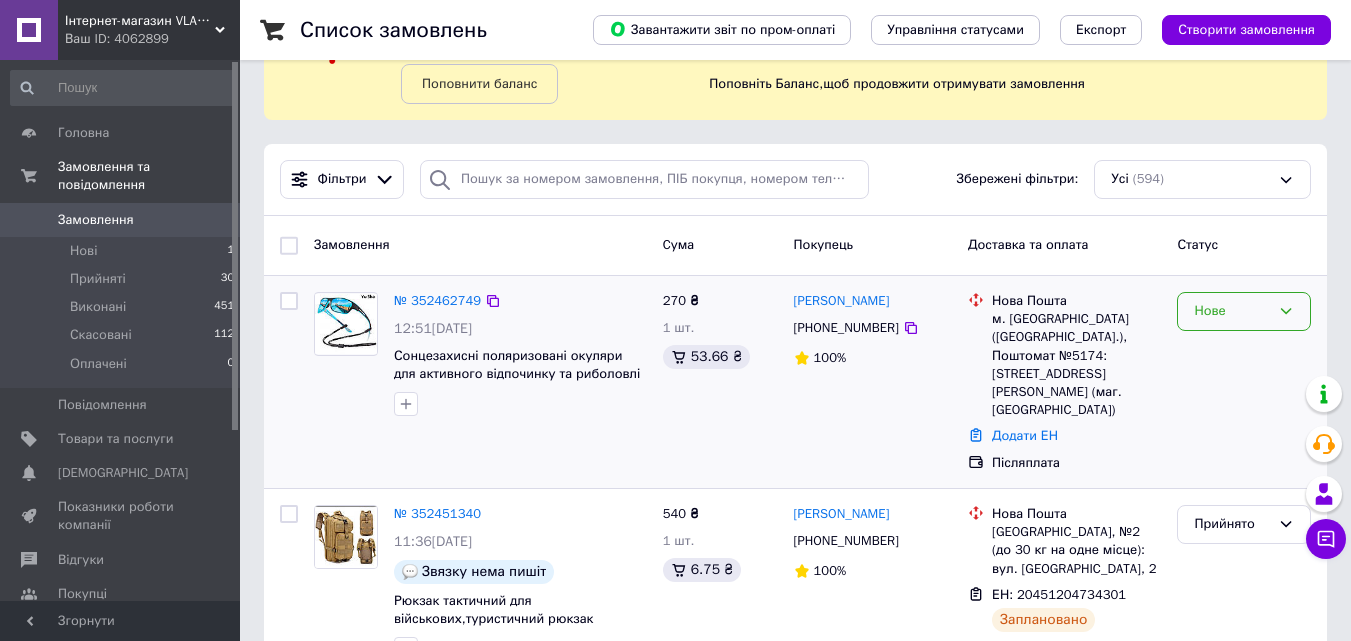 click 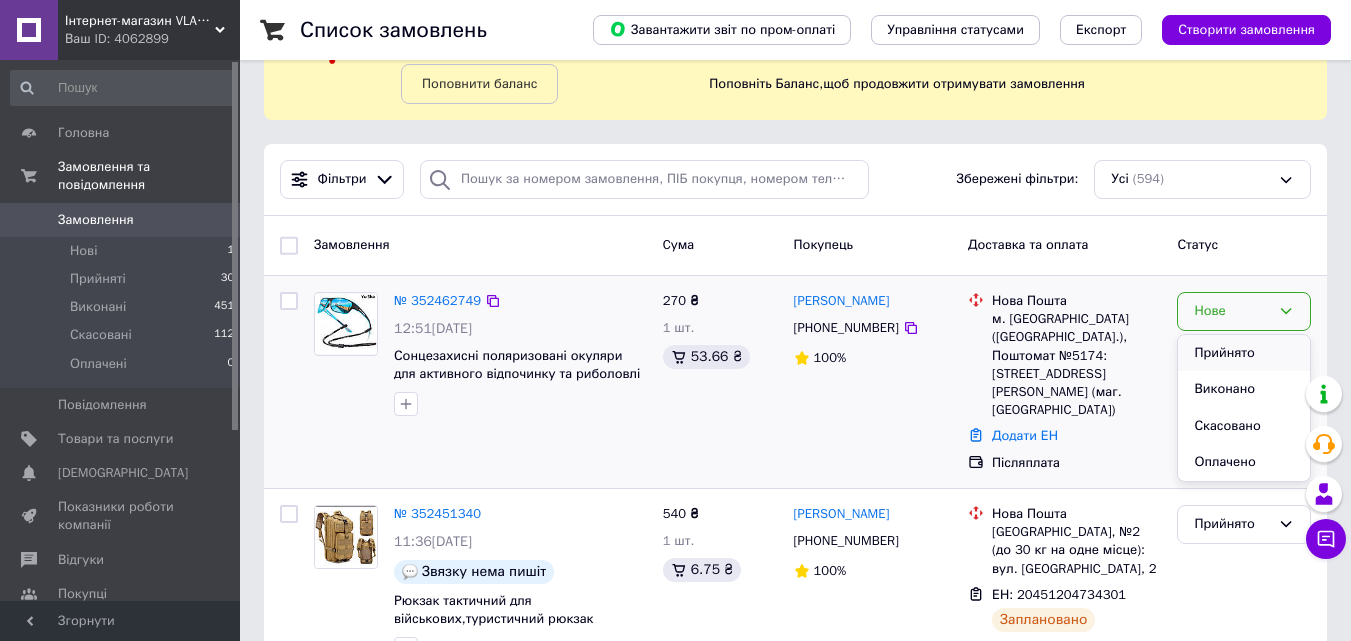 click on "Прийнято" at bounding box center (1244, 353) 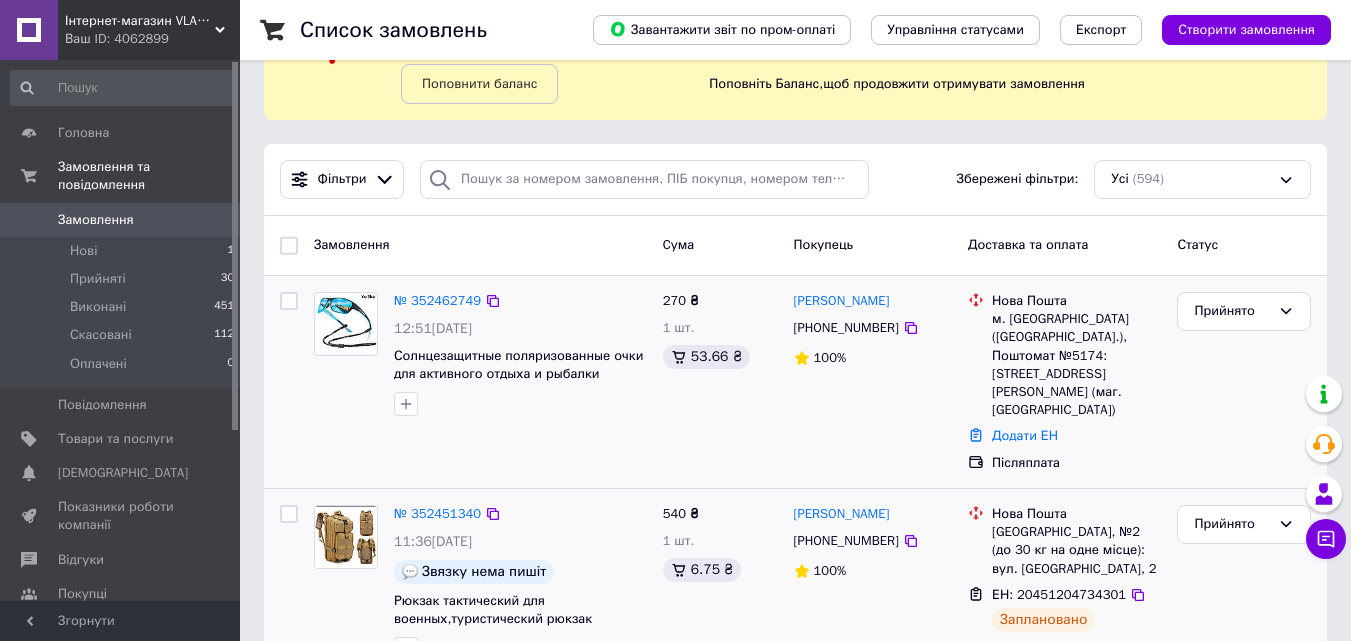 scroll, scrollTop: 0, scrollLeft: 0, axis: both 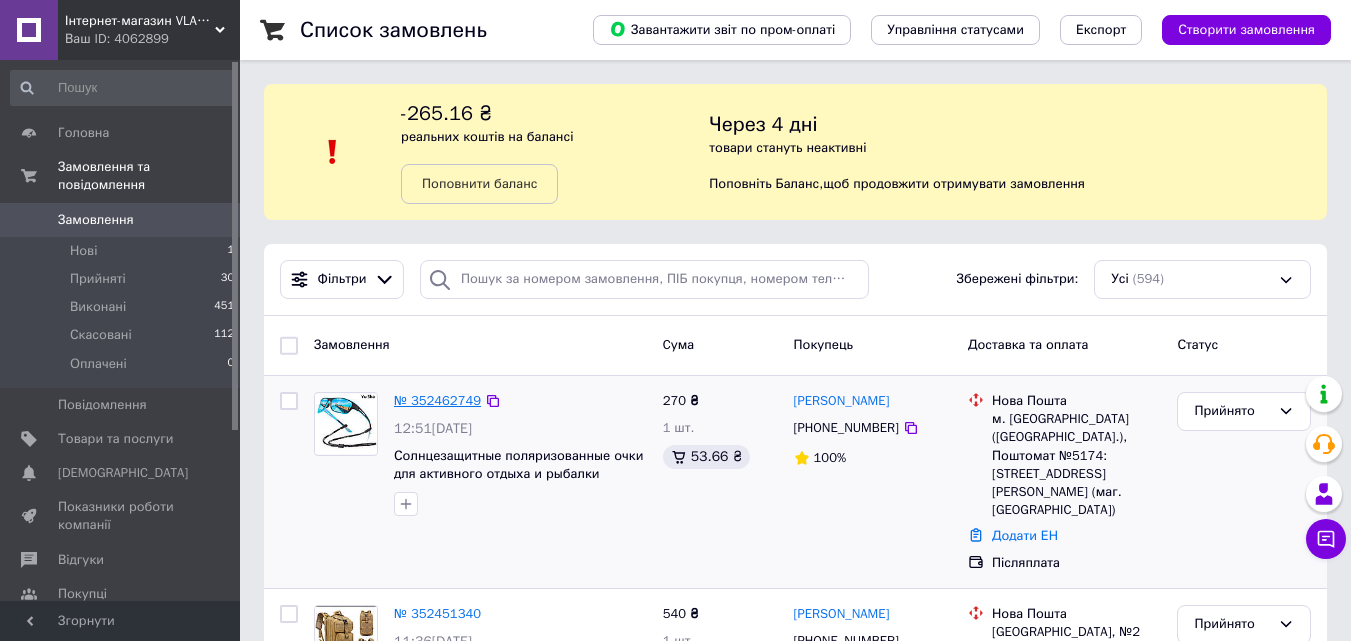click on "№ 352462749" at bounding box center [437, 400] 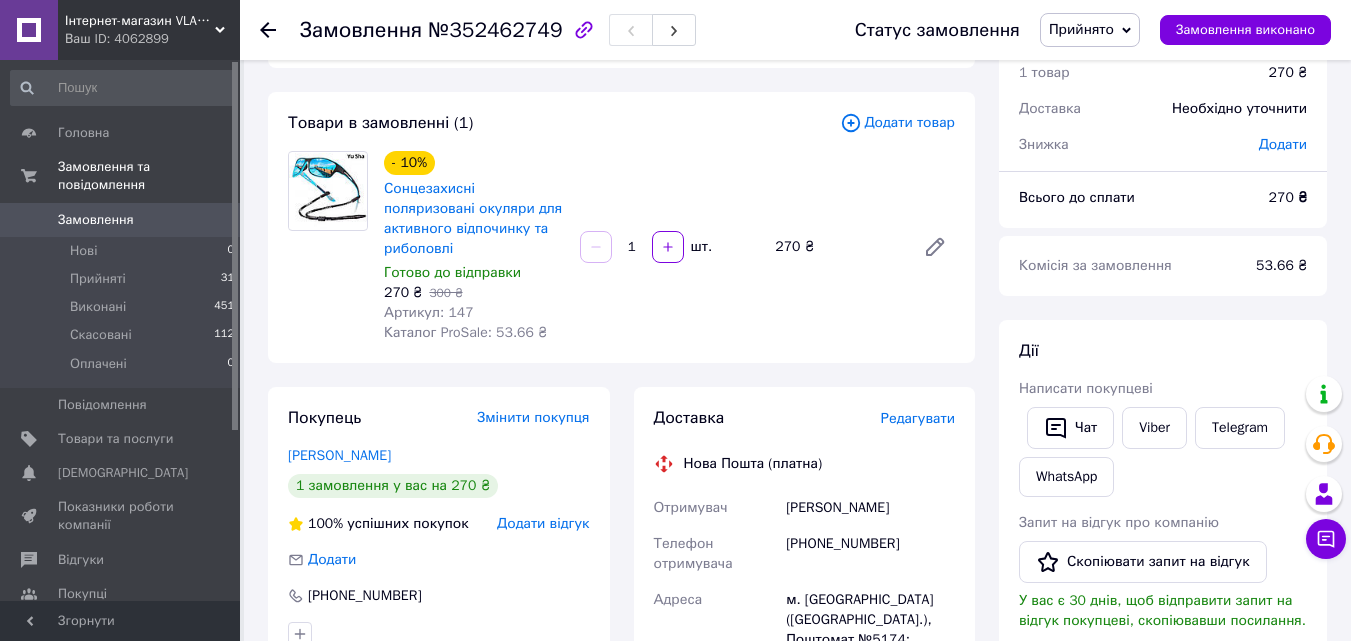 scroll, scrollTop: 200, scrollLeft: 0, axis: vertical 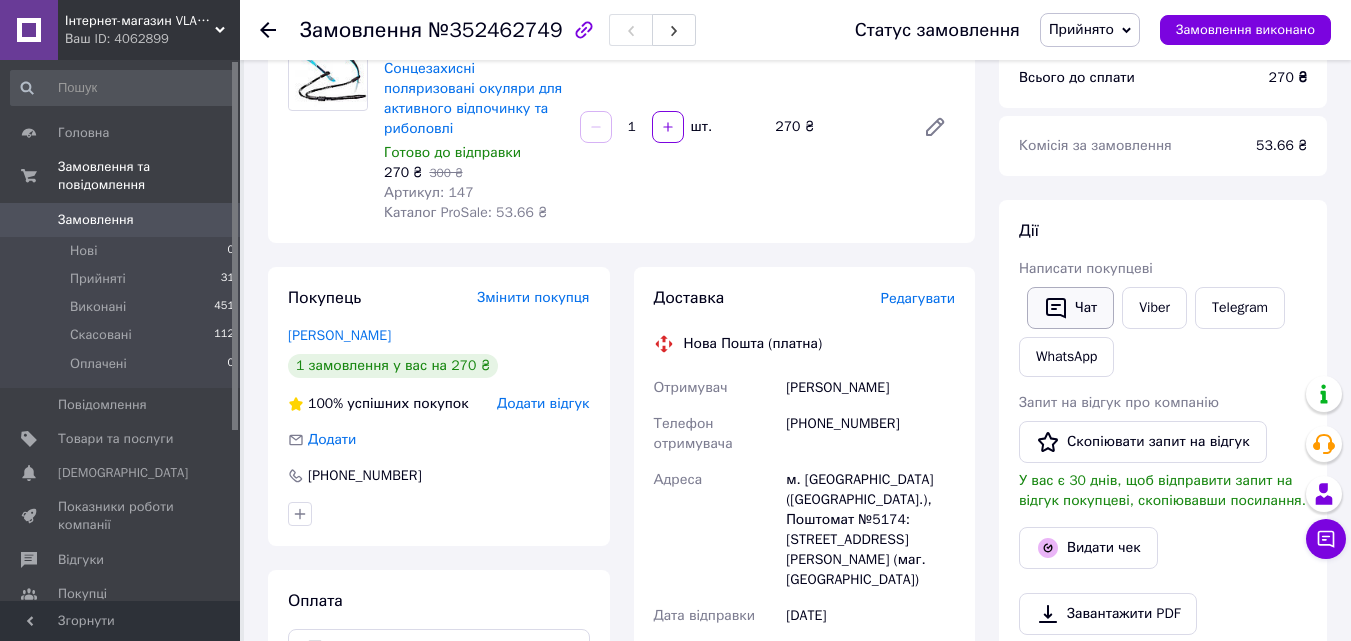click on "Чат" at bounding box center [1070, 308] 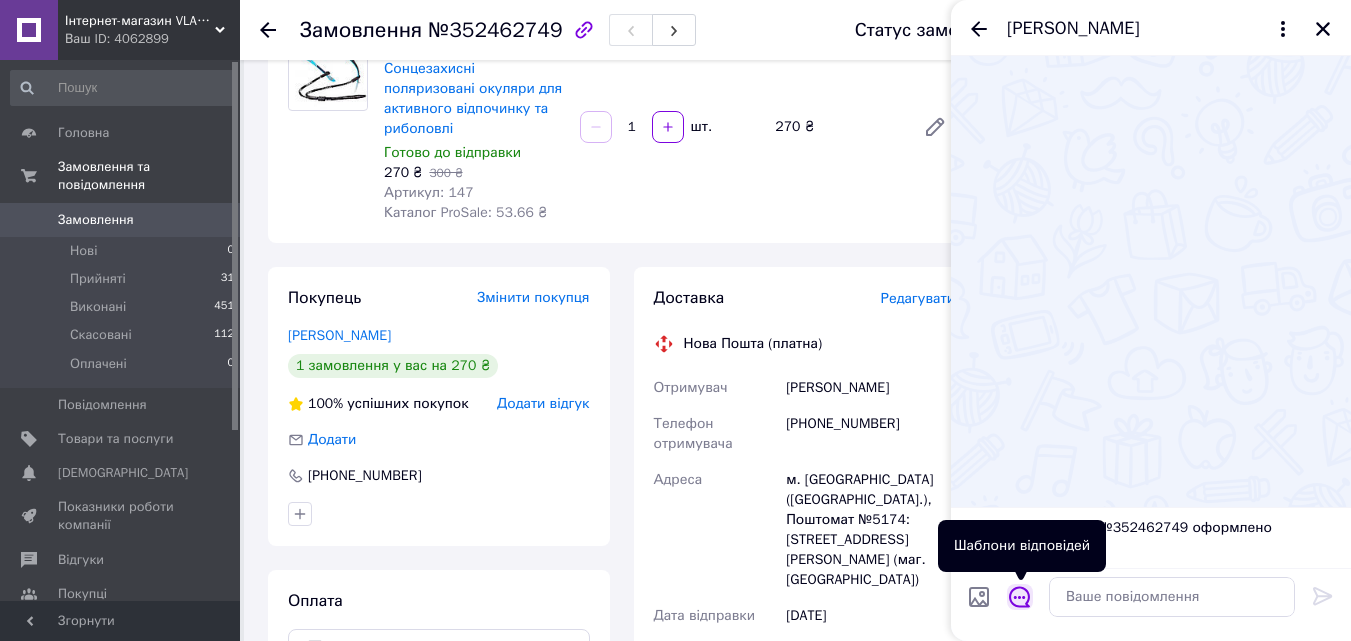 click 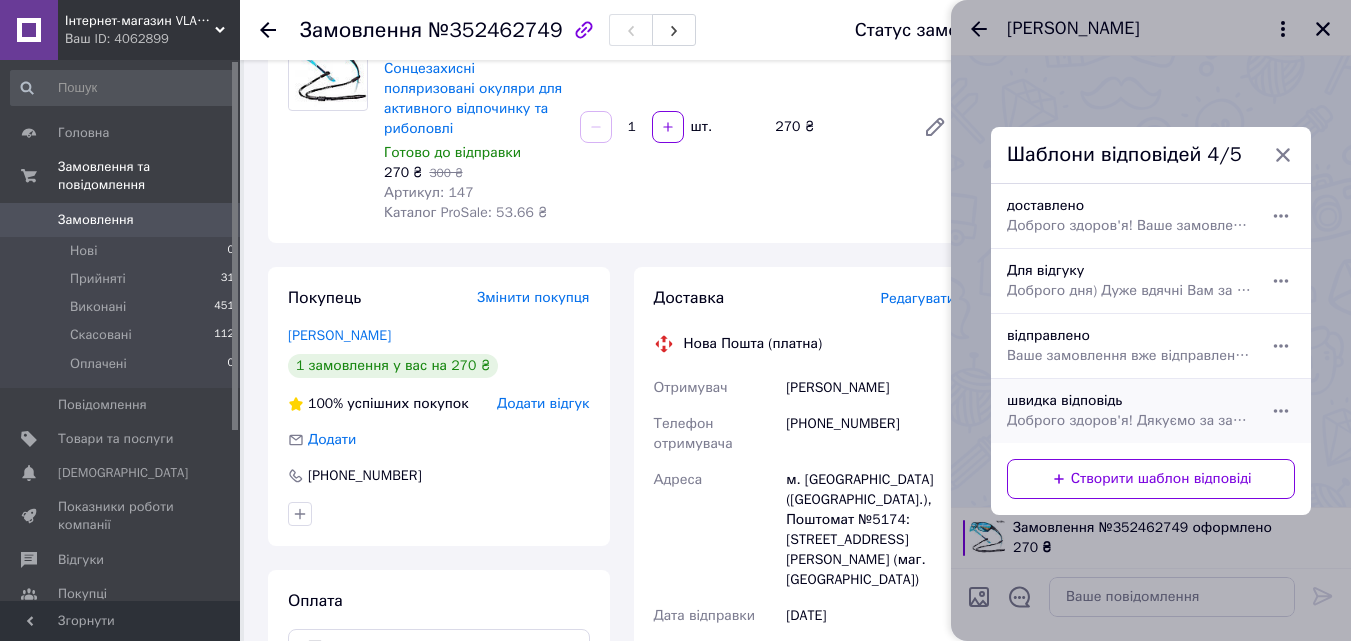 click on "швидка відповідь Доброго здоров'я!
Дякуємо за замовлення,сьогодні відправимо." at bounding box center (1129, 411) 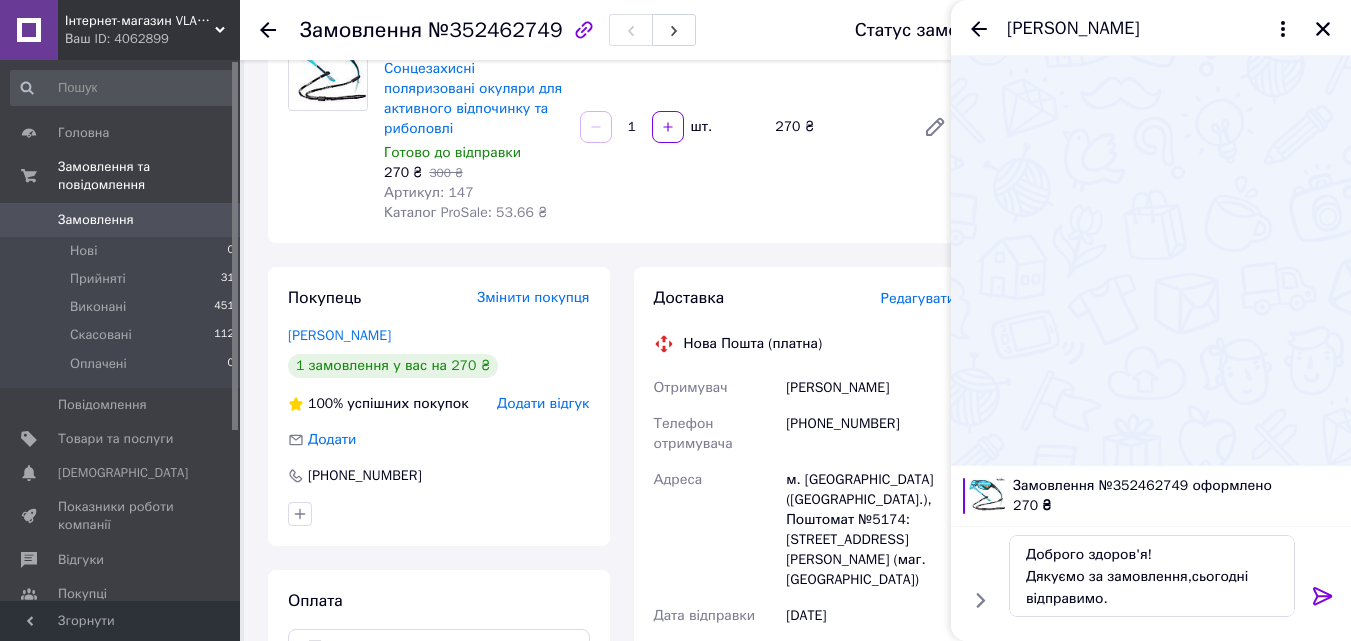 click 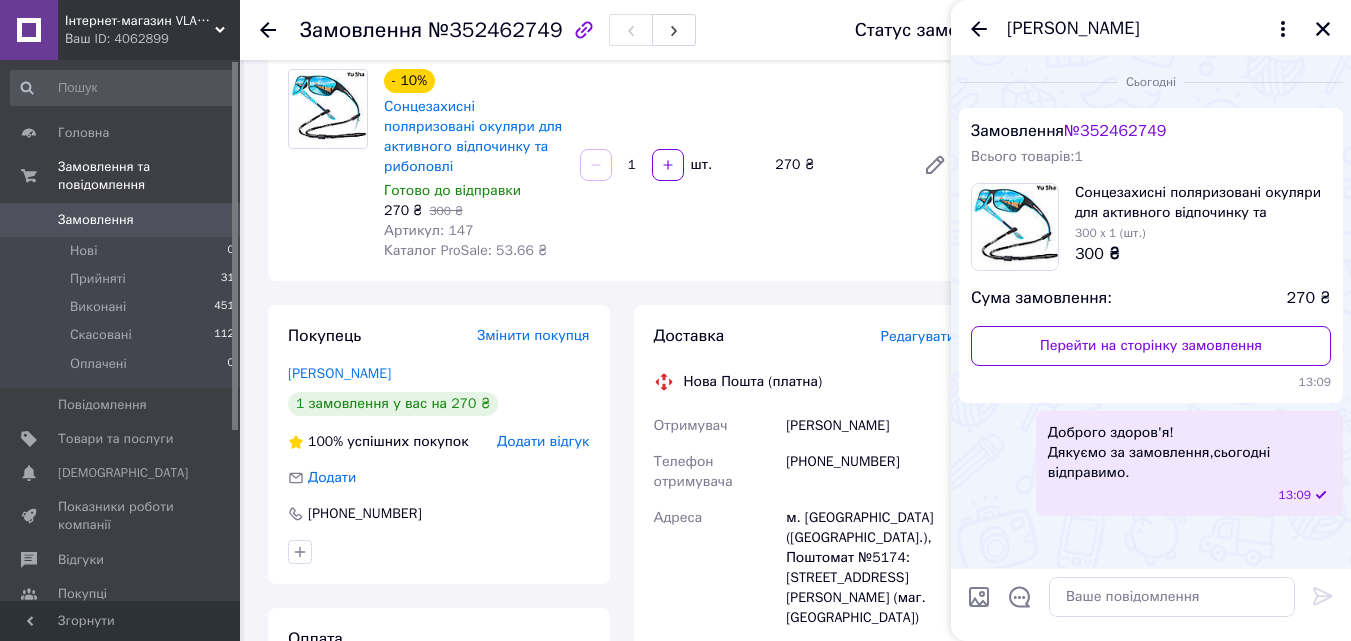 scroll, scrollTop: 100, scrollLeft: 0, axis: vertical 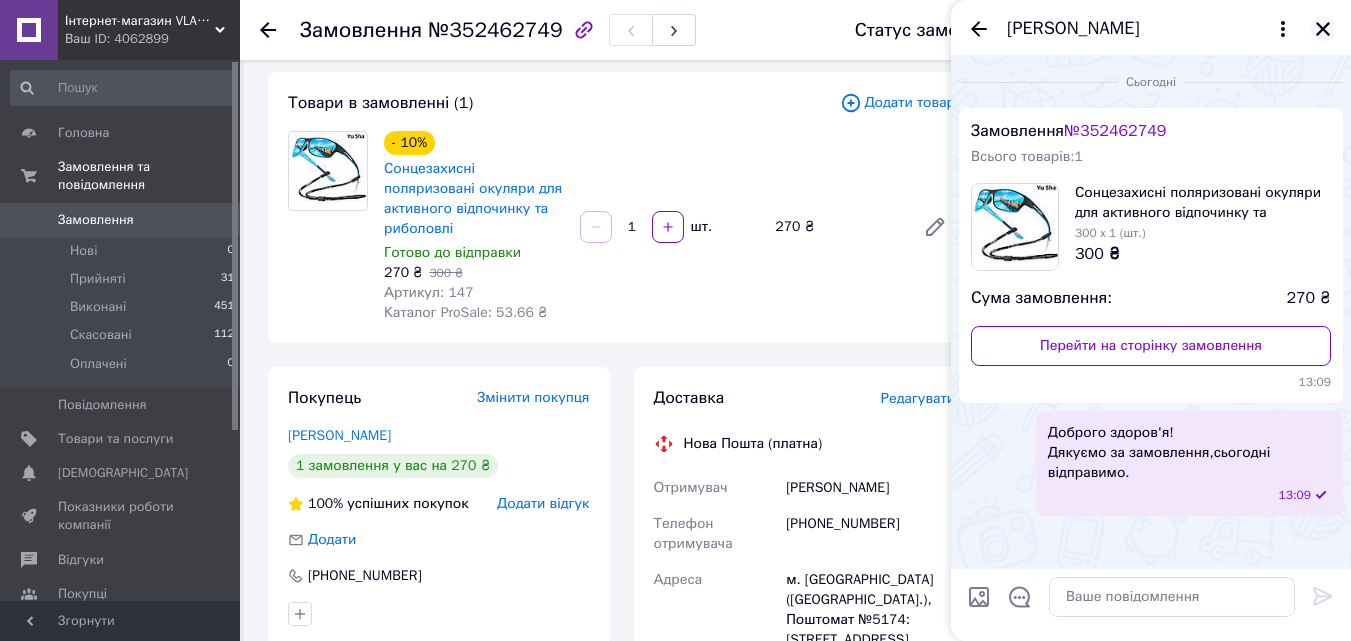 click 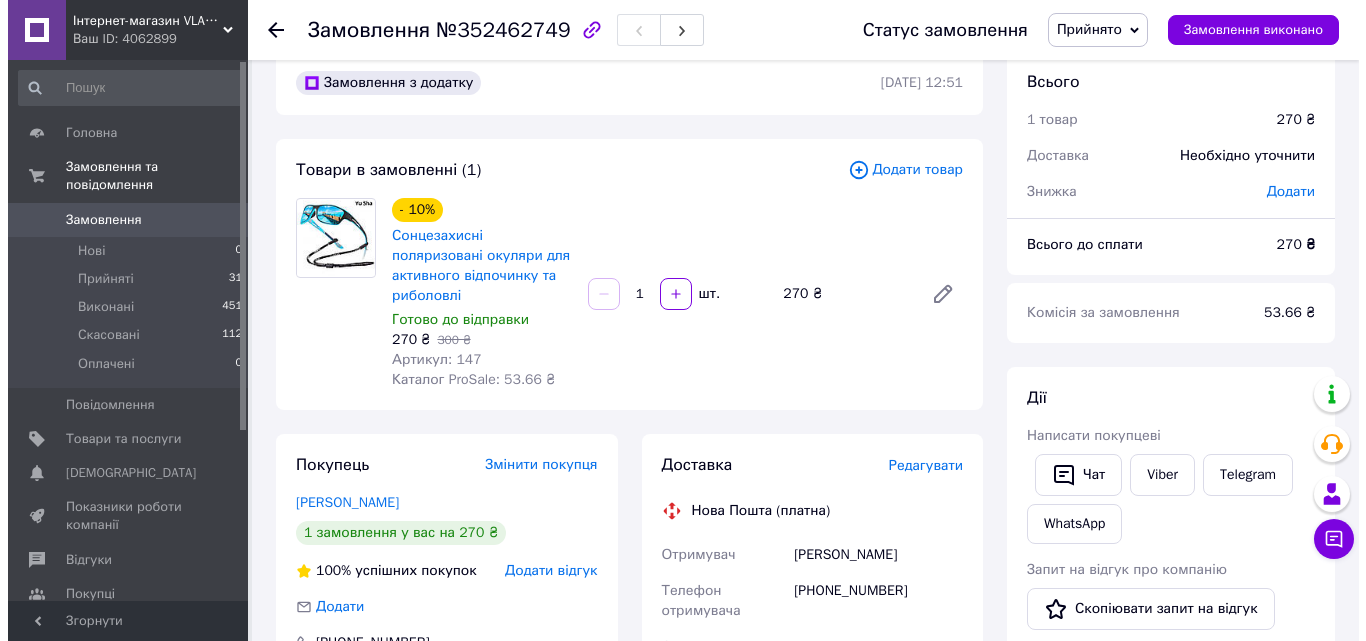 scroll, scrollTop: 0, scrollLeft: 0, axis: both 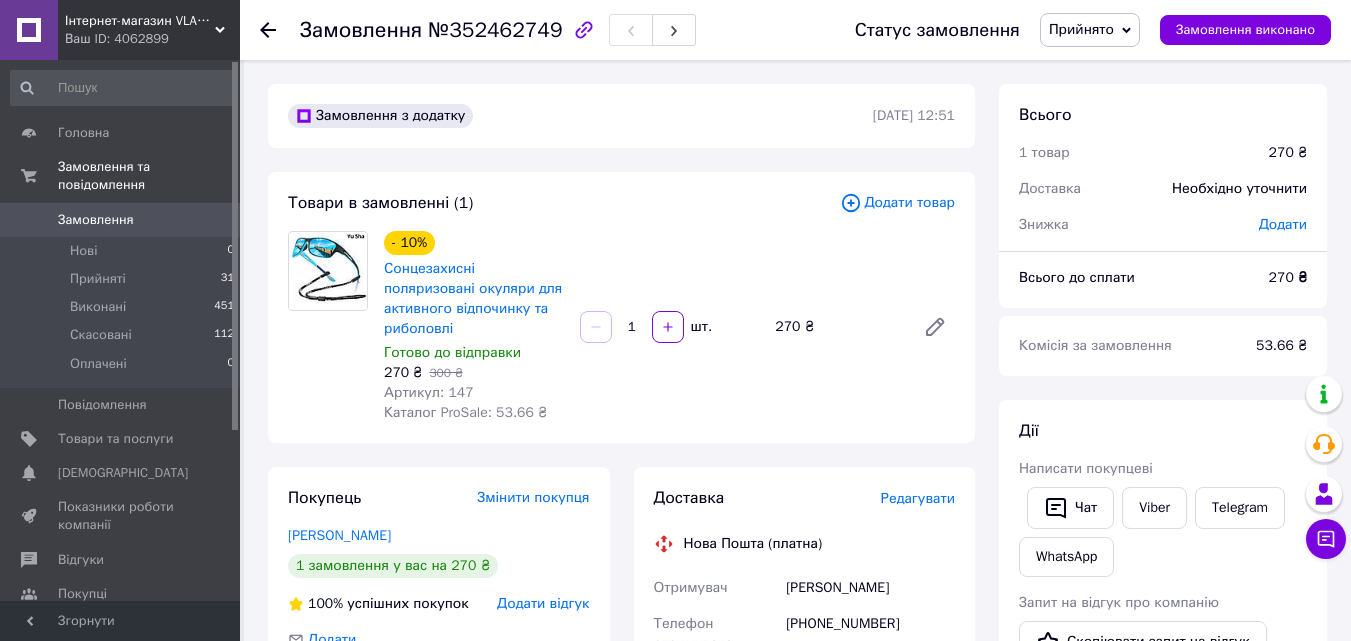 click on "Редагувати" at bounding box center [918, 498] 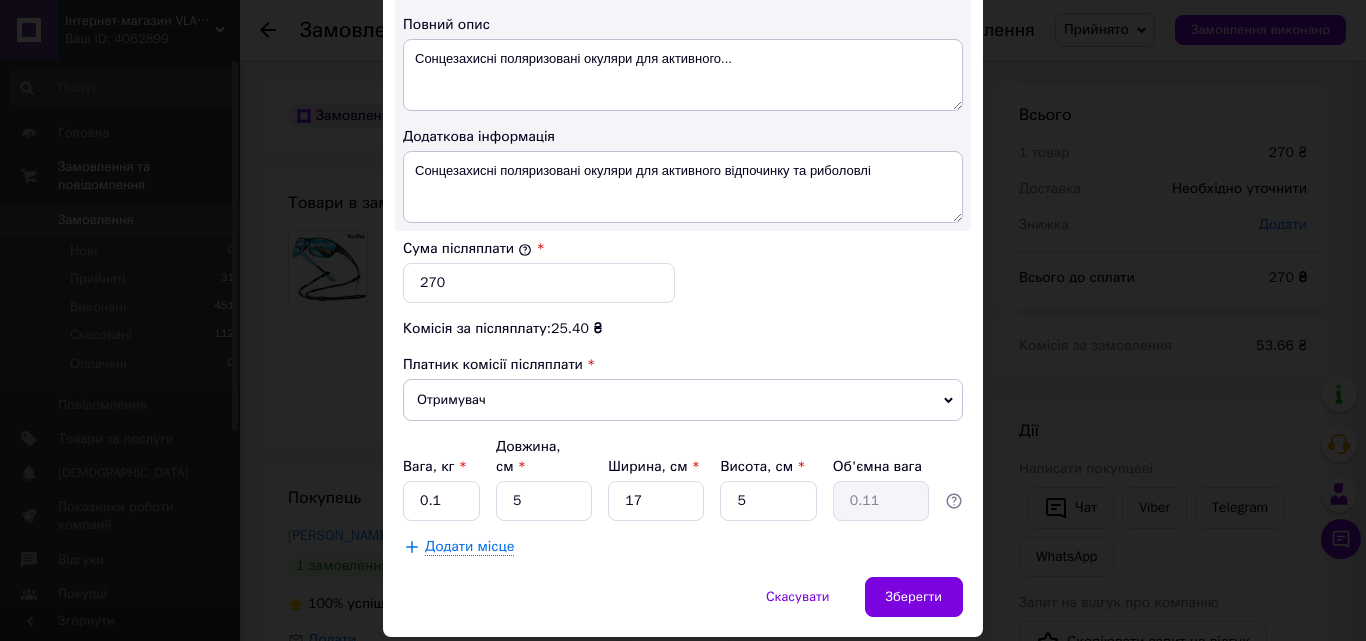 scroll, scrollTop: 1100, scrollLeft: 0, axis: vertical 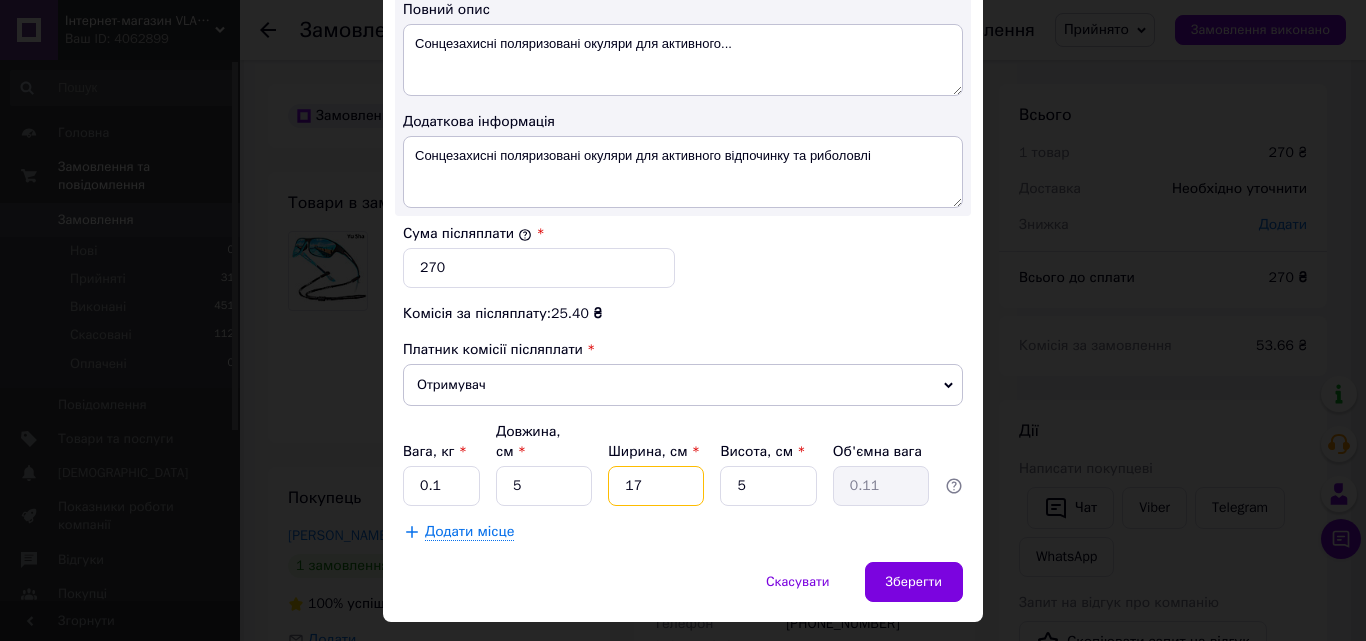 click on "17" at bounding box center (656, 486) 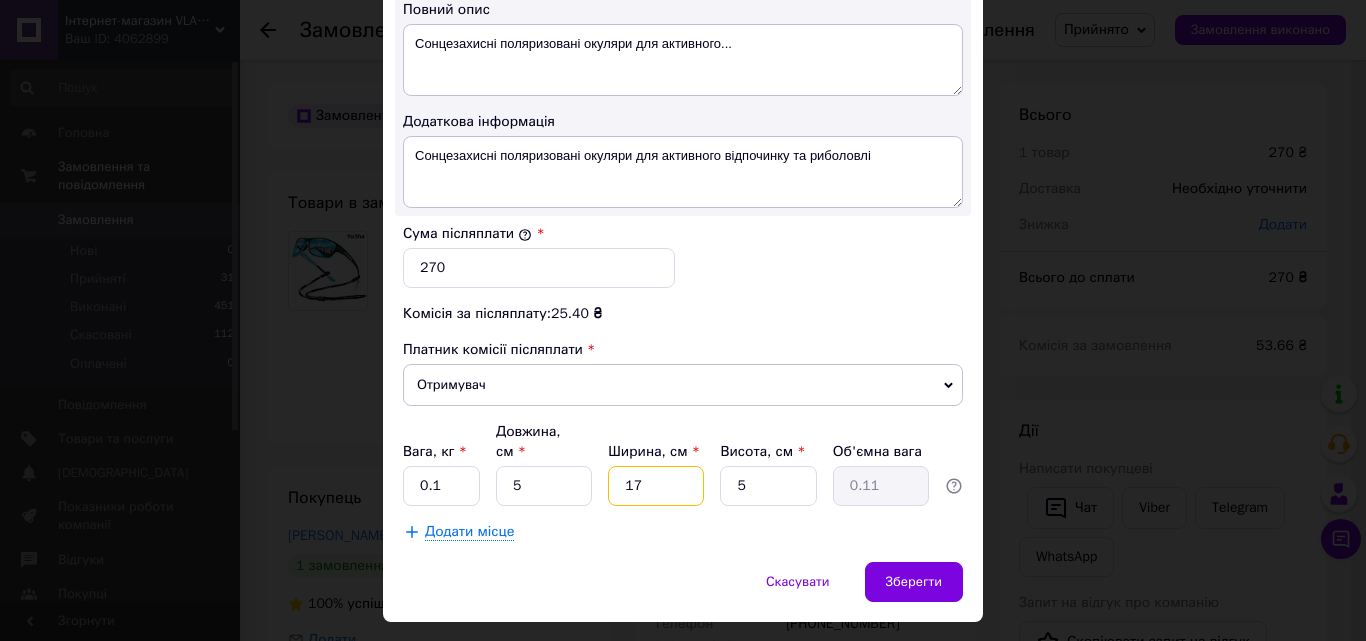 type on "1" 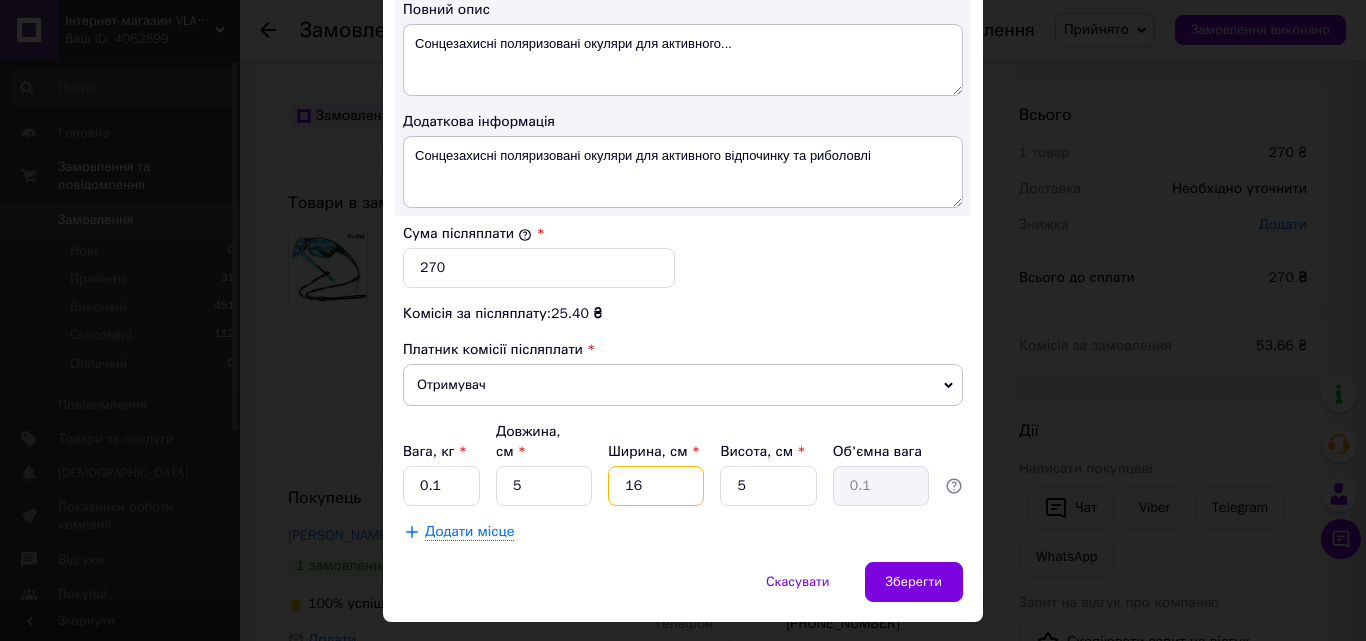 type on "16" 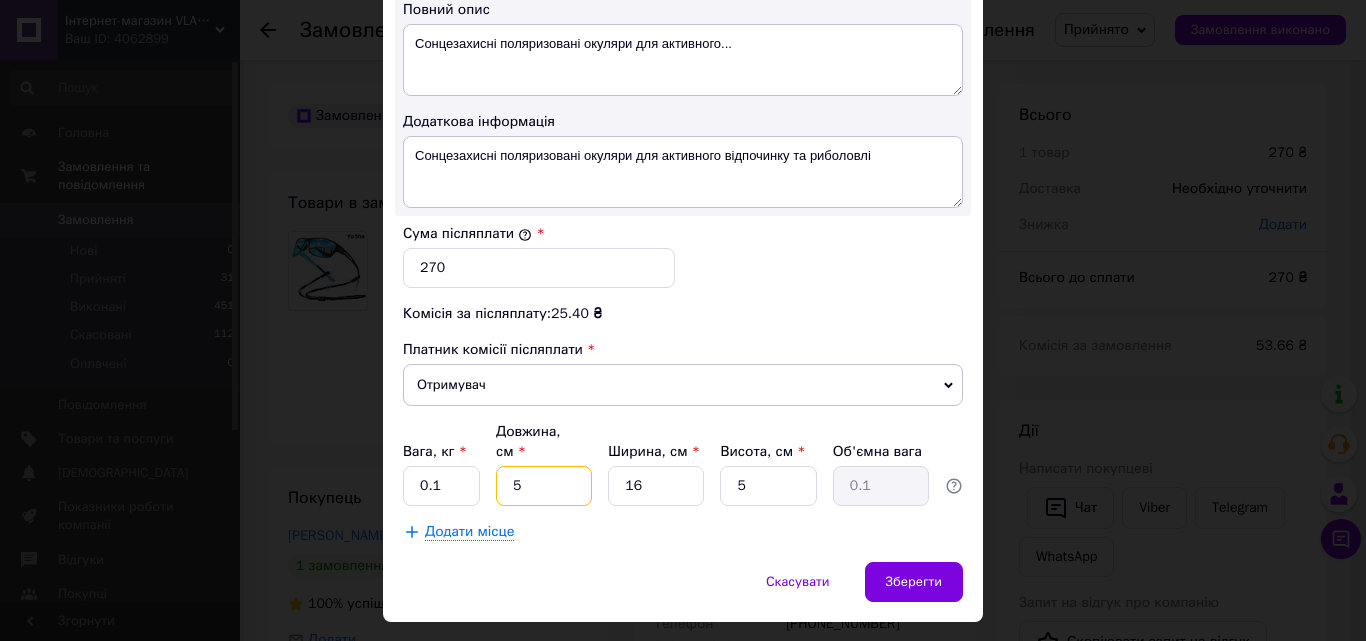 click on "5" at bounding box center (544, 486) 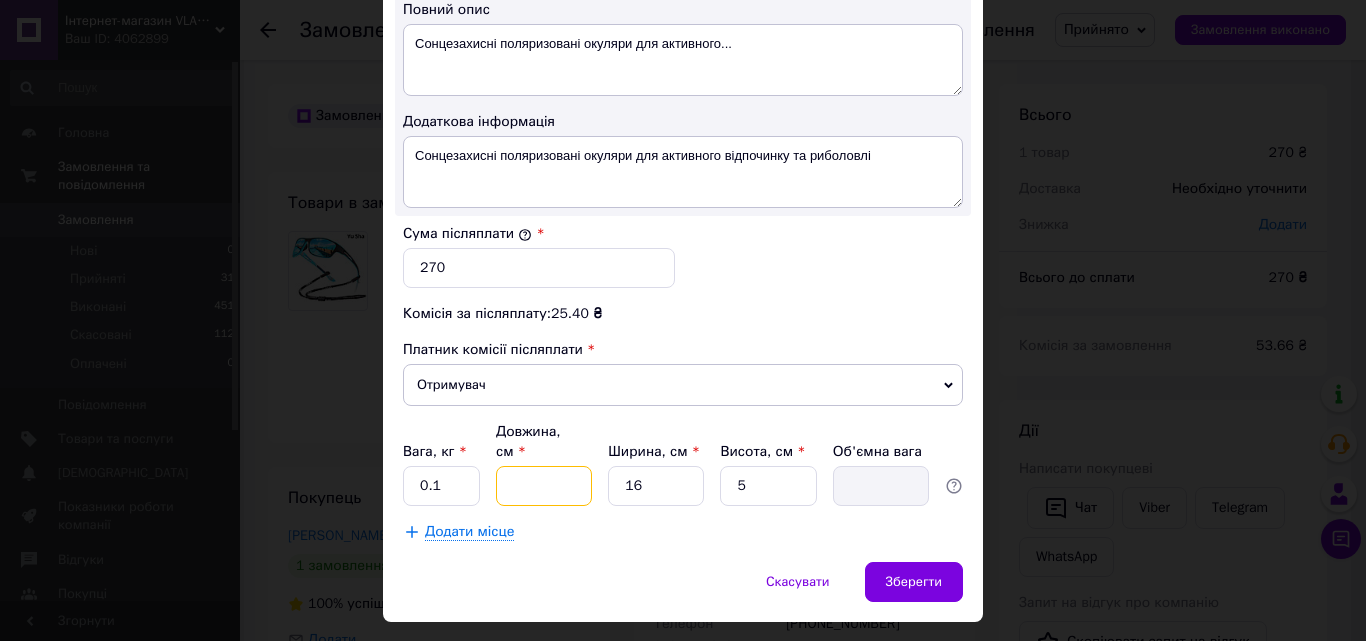 type on "6" 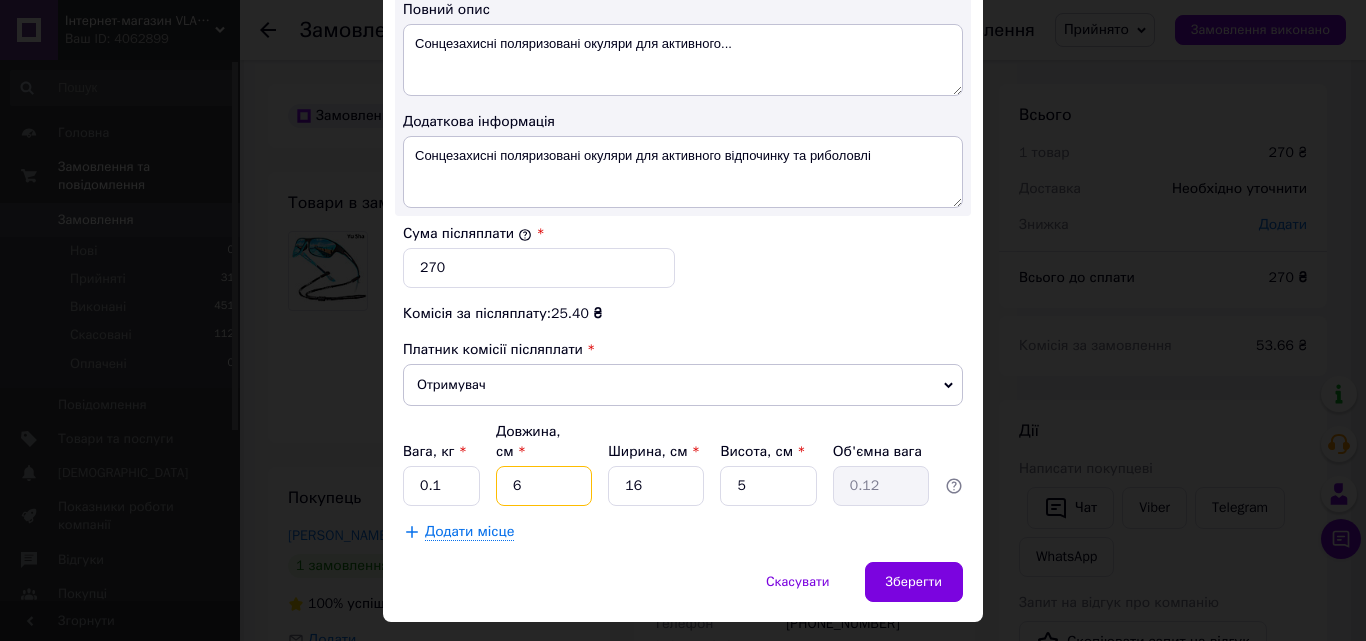 type on "6" 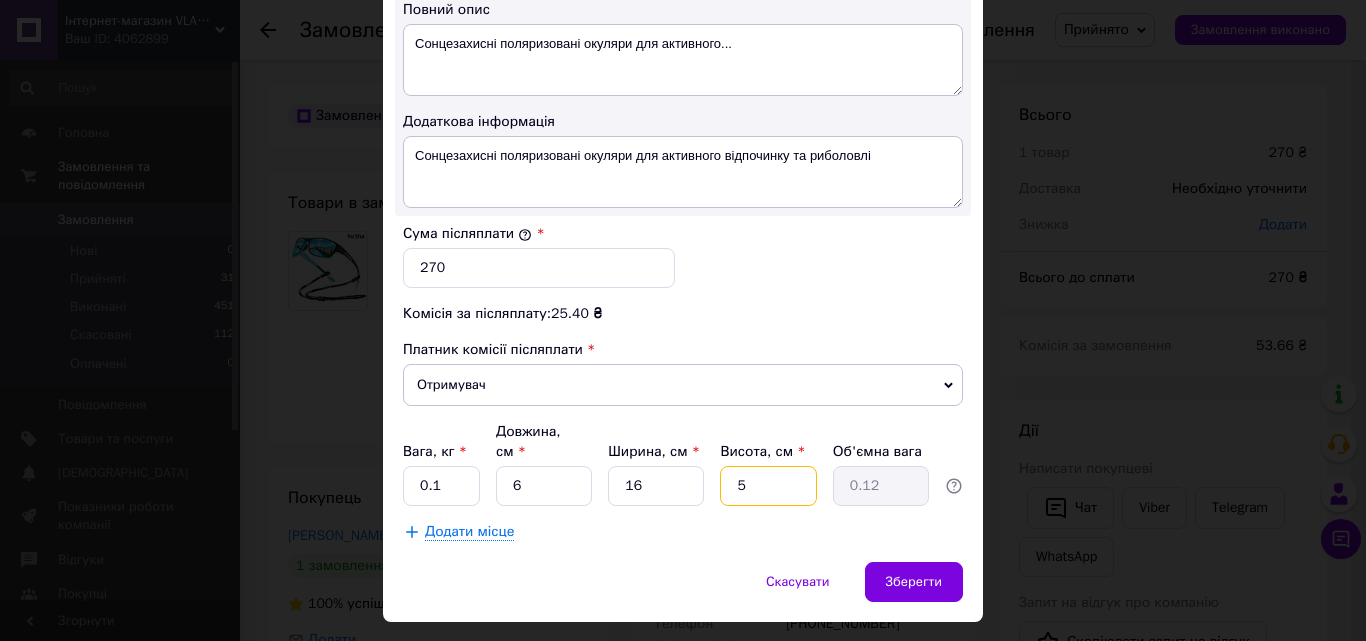 click on "5" at bounding box center (768, 486) 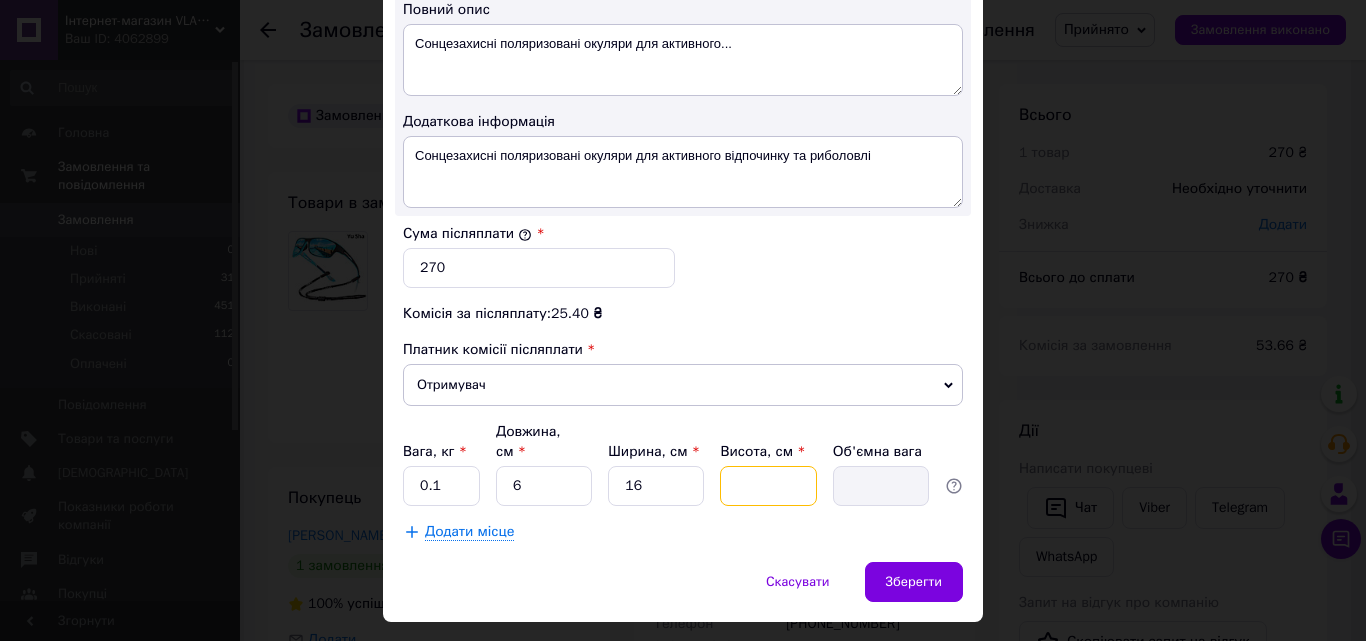 type on "6" 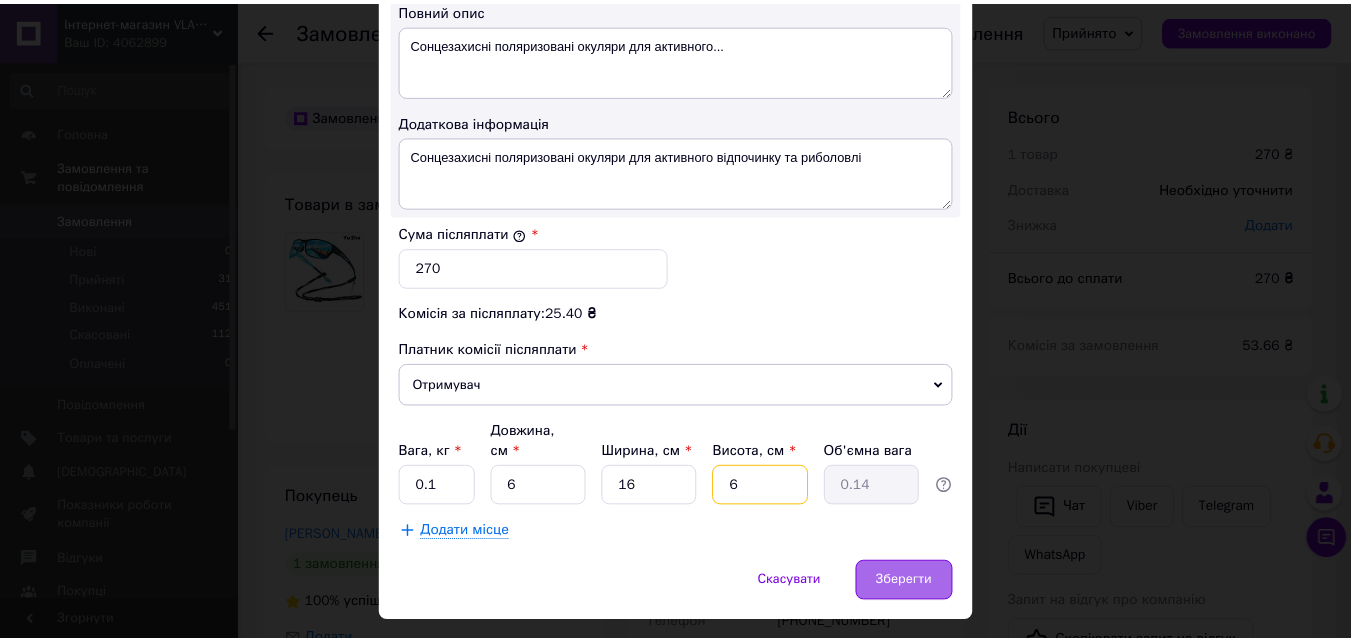 scroll, scrollTop: 1109, scrollLeft: 0, axis: vertical 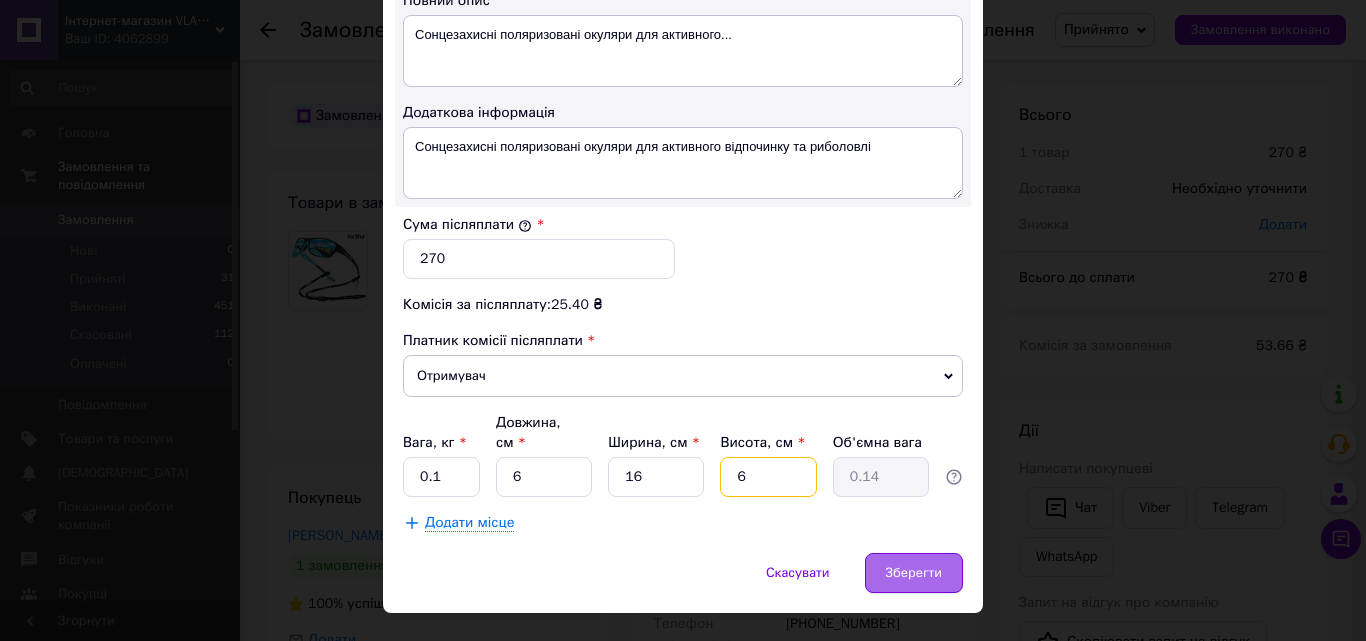 type on "6" 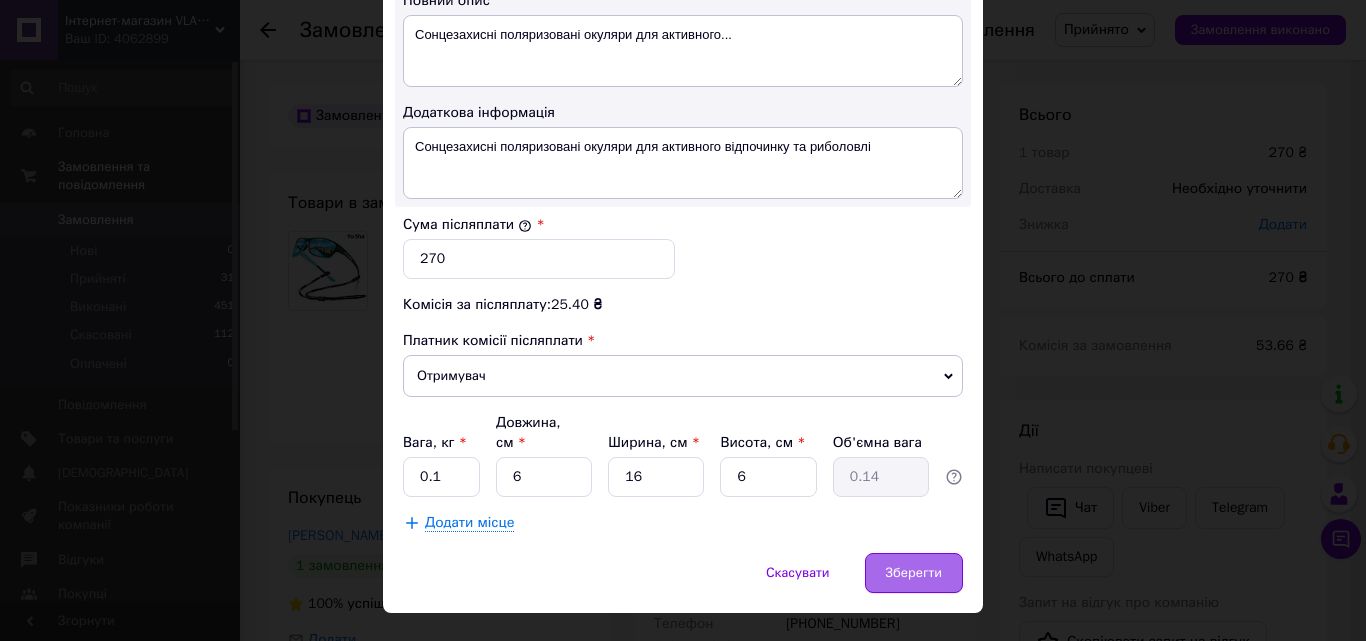 click on "Зберегти" at bounding box center [914, 573] 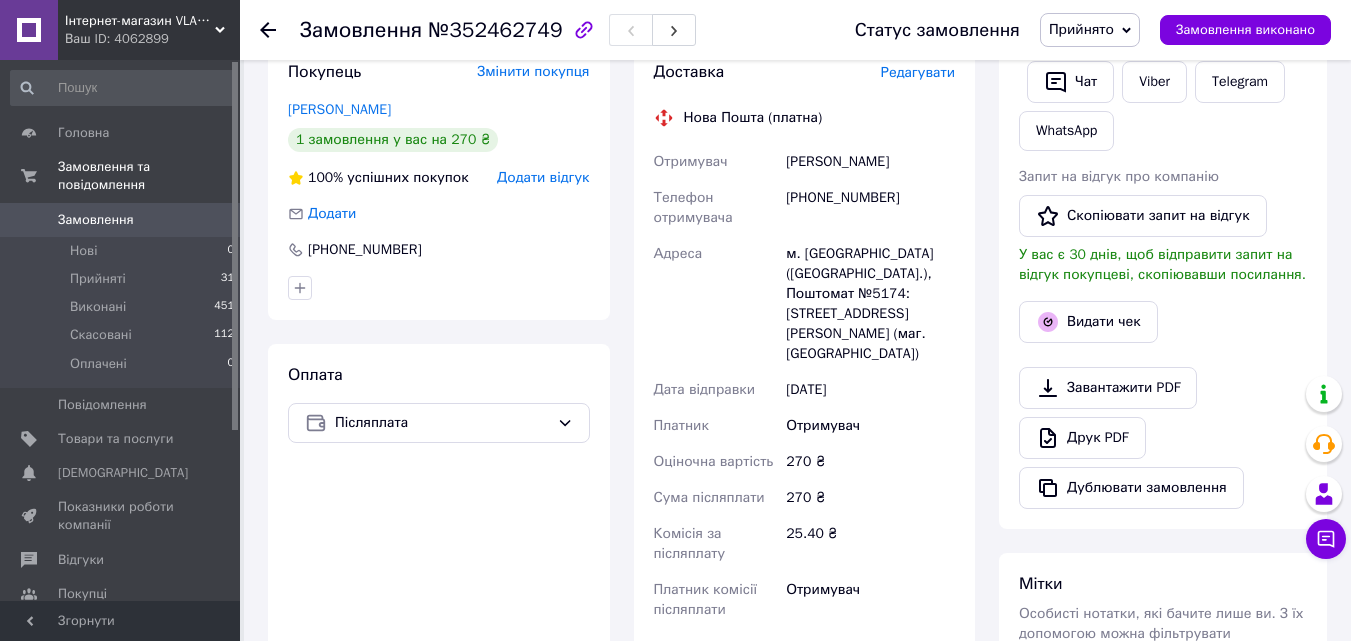 scroll, scrollTop: 600, scrollLeft: 0, axis: vertical 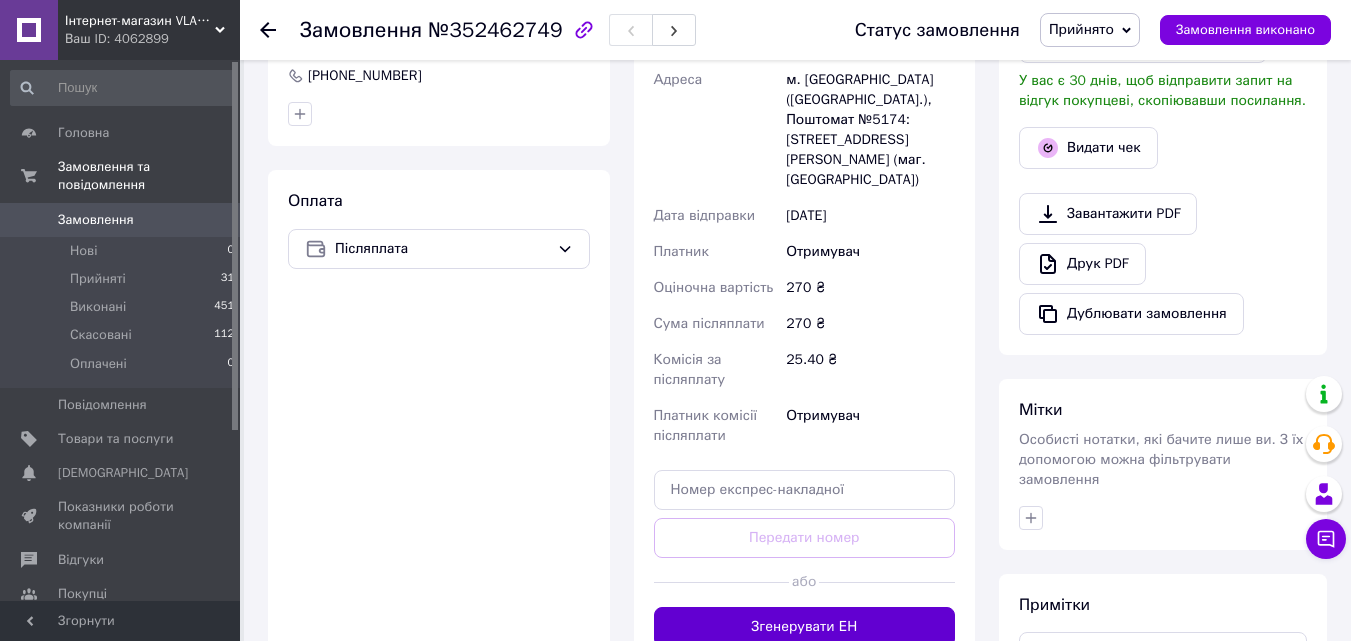 click on "Згенерувати ЕН" at bounding box center (805, 627) 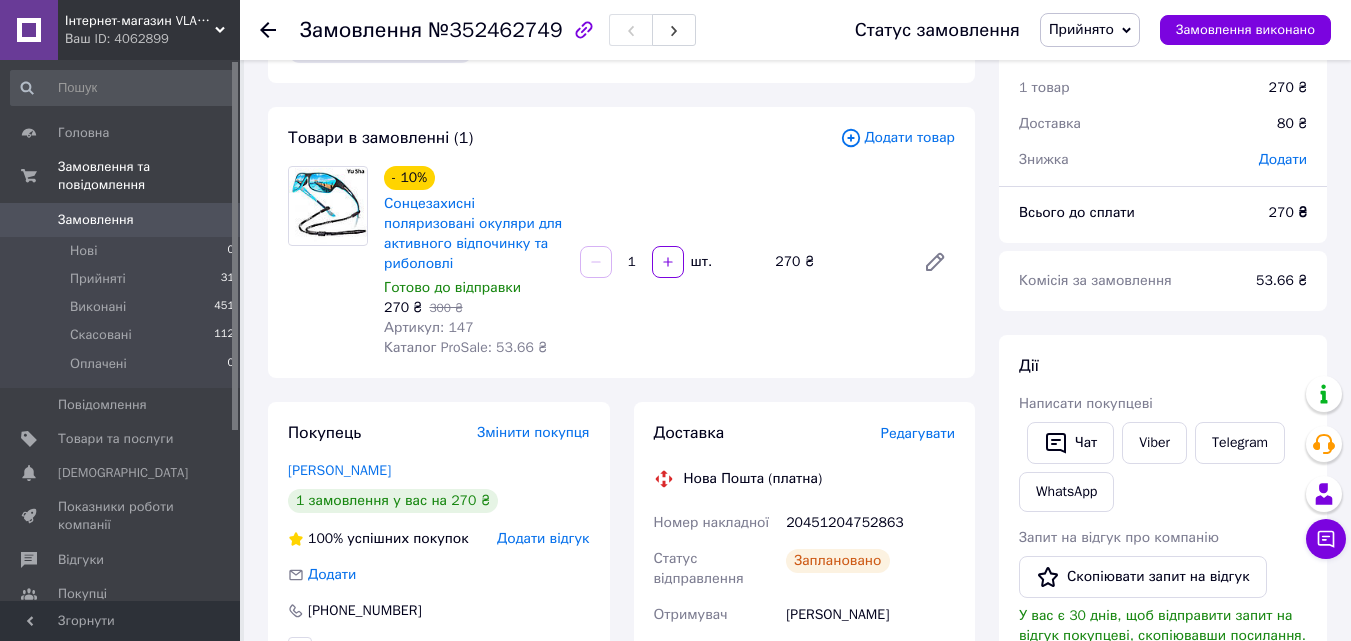 scroll, scrollTop: 100, scrollLeft: 0, axis: vertical 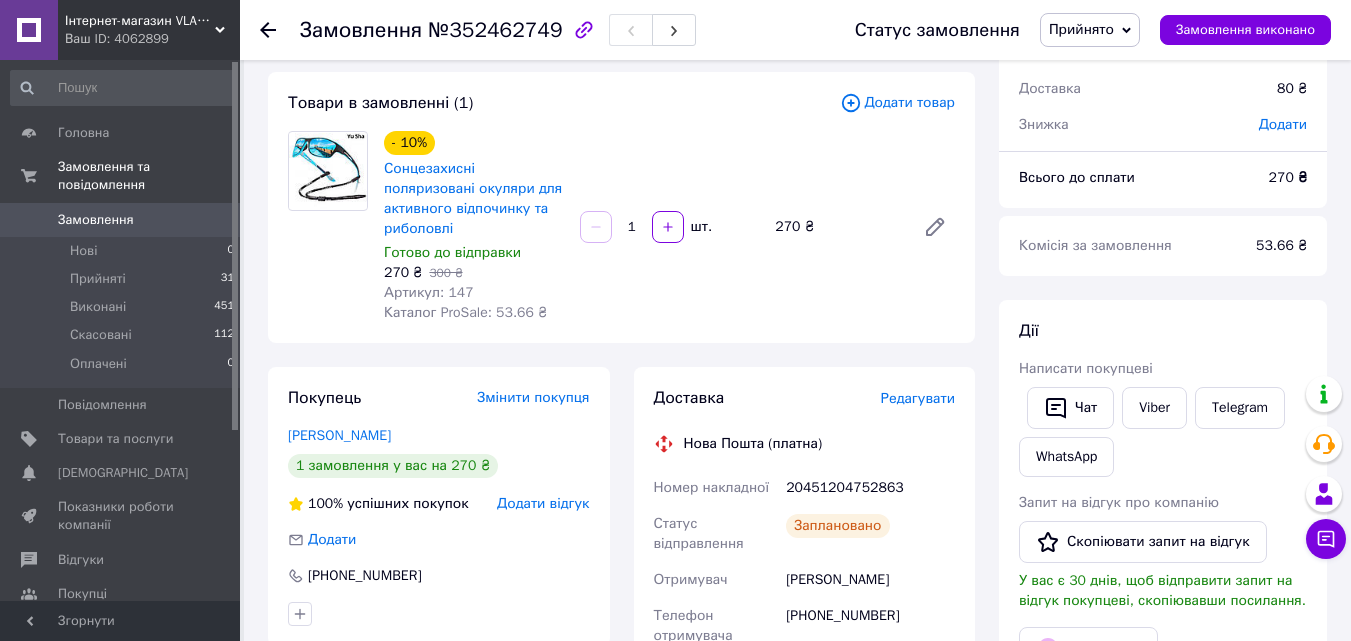 drag, startPoint x: 934, startPoint y: 448, endPoint x: 967, endPoint y: 453, distance: 33.37664 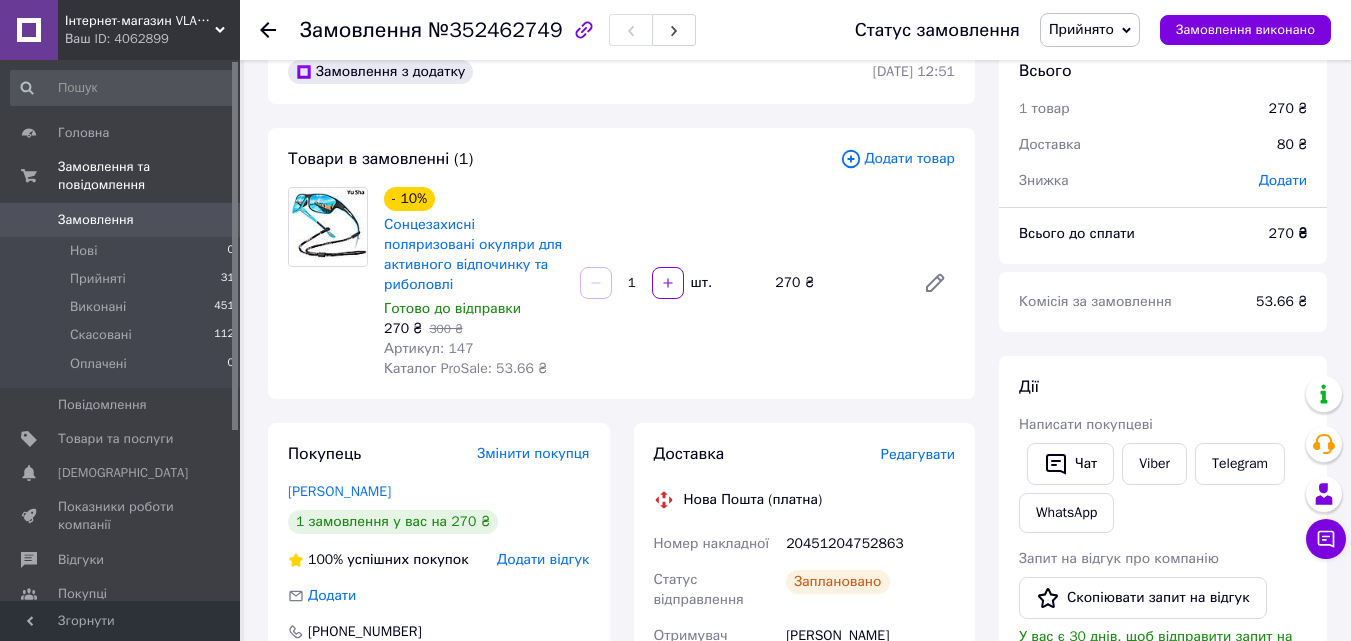 scroll, scrollTop: 0, scrollLeft: 0, axis: both 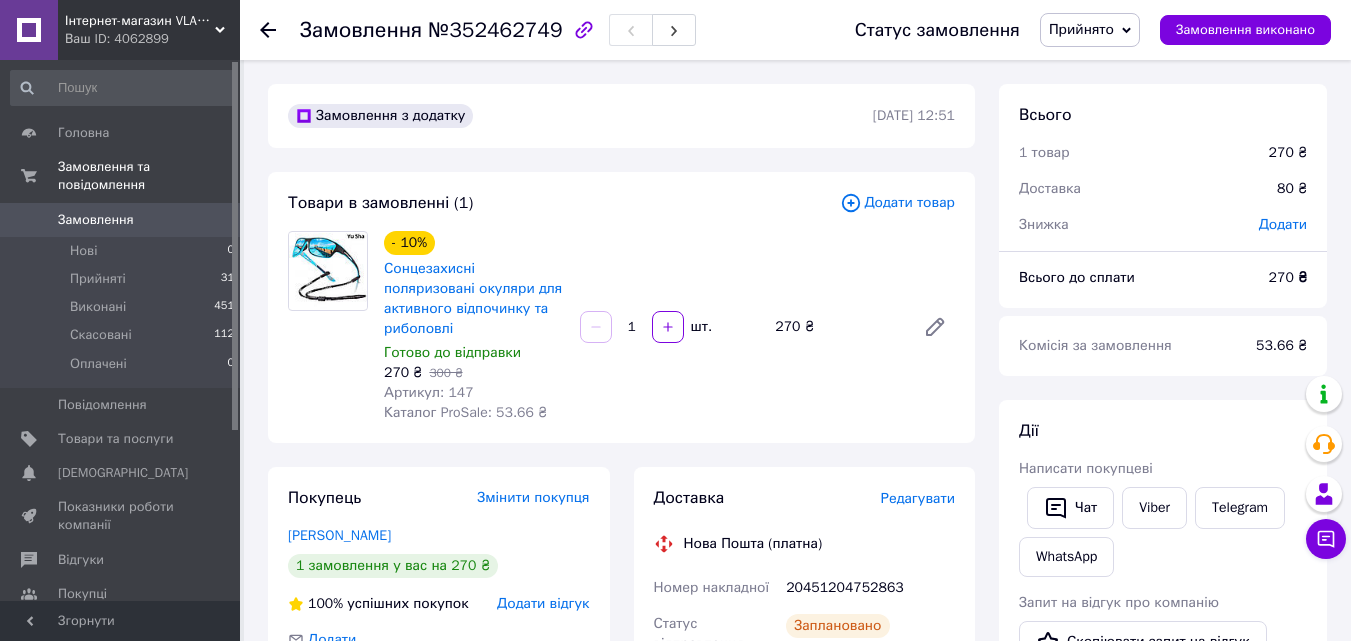 click on "Замовлення з додатку 13.07.2025 | 12:51 Товари в замовленні (1) Додати товар - 10% Сонцезахисні поляризовані окуляри для активного відпочинку та риболовлі Готово до відправки 270 ₴   300 ₴ Артикул: 147 Каталог ProSale: 53.66 ₴  1   шт. 270 ₴ Покупець Змінити покупця савчук александр 1 замовлення у вас на 270 ₴ 100%   успішних покупок Додати відгук Додати +380984342715 Оплата Післяплата Доставка Редагувати Нова Пошта (платна) Номер накладної 20451204752863 Статус відправлення Заплановано Отримувач савчук александр Телефон отримувача +380984342715 Адреса Дата відправки 13.07.2025 Платник Отримувач 270 ₴" at bounding box center [621, 908] 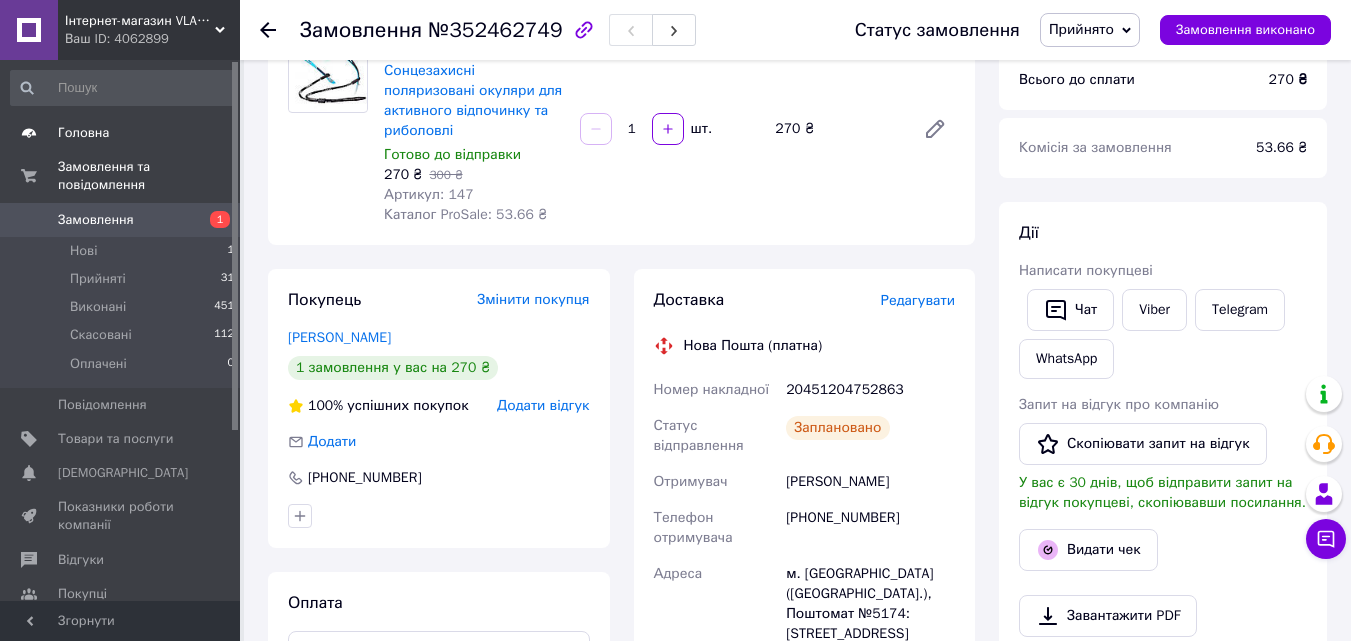 scroll, scrollTop: 200, scrollLeft: 0, axis: vertical 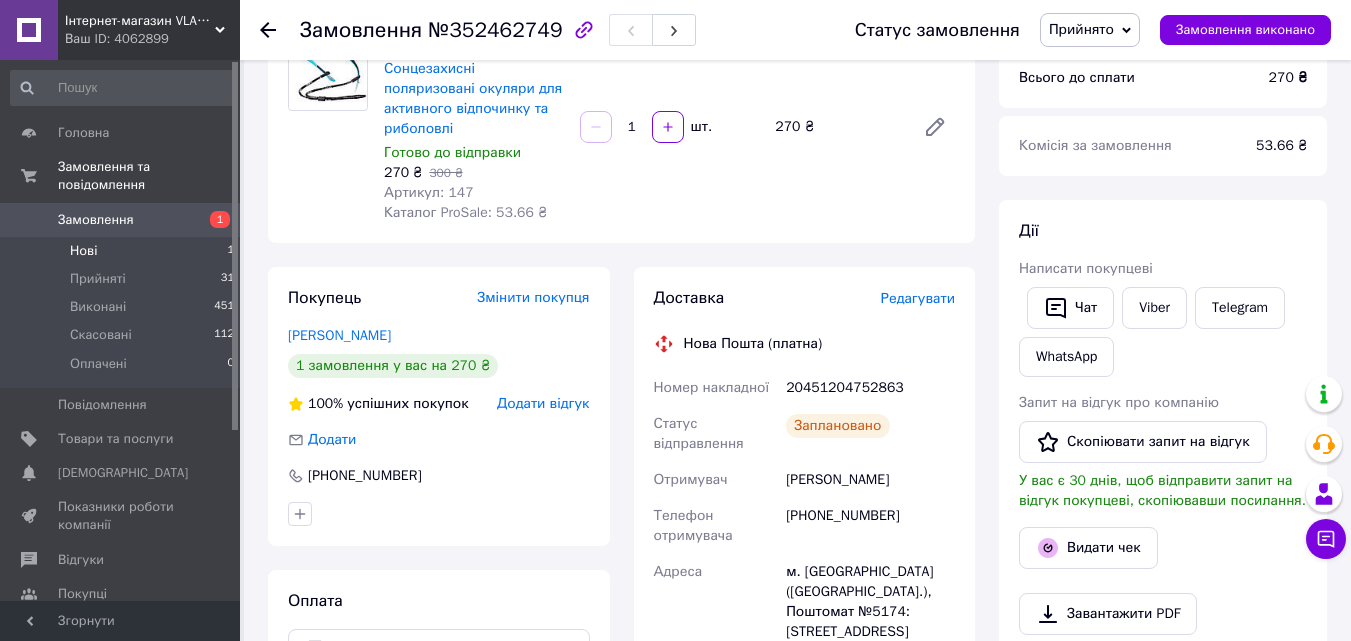click on "Нові 1" at bounding box center [123, 251] 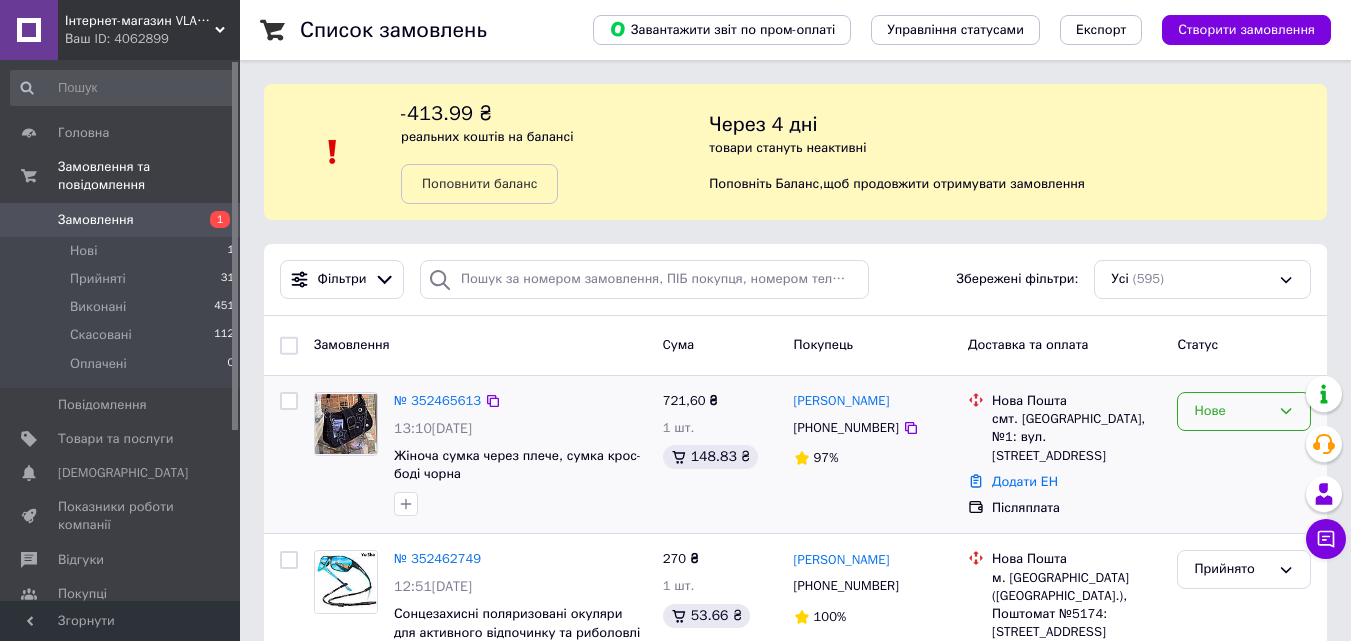 click 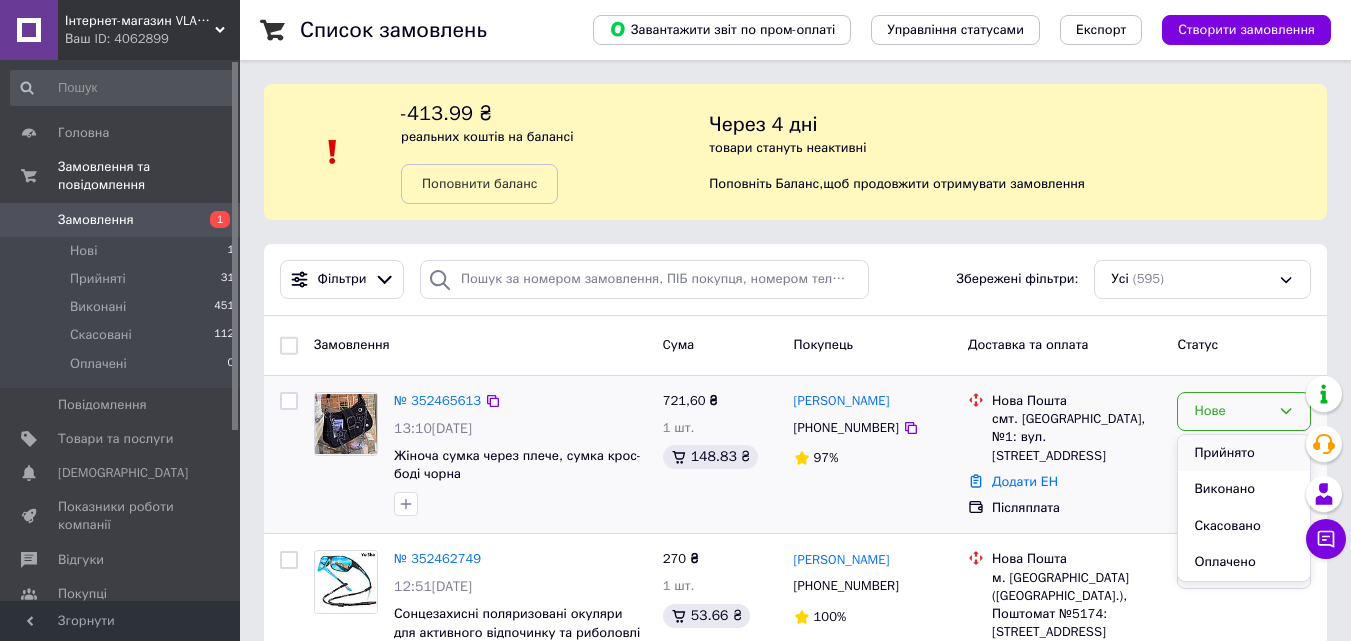 click on "Прийнято" at bounding box center [1244, 453] 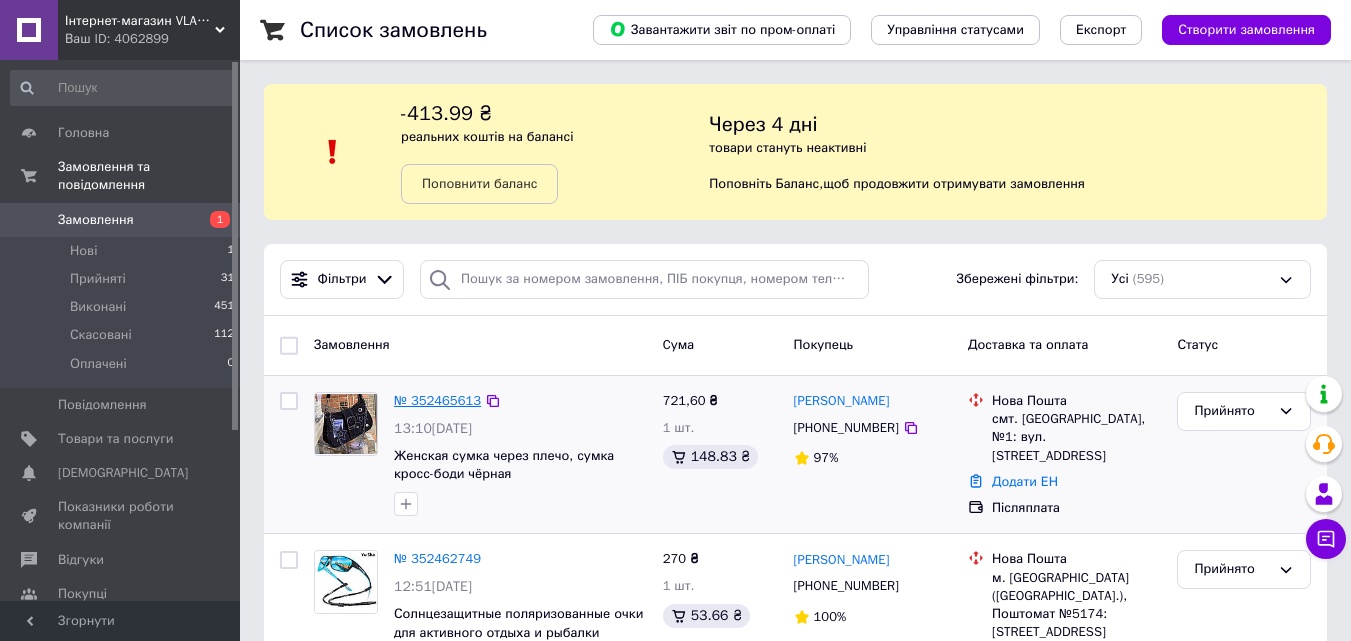 click on "№ 352465613" at bounding box center [437, 400] 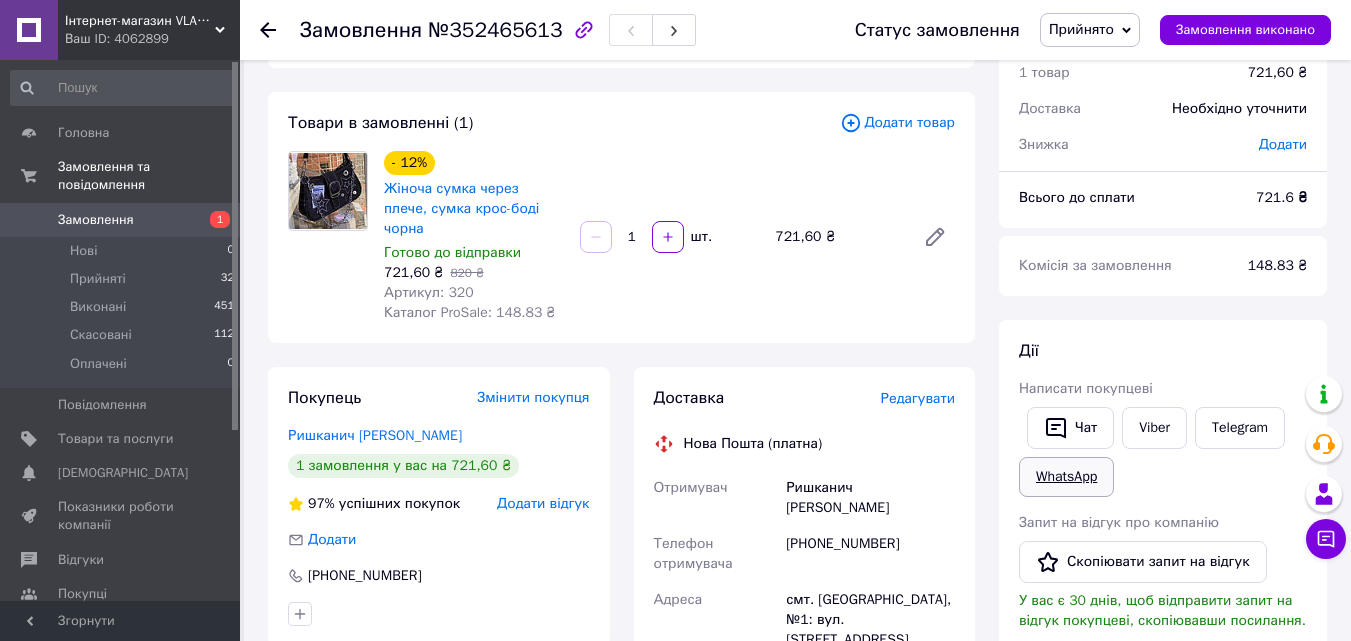 scroll, scrollTop: 200, scrollLeft: 0, axis: vertical 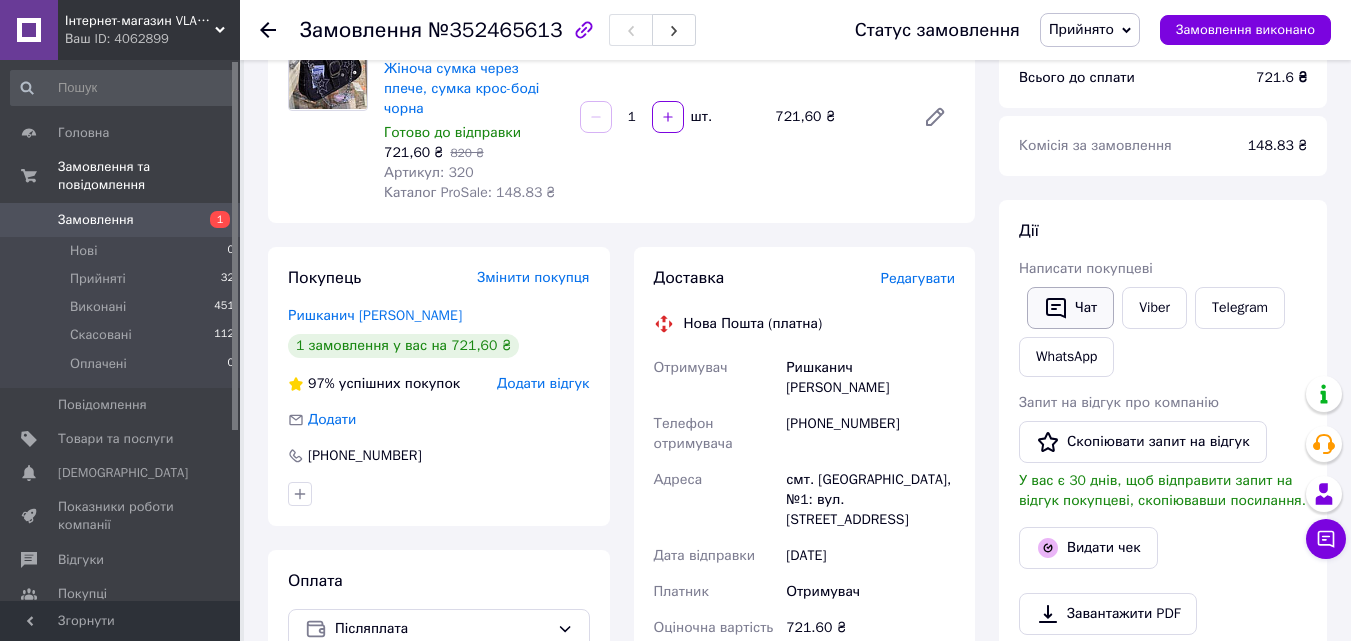 click on "Чат" at bounding box center (1070, 308) 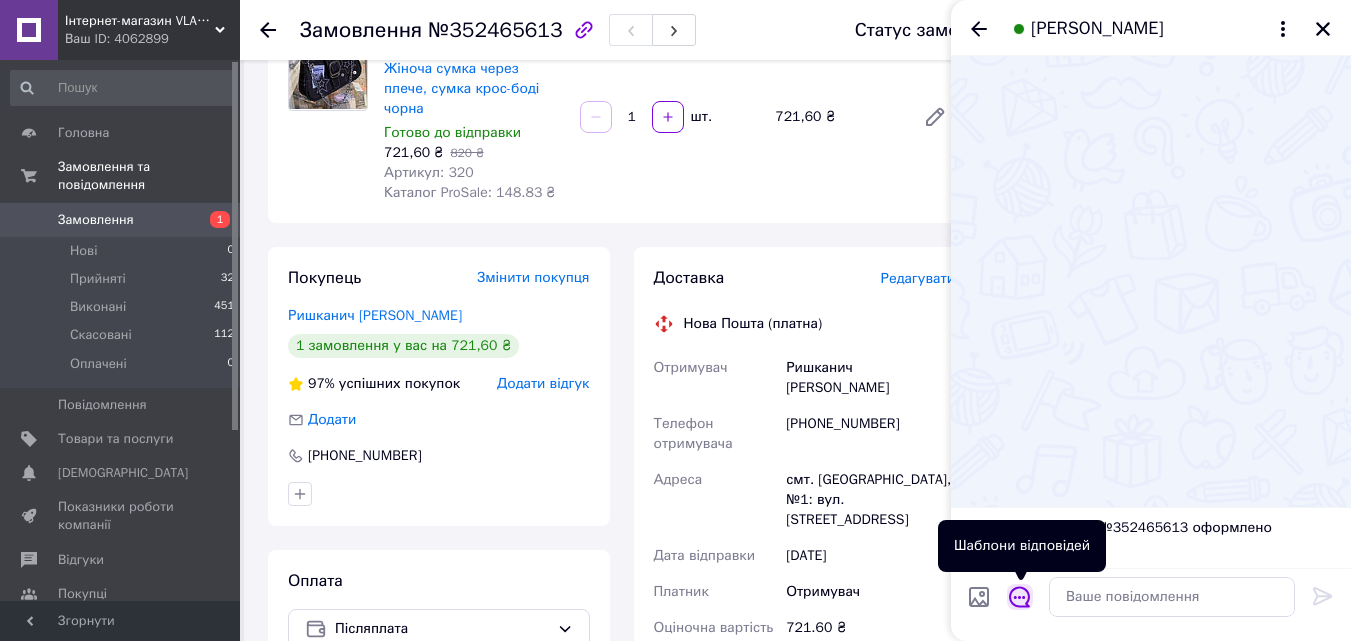 click 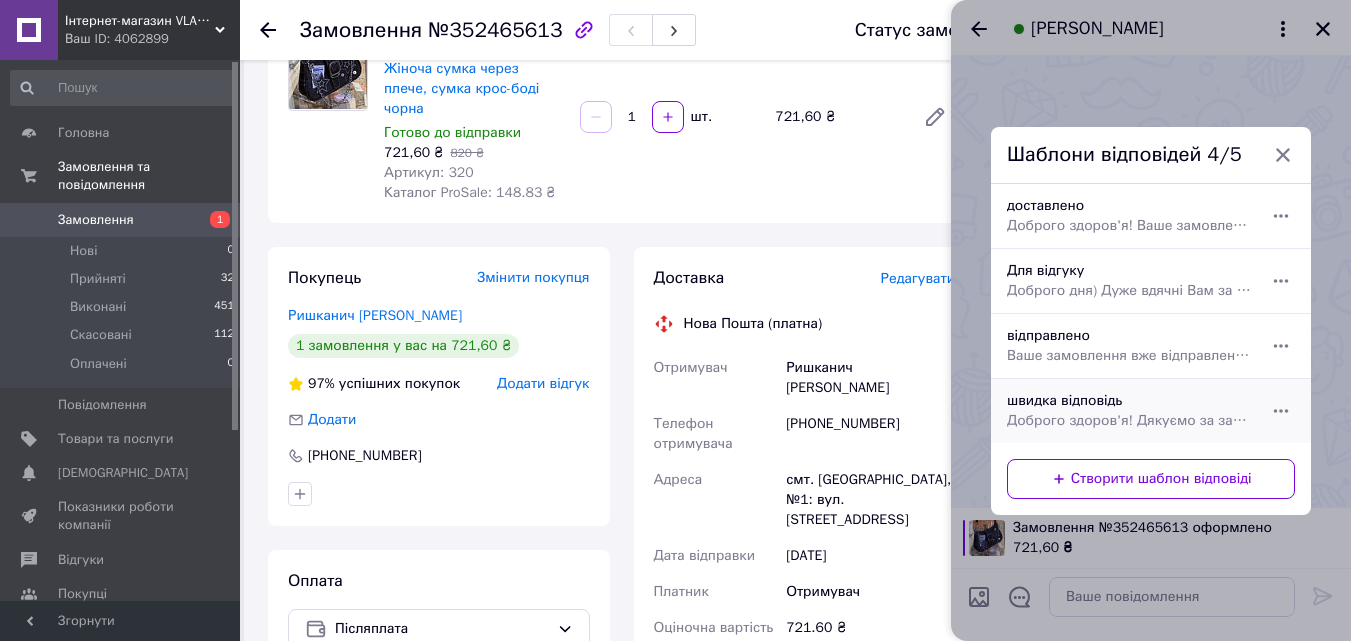 click on "швидка відповідь Доброго здоров'я!
Дякуємо за замовлення,сьогодні відправимо." at bounding box center [1129, 411] 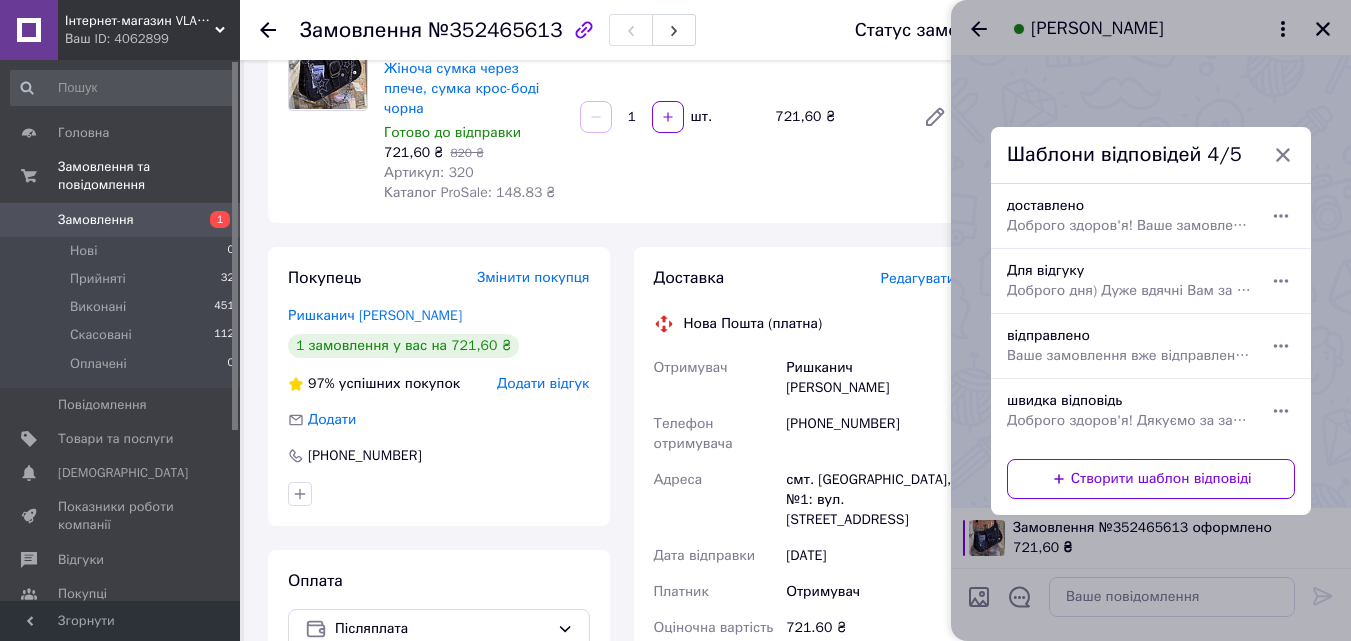 type on "Доброго здоров'я!
Дякуємо за замовлення,сьогодні відправимо." 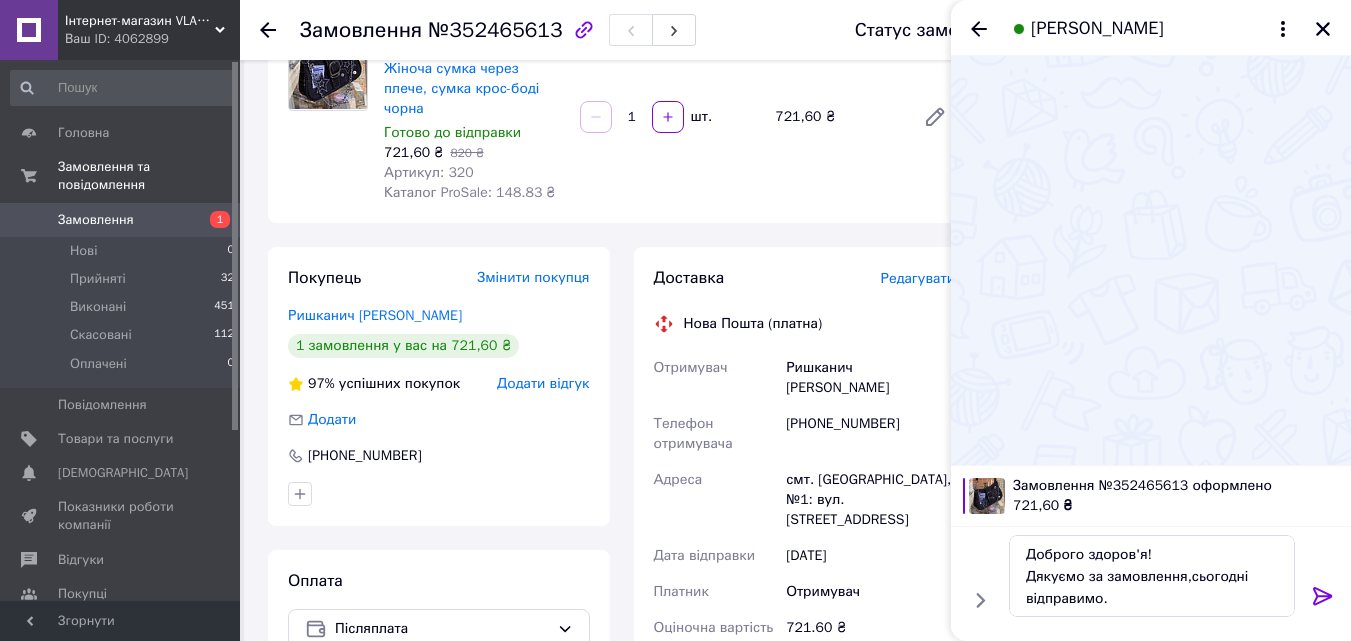 click at bounding box center (1323, 600) 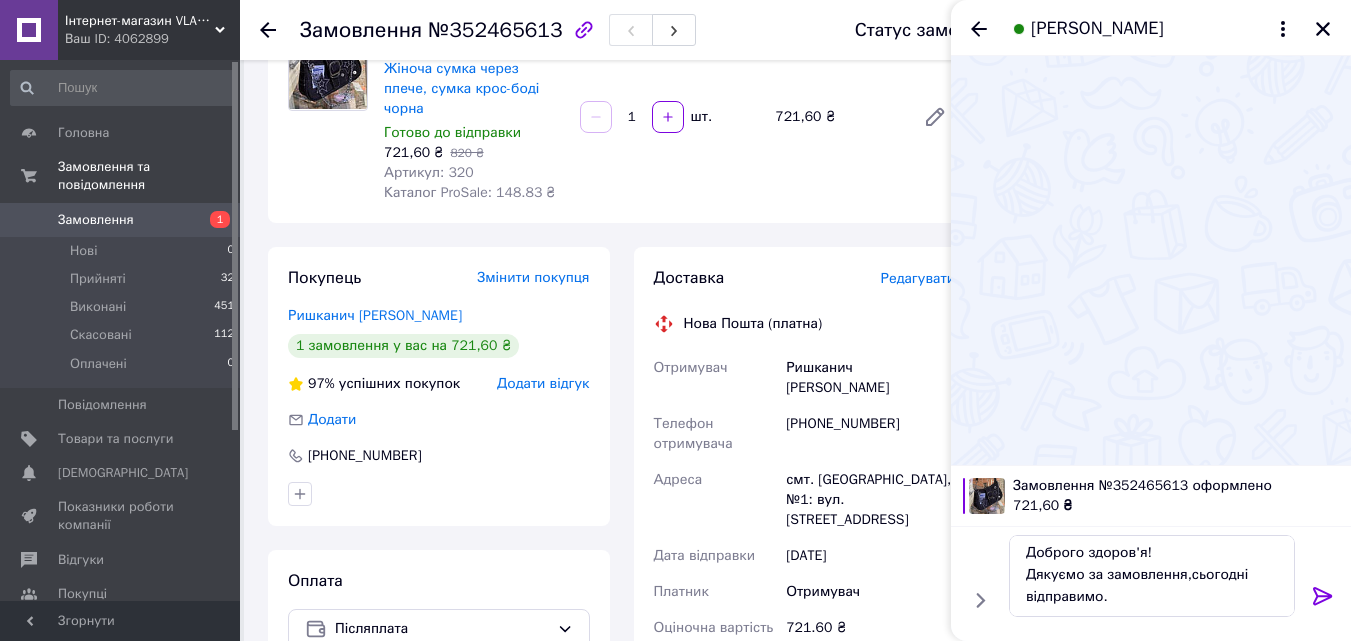 click 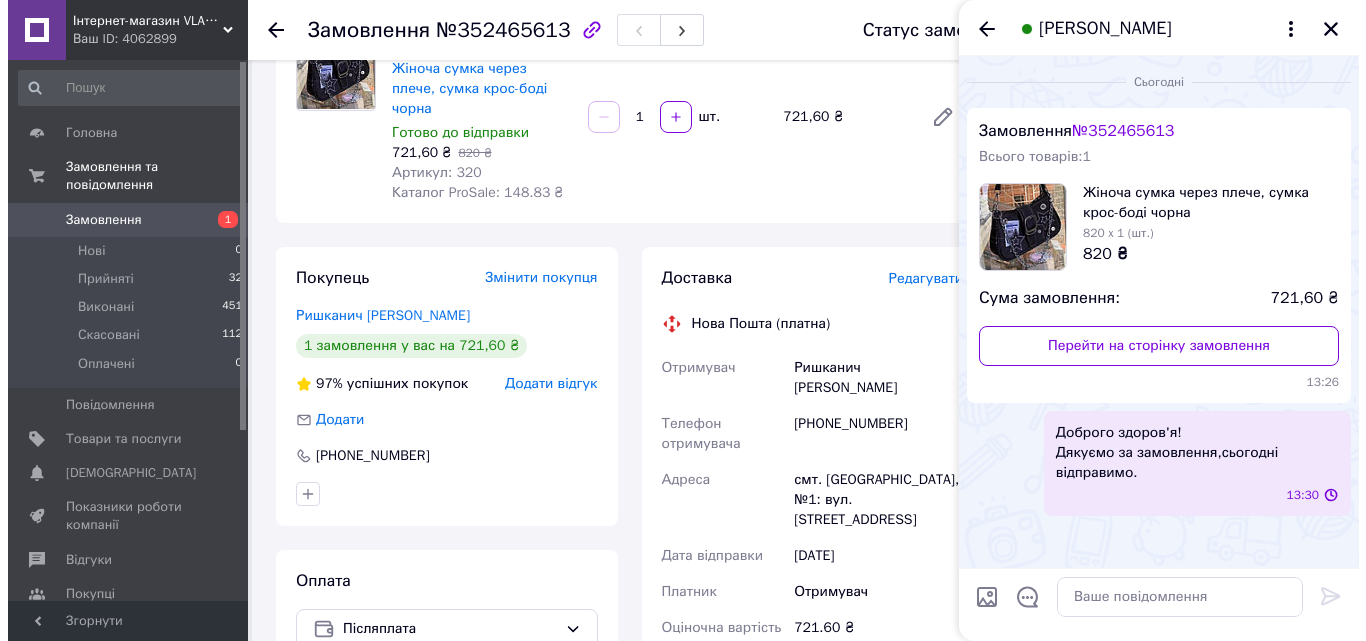 scroll, scrollTop: 0, scrollLeft: 0, axis: both 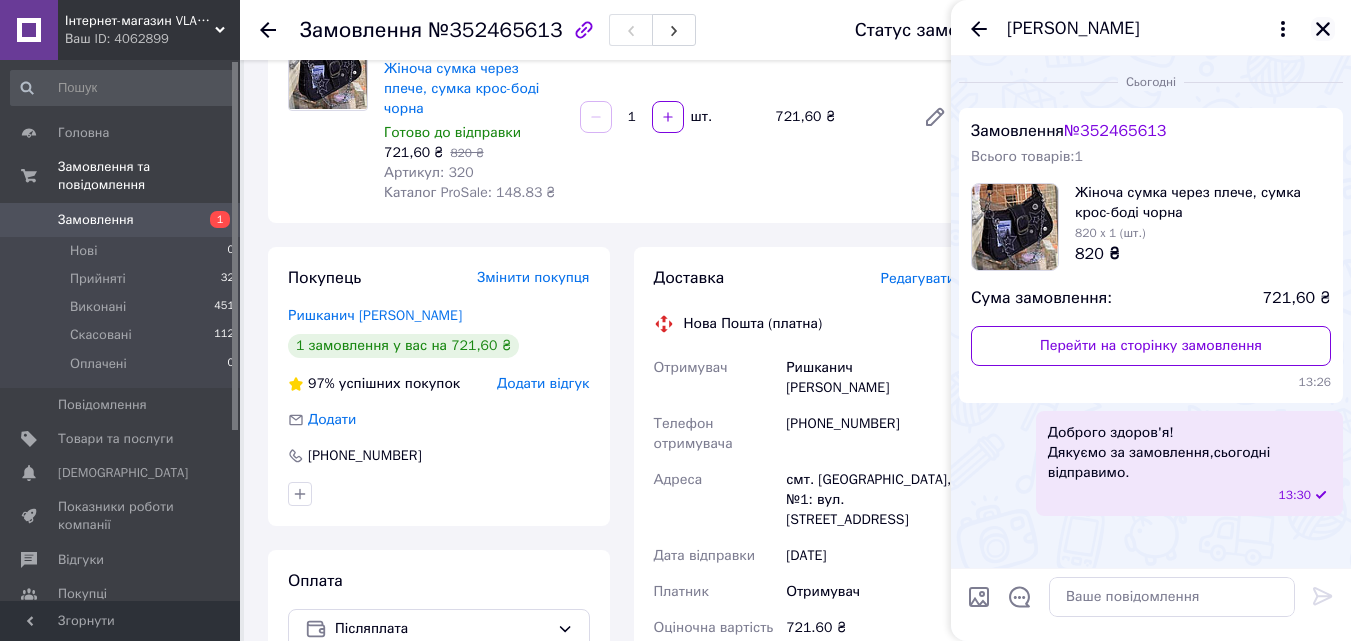 click 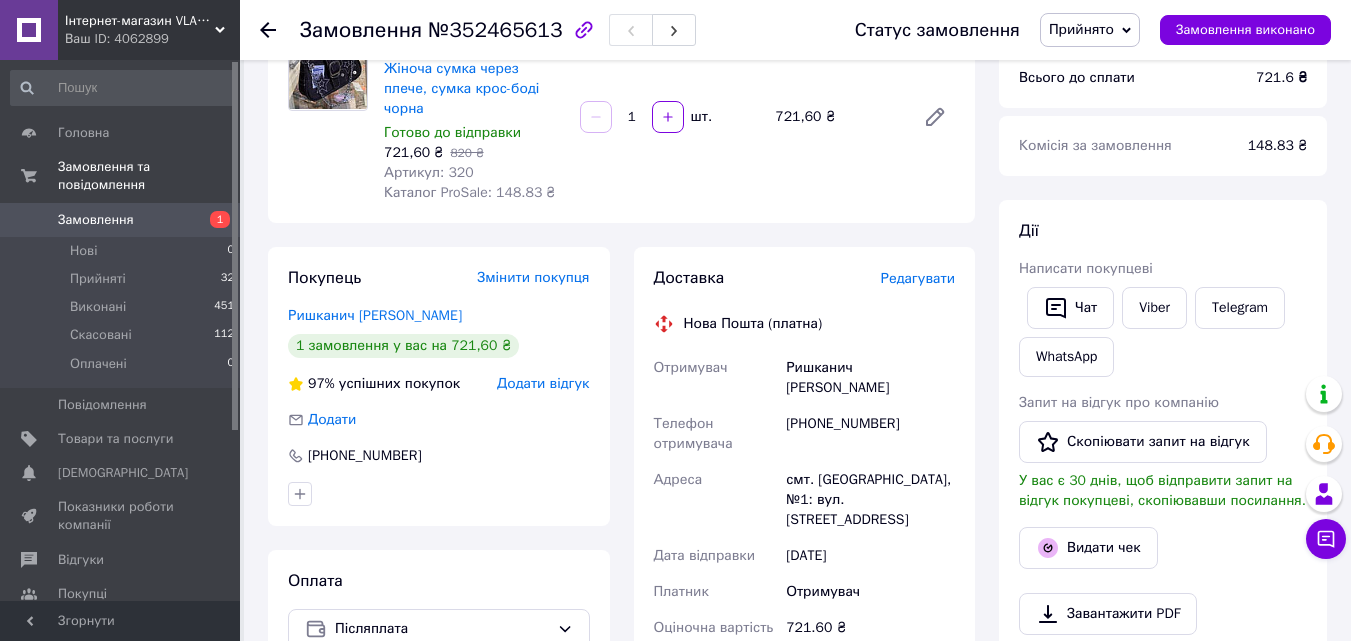 click on "Редагувати" at bounding box center [918, 278] 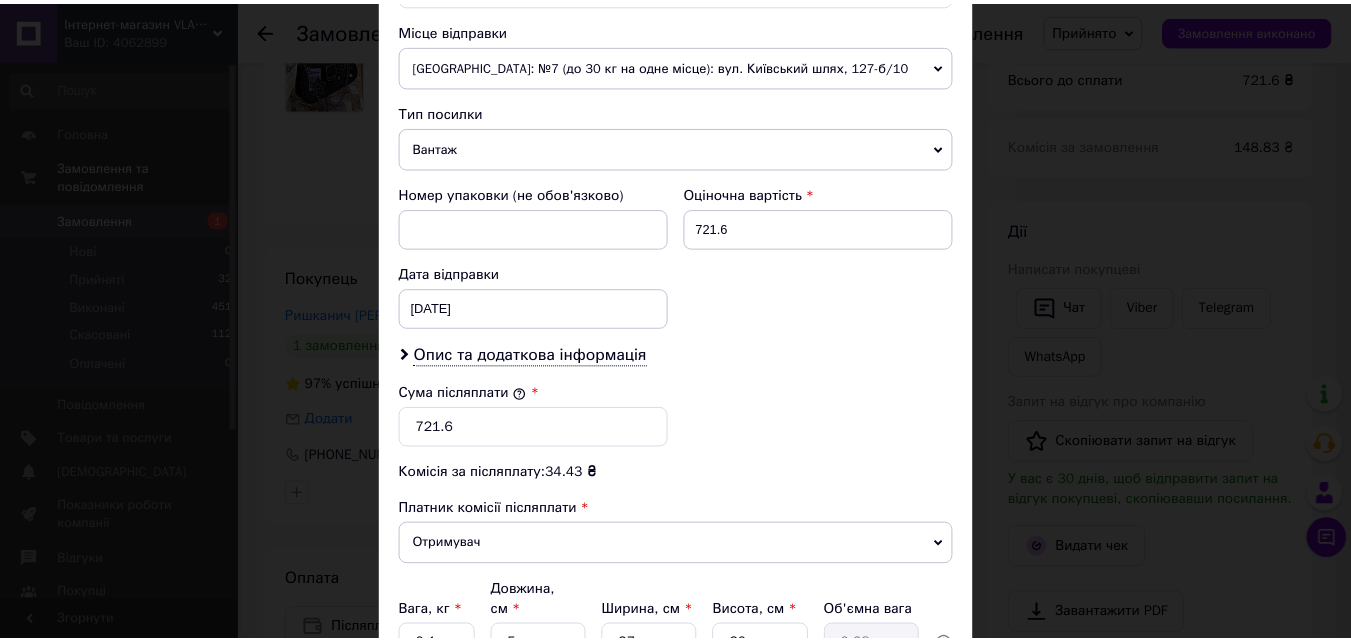 scroll, scrollTop: 885, scrollLeft: 0, axis: vertical 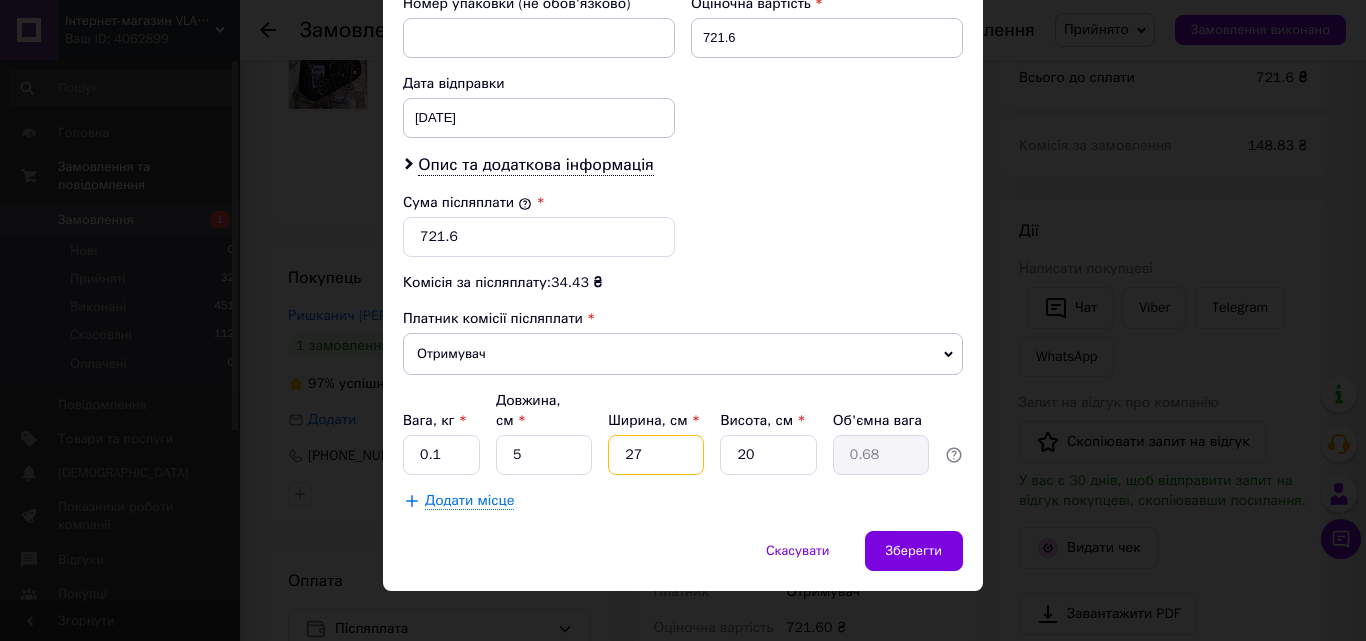 click on "27" at bounding box center (656, 455) 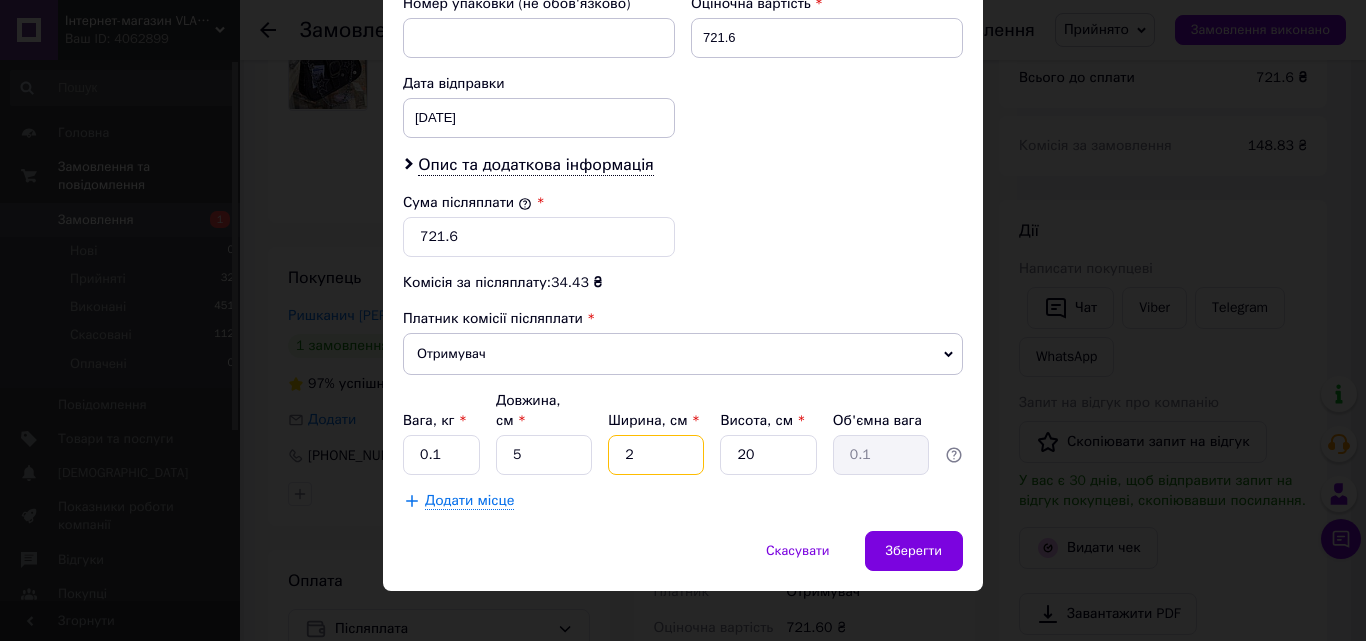 type on "24" 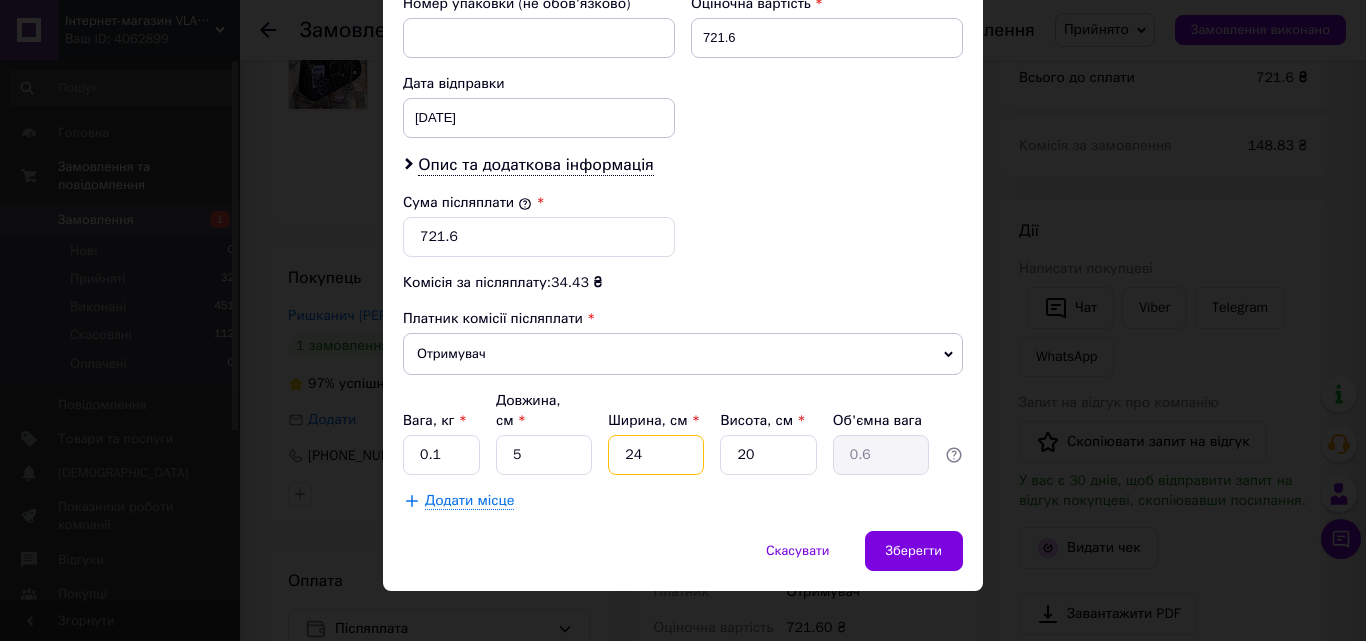 type on "24" 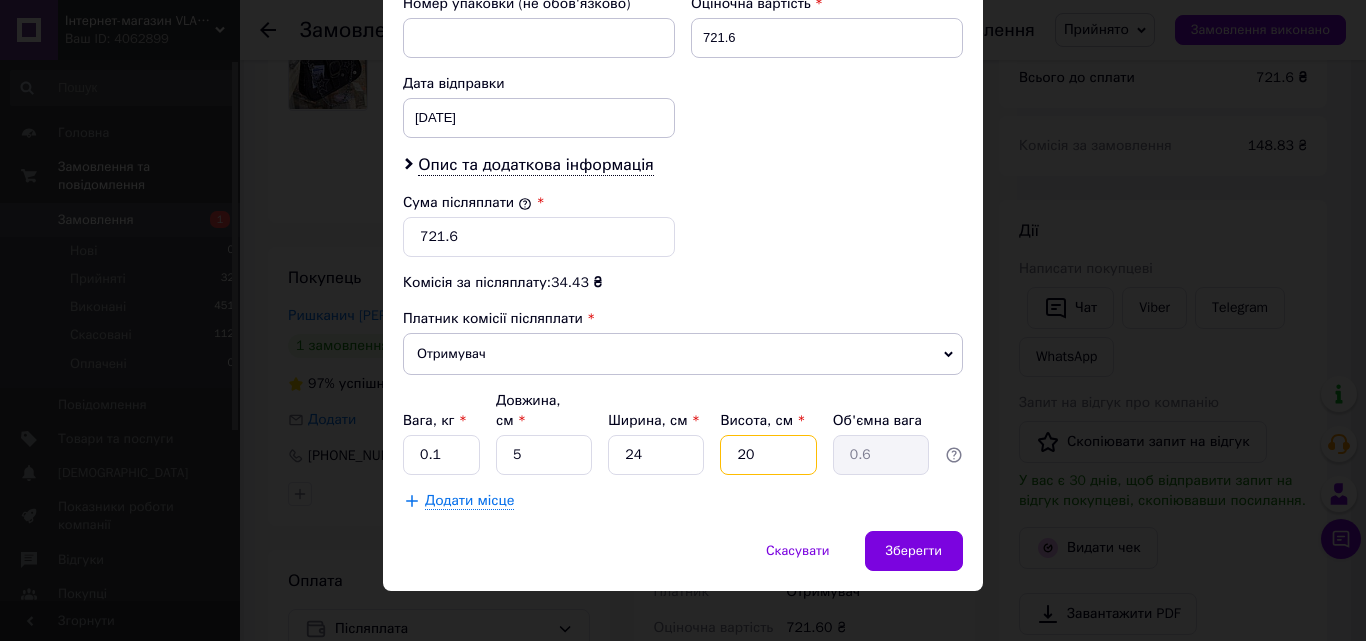 click on "20" at bounding box center [768, 455] 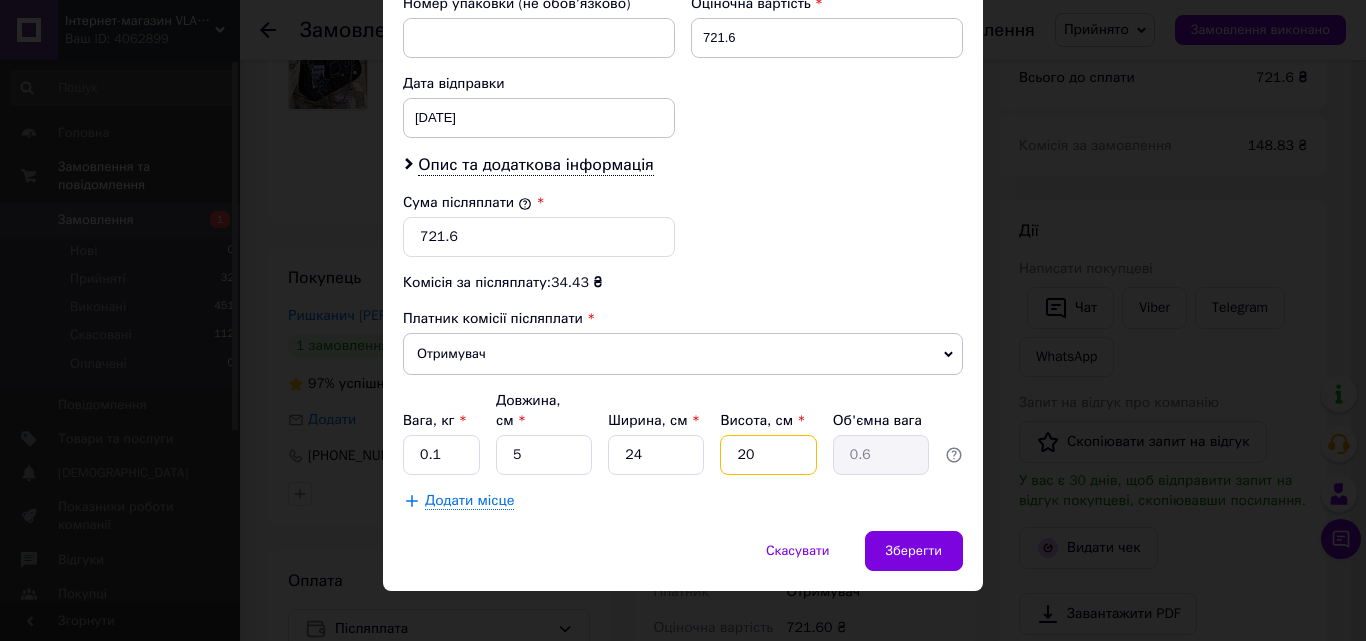type on "208" 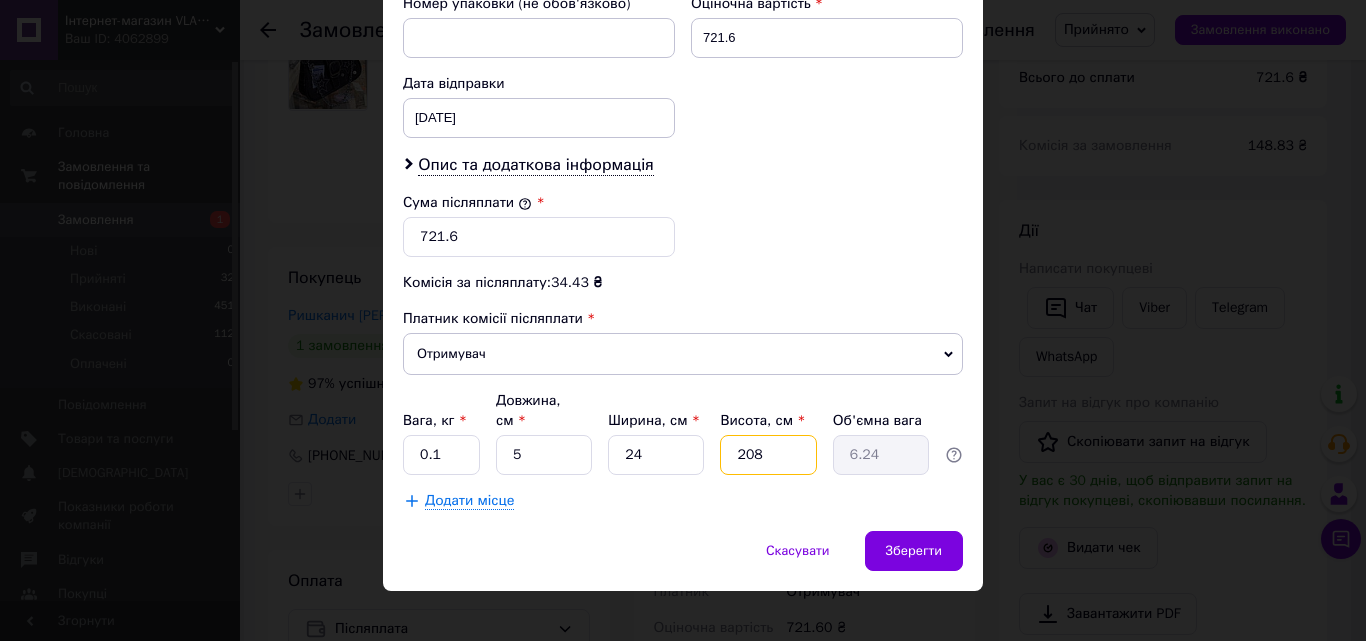 type on "20" 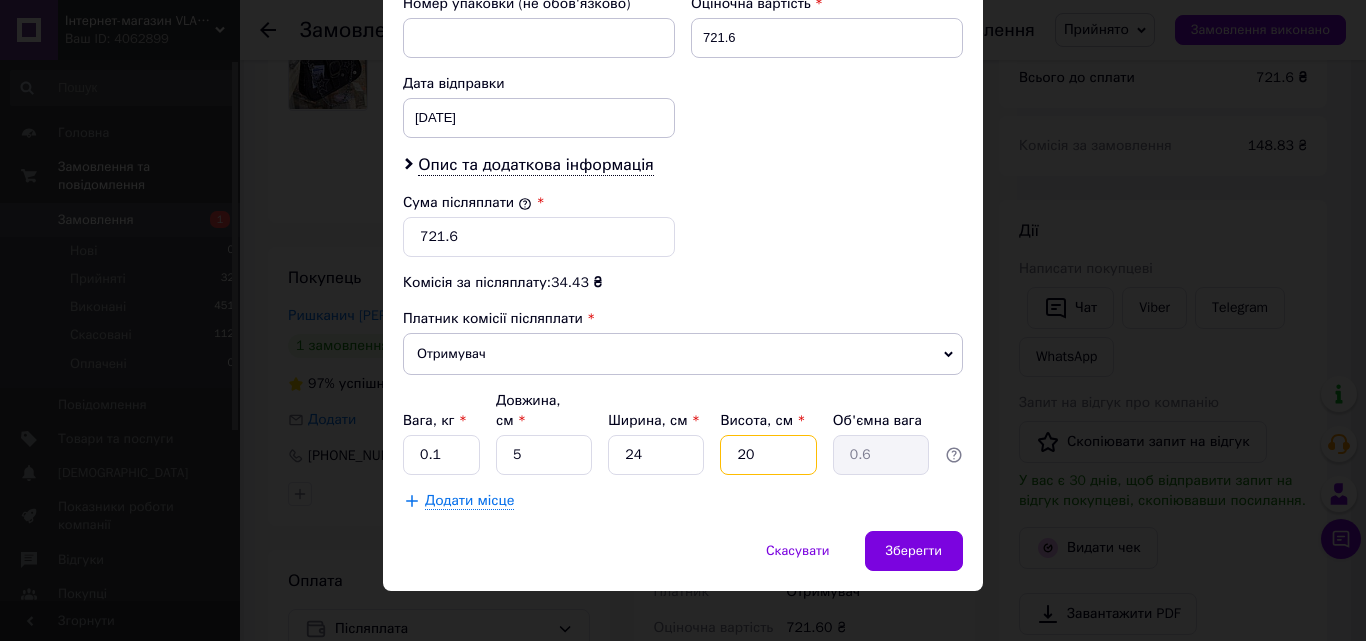 type on "2" 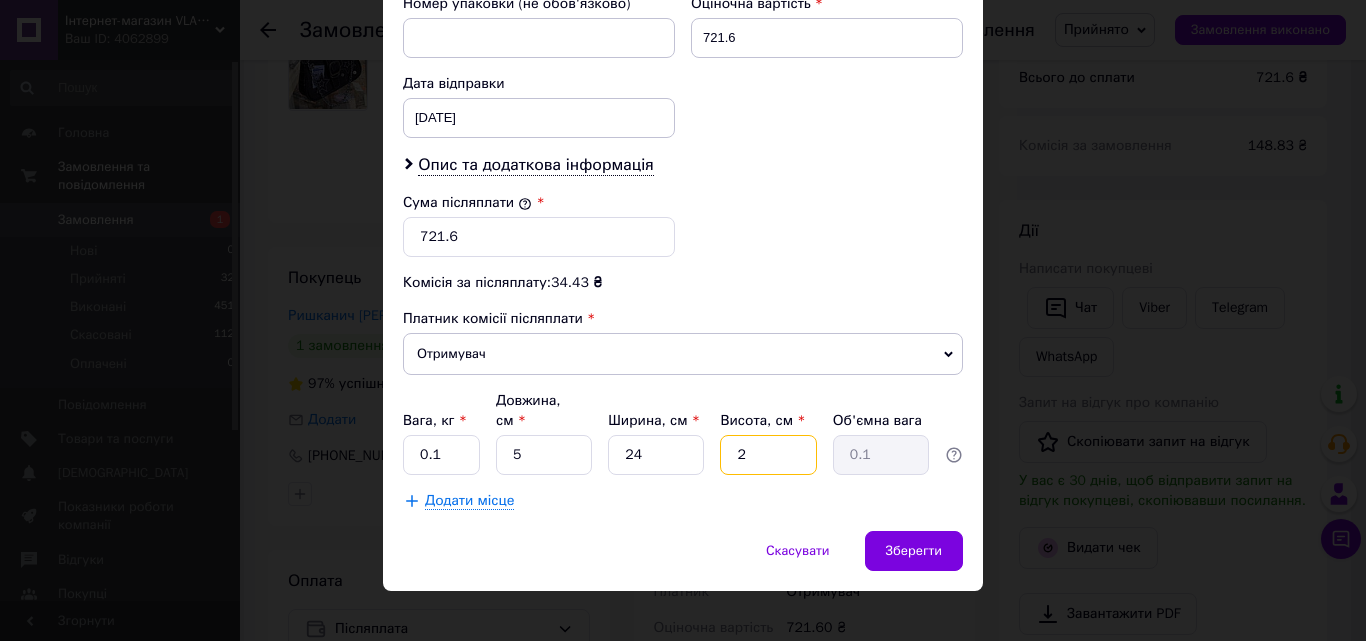 type on "21" 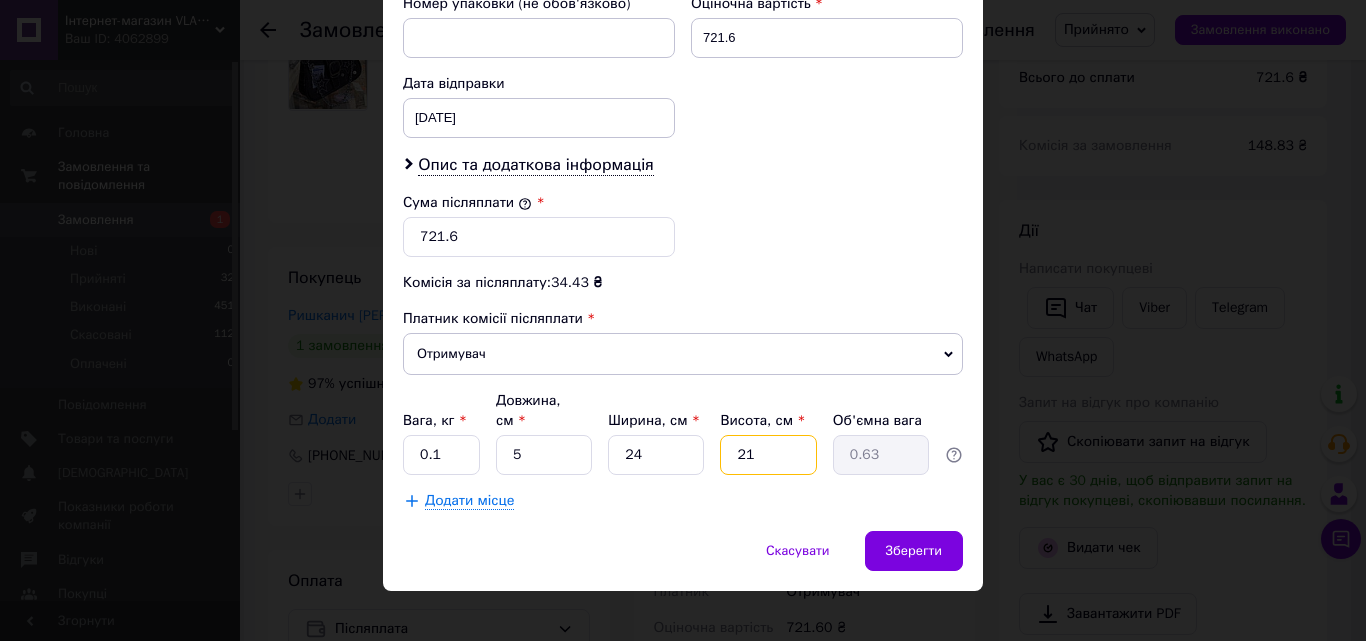 type on "217" 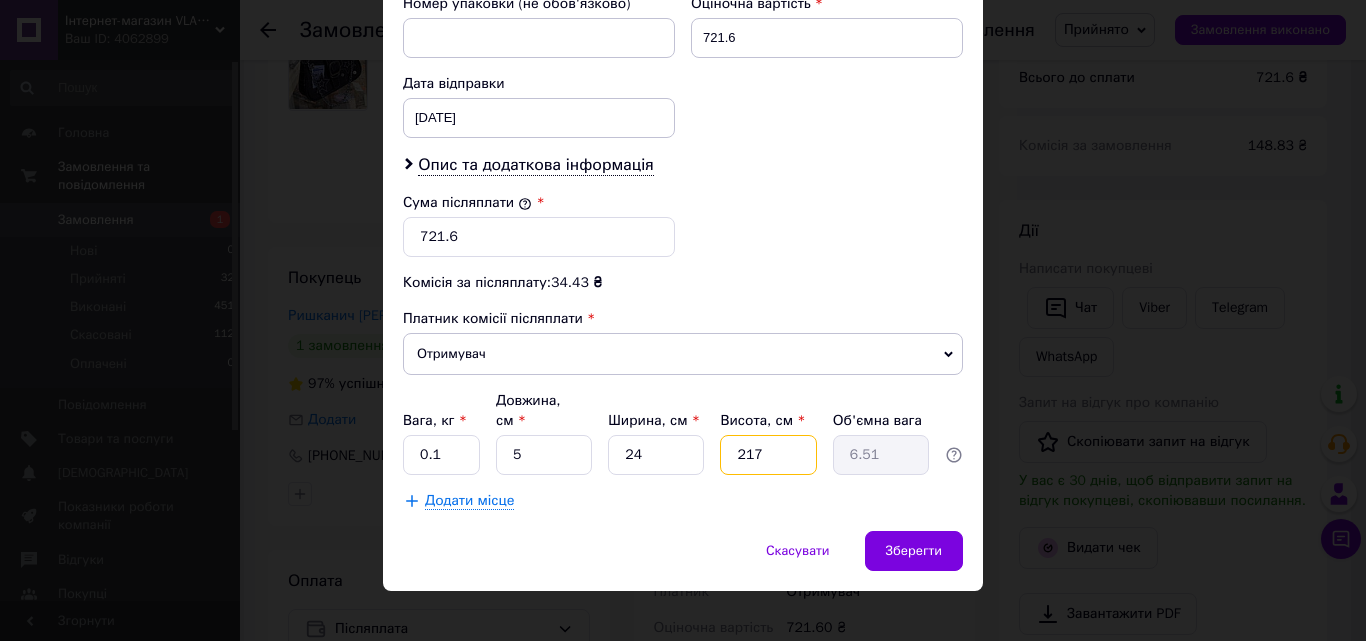 type on "21" 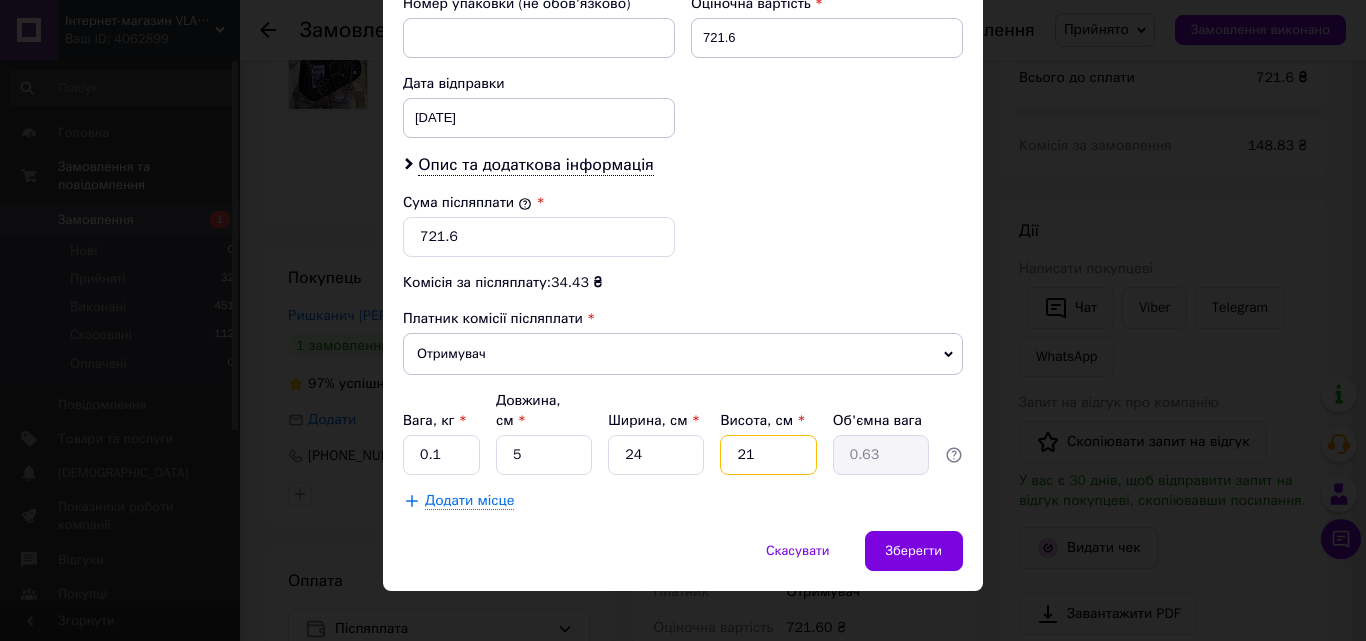 type on "2" 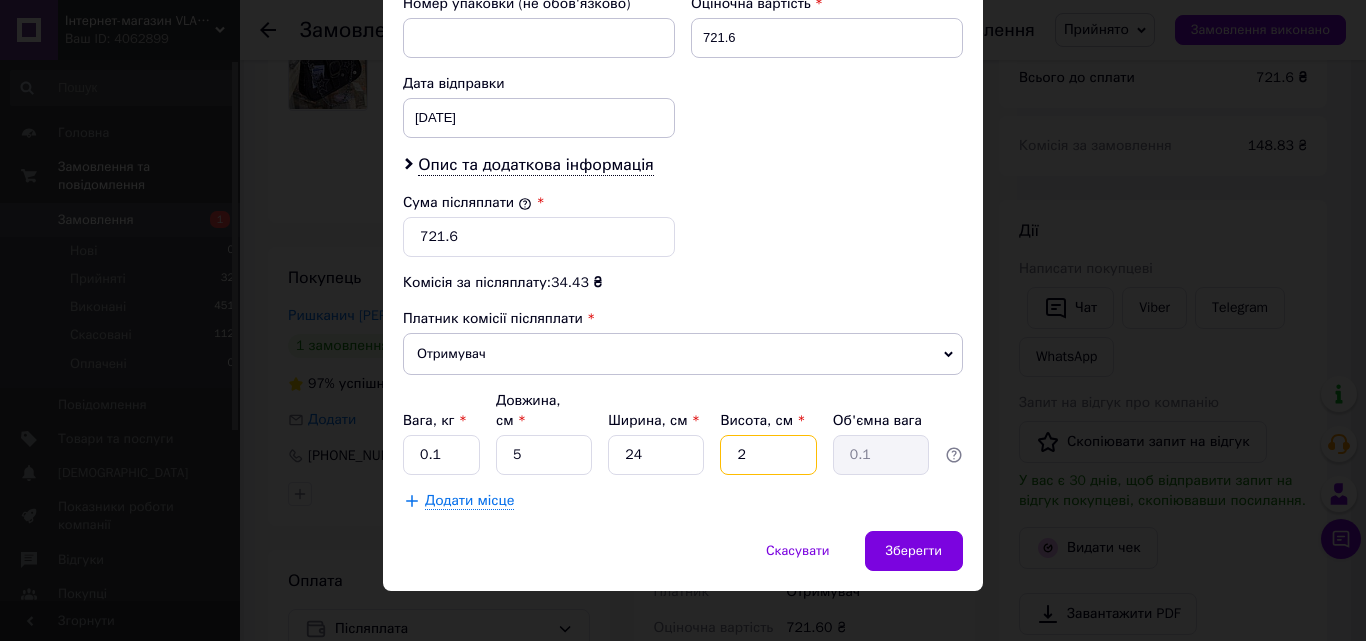 type 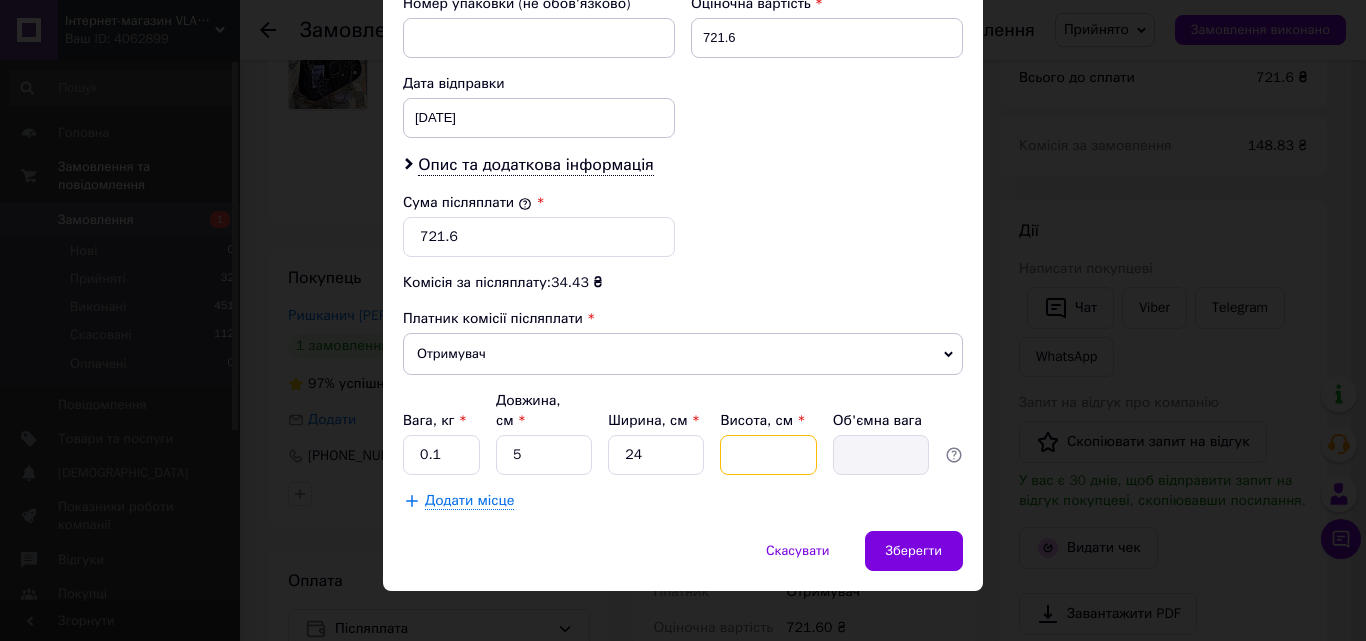 type on "1" 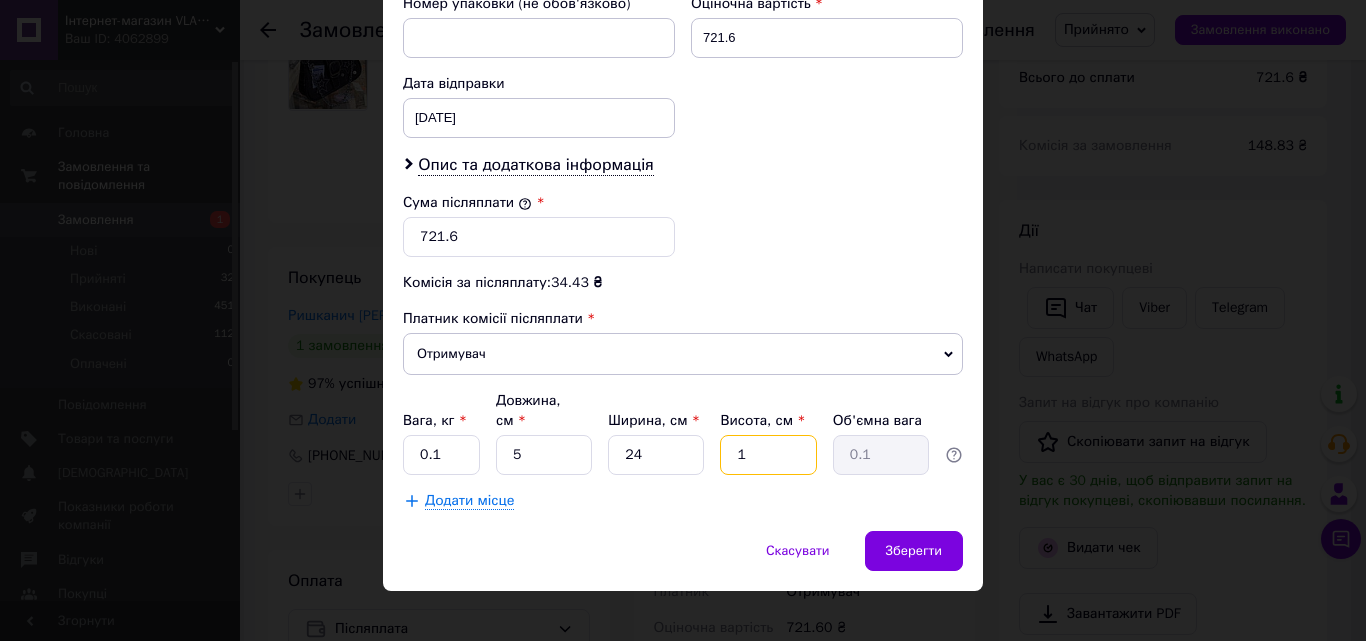 type on "17" 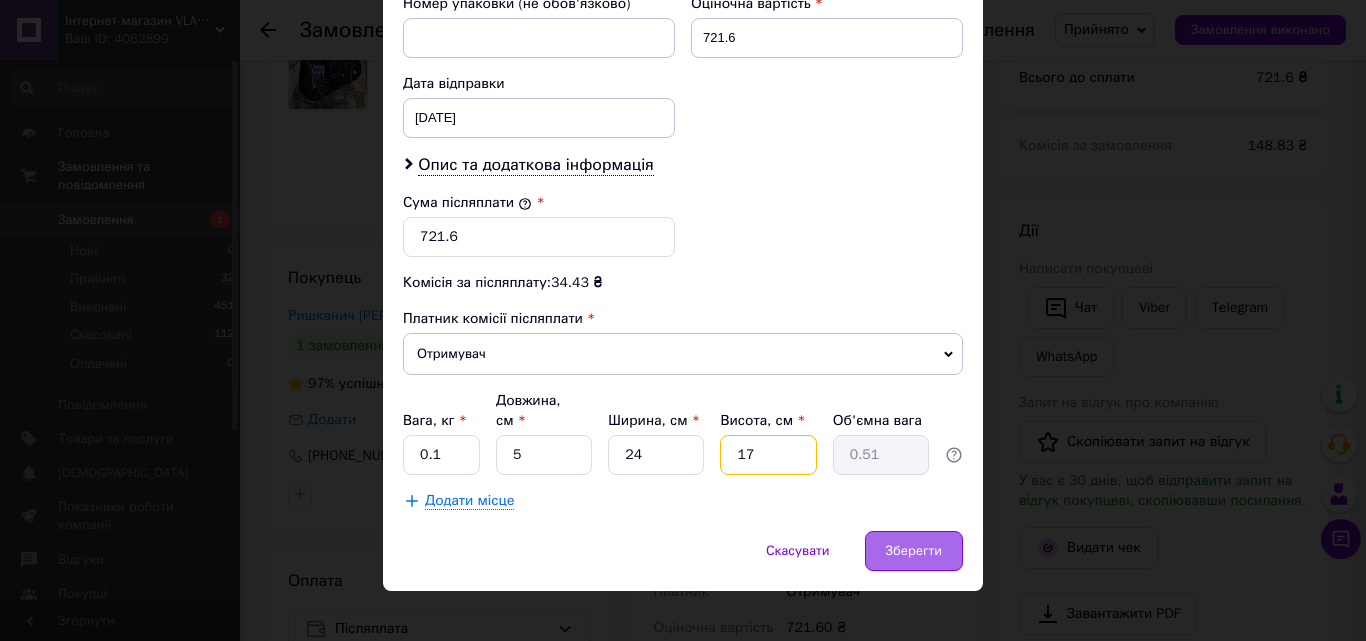 type on "17" 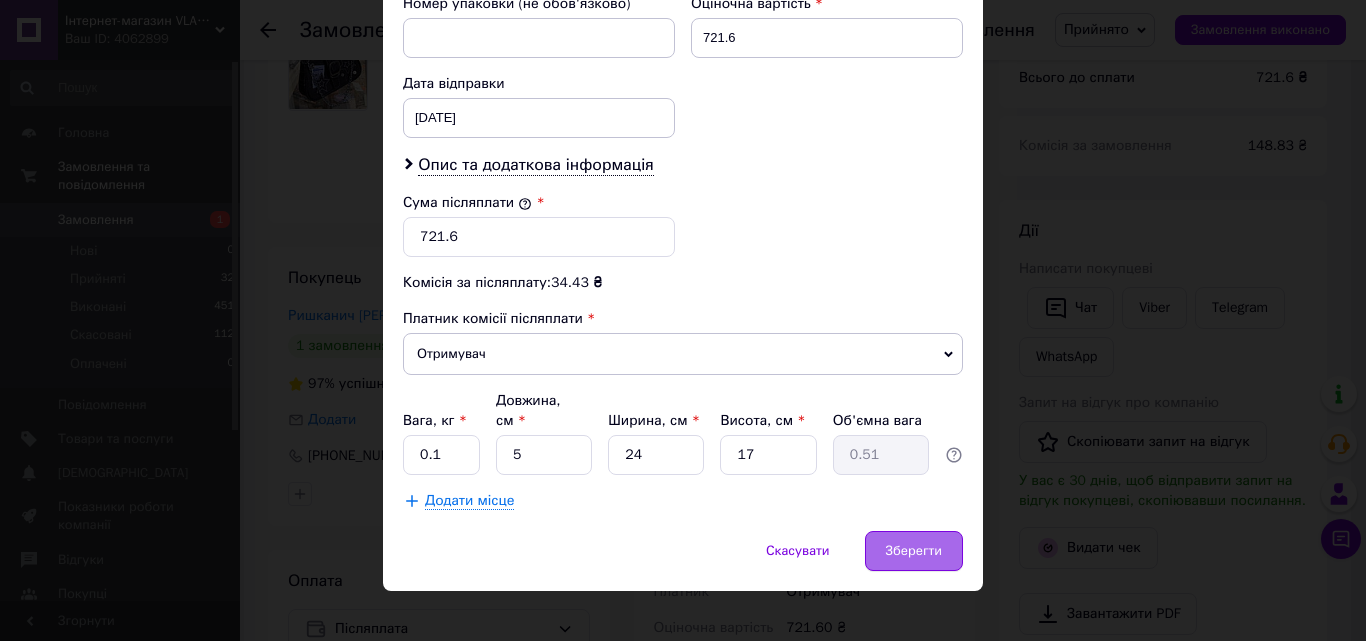click on "Зберегти" at bounding box center [914, 551] 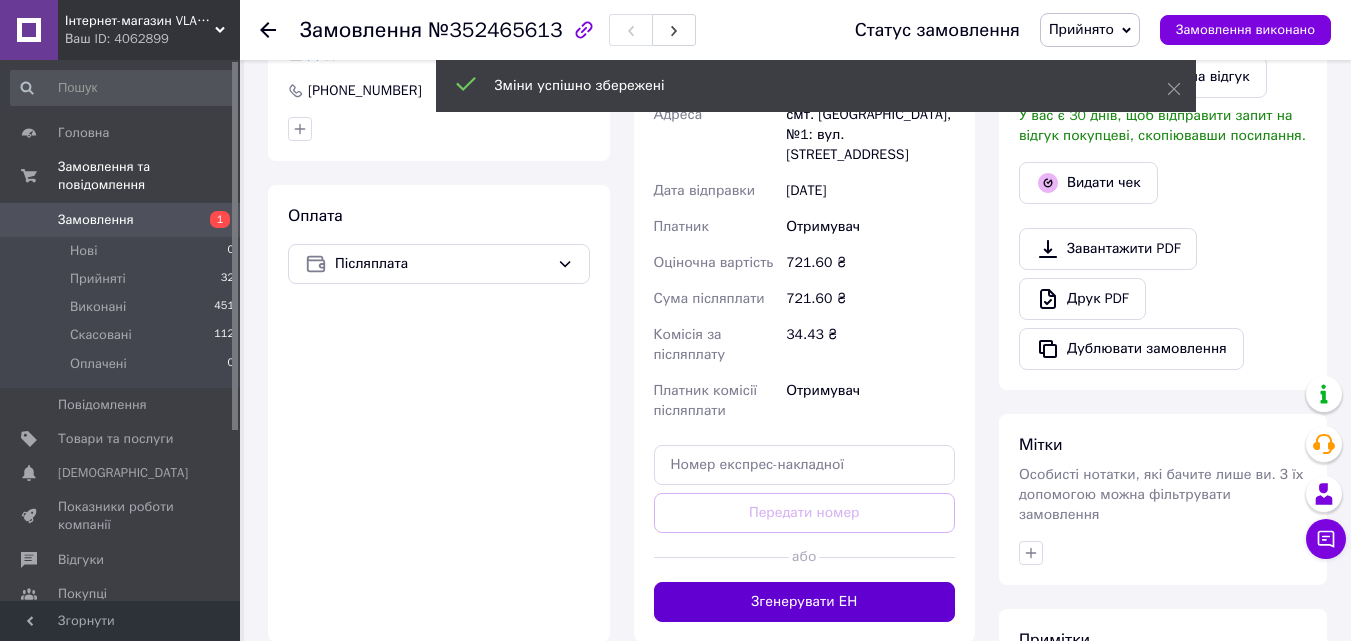 scroll, scrollTop: 600, scrollLeft: 0, axis: vertical 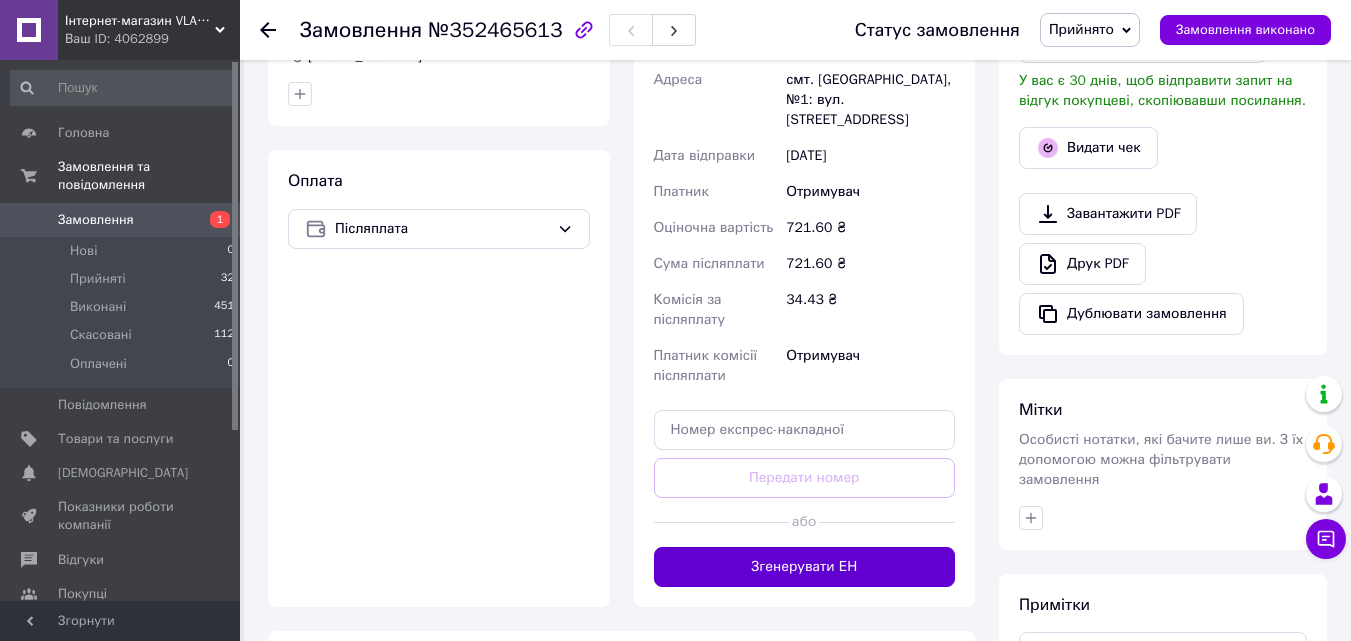 click on "Згенерувати ЕН" at bounding box center (805, 567) 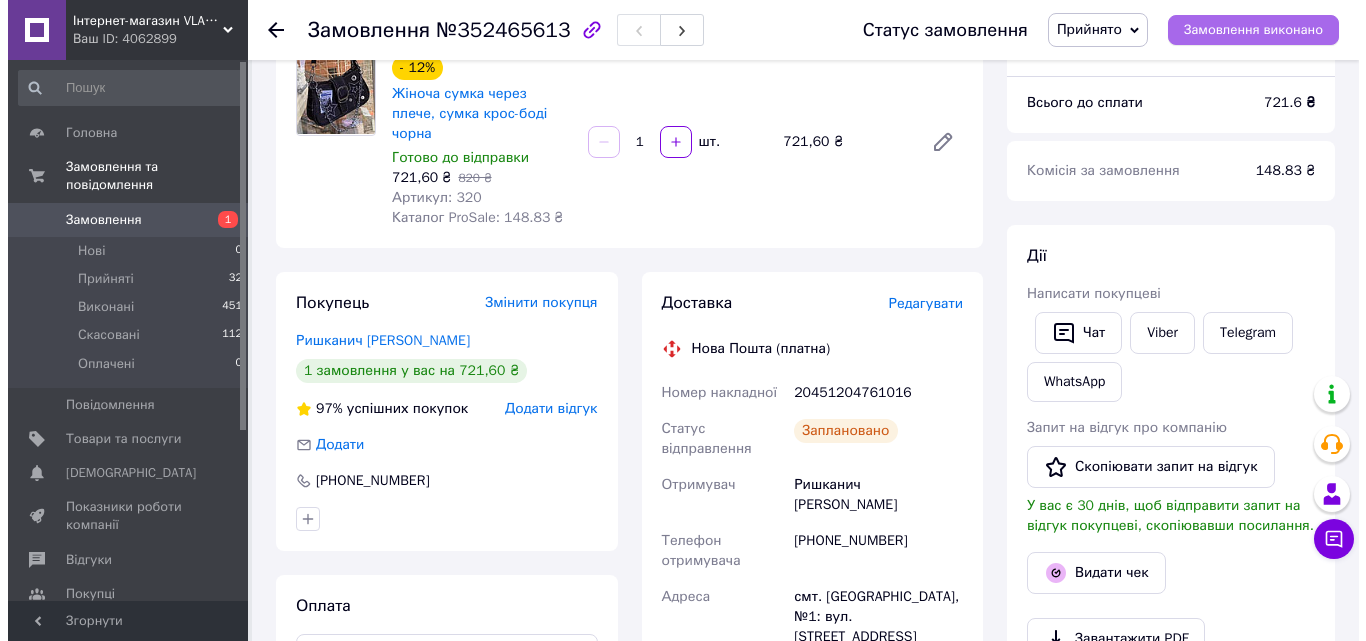 scroll, scrollTop: 0, scrollLeft: 0, axis: both 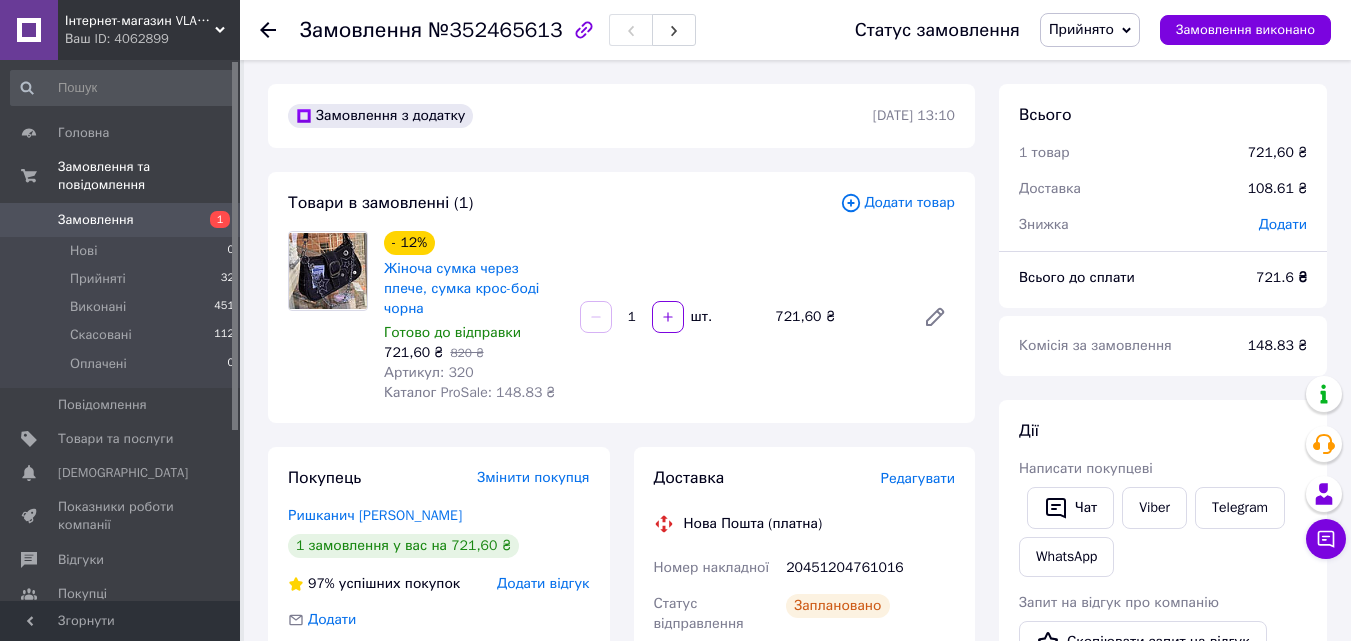 click 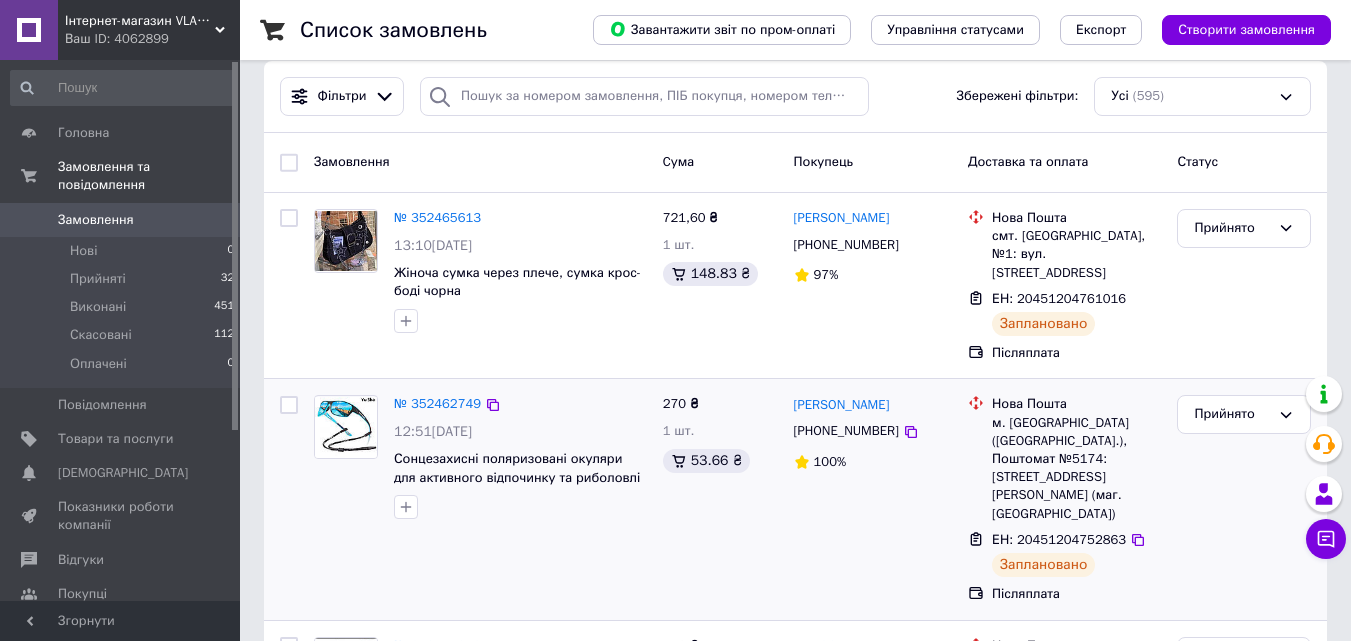scroll, scrollTop: 200, scrollLeft: 0, axis: vertical 